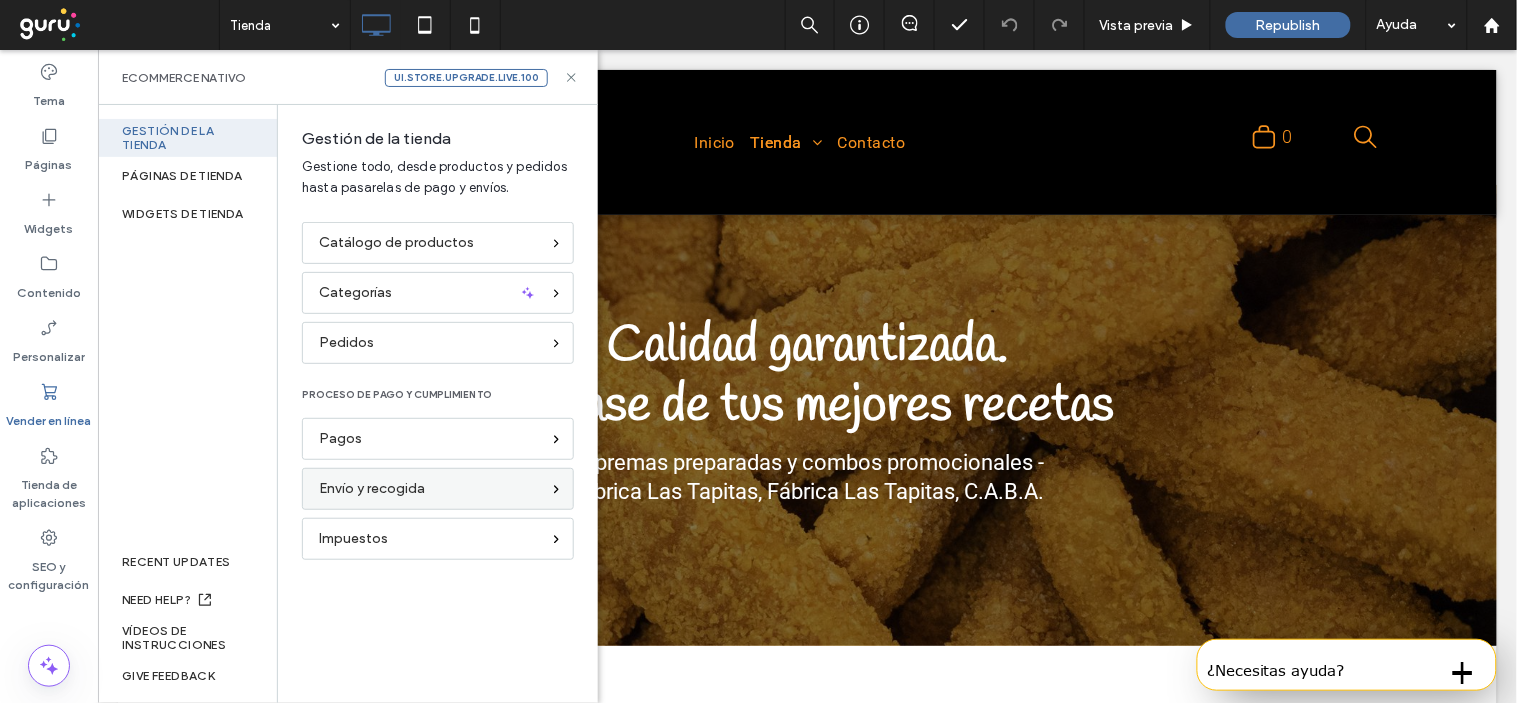 scroll, scrollTop: 3306, scrollLeft: 0, axis: vertical 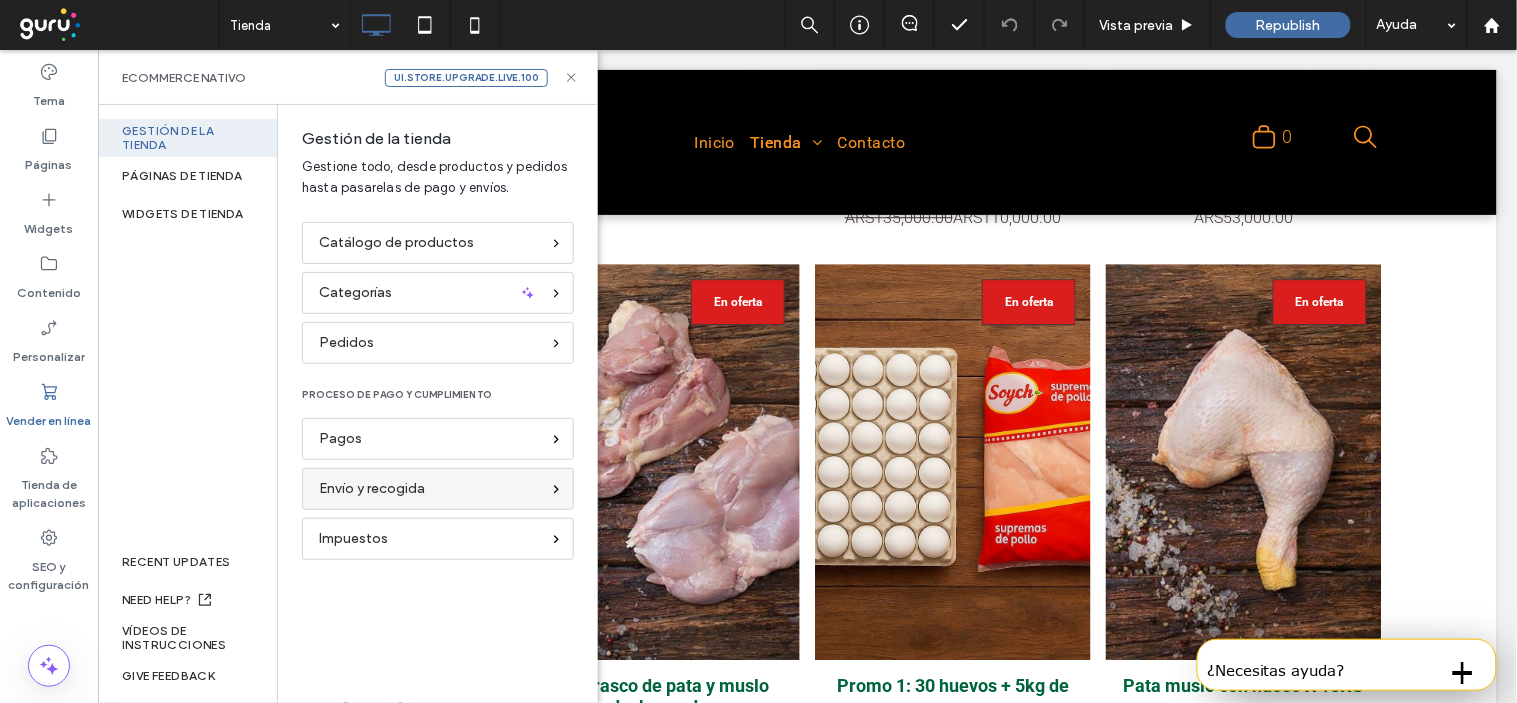 click on "Envío y recogida" at bounding box center [438, 489] 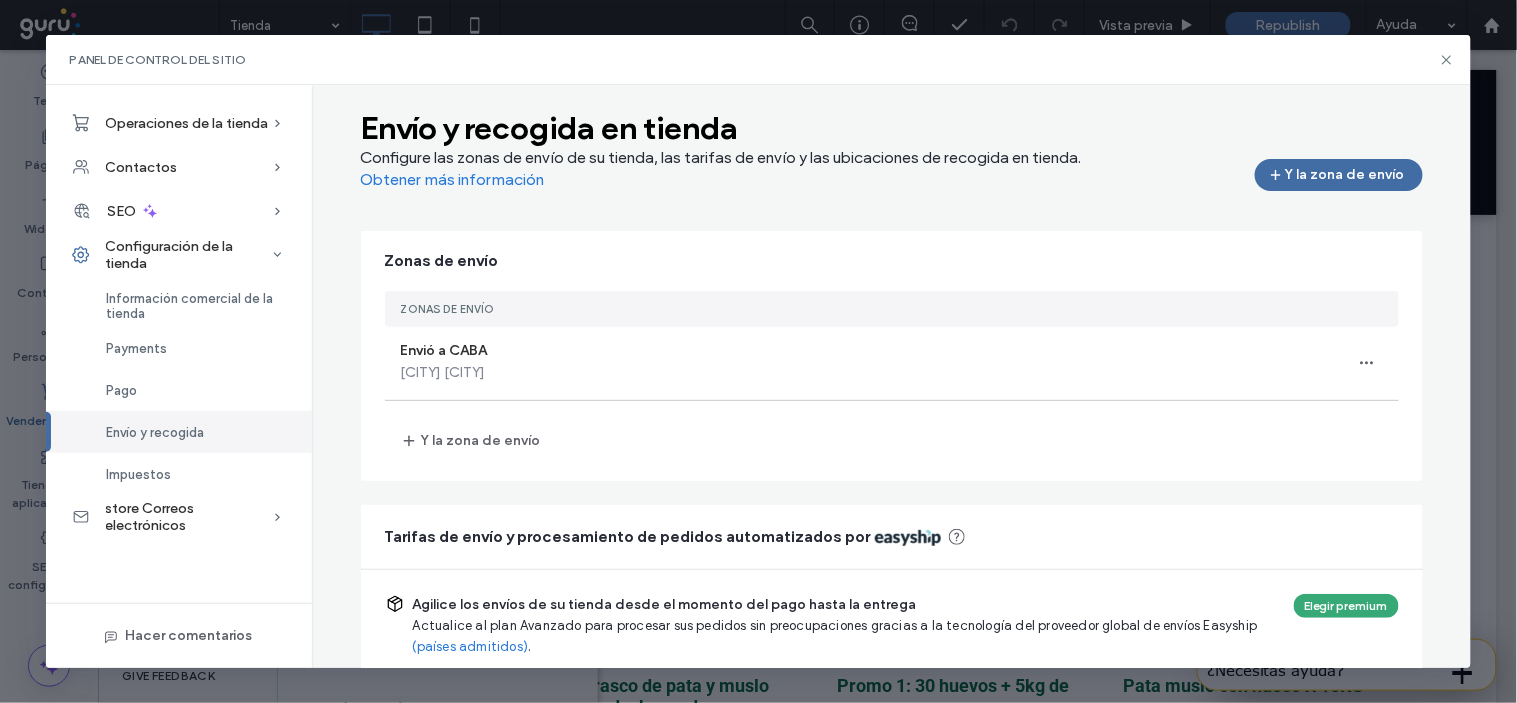 scroll, scrollTop: 0, scrollLeft: 0, axis: both 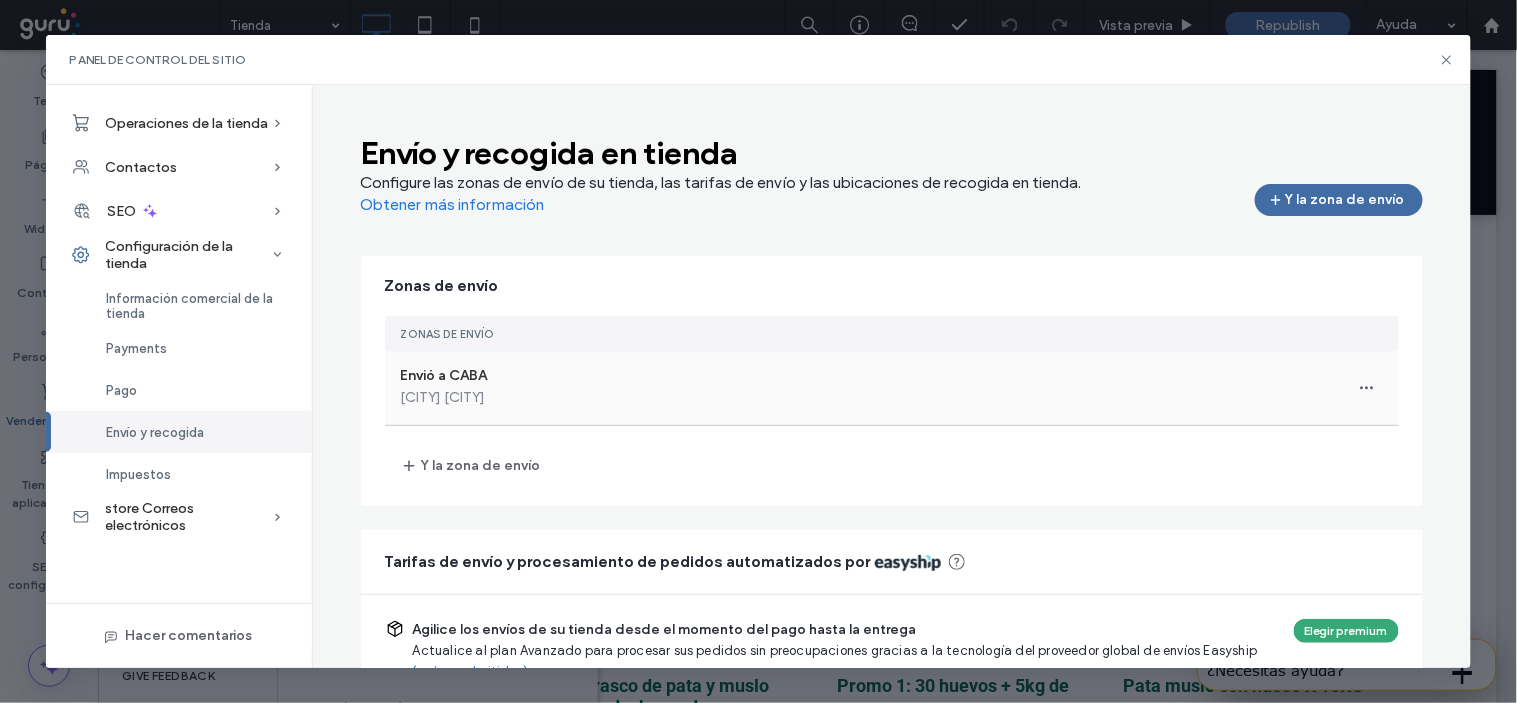 click on "Envió a [CITY] [CITY]" at bounding box center [892, 388] 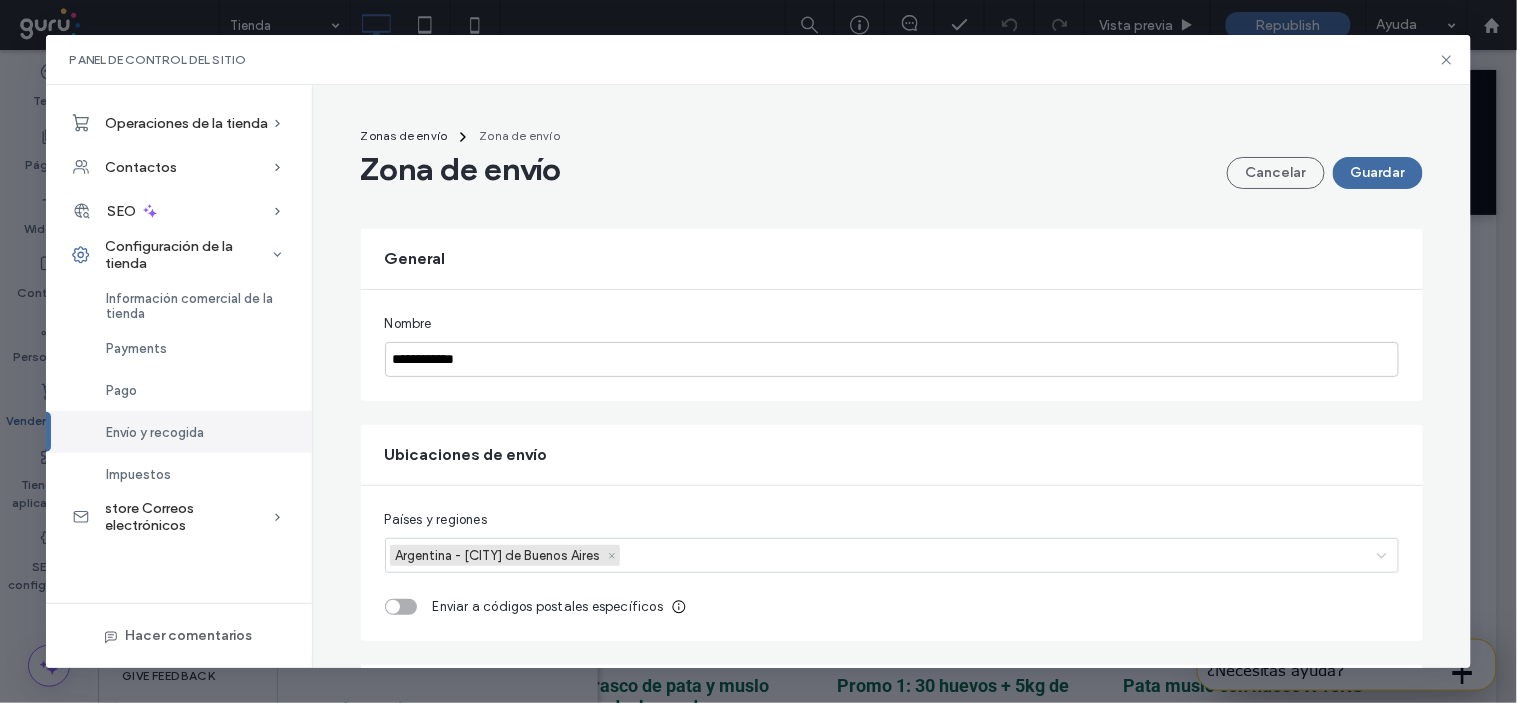 click on "**********" at bounding box center [758, 351] 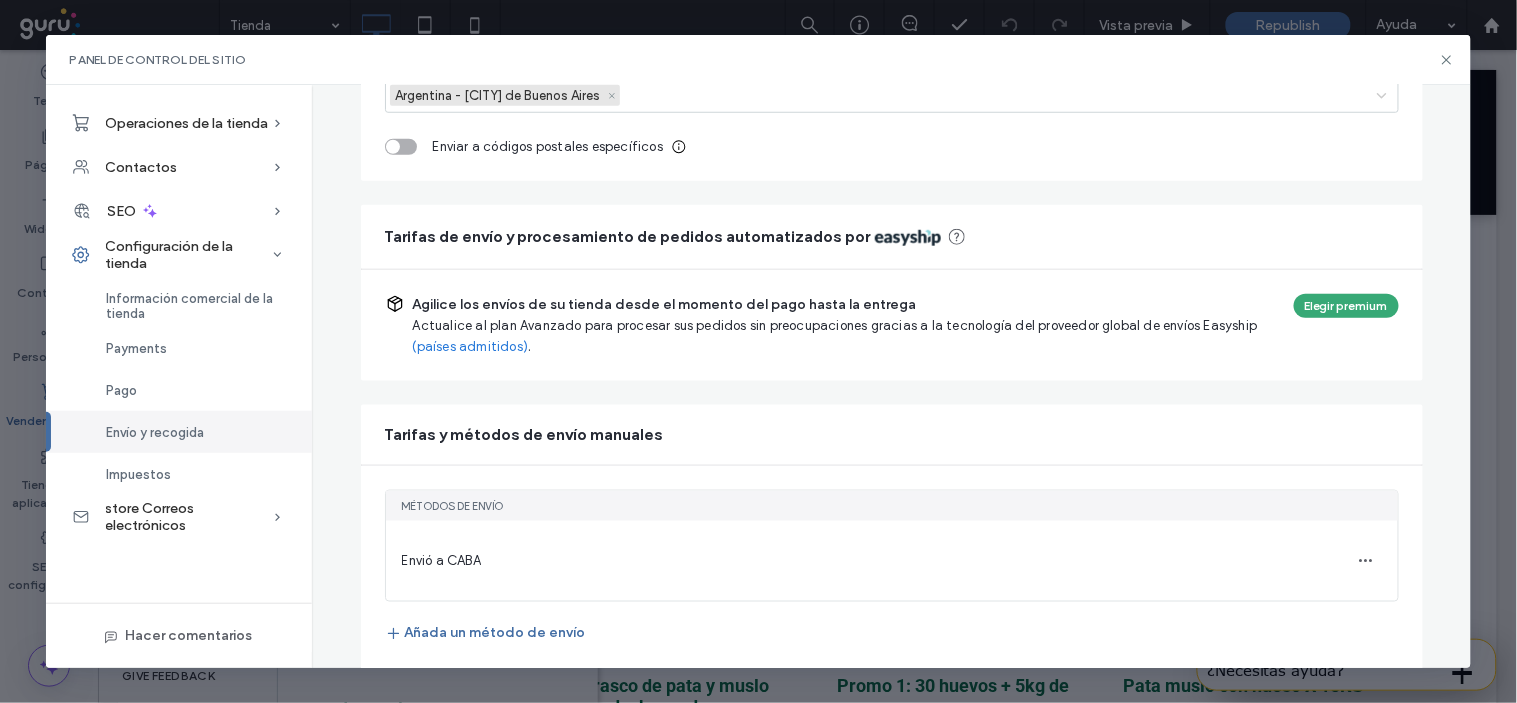 scroll, scrollTop: 465, scrollLeft: 0, axis: vertical 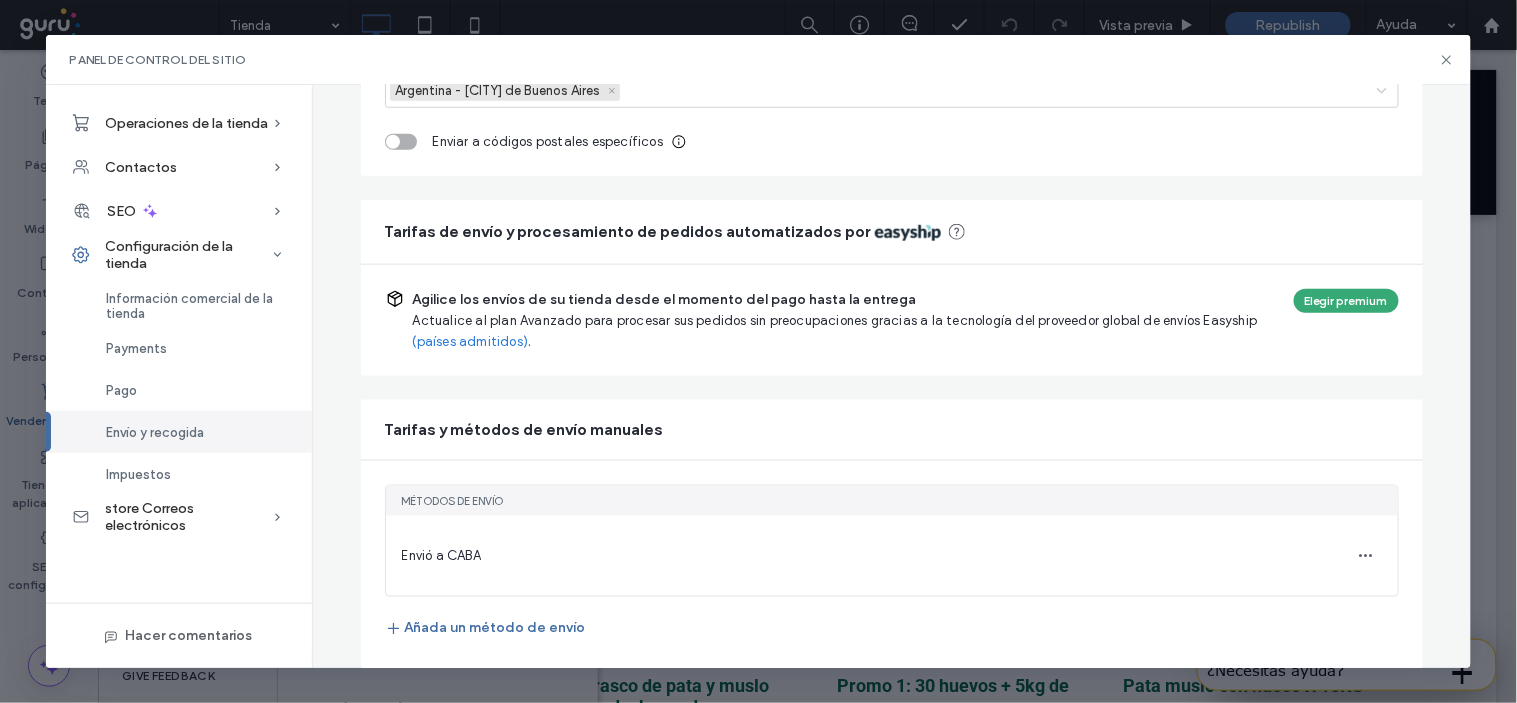click on "Envió a CABA" at bounding box center (441, 555) 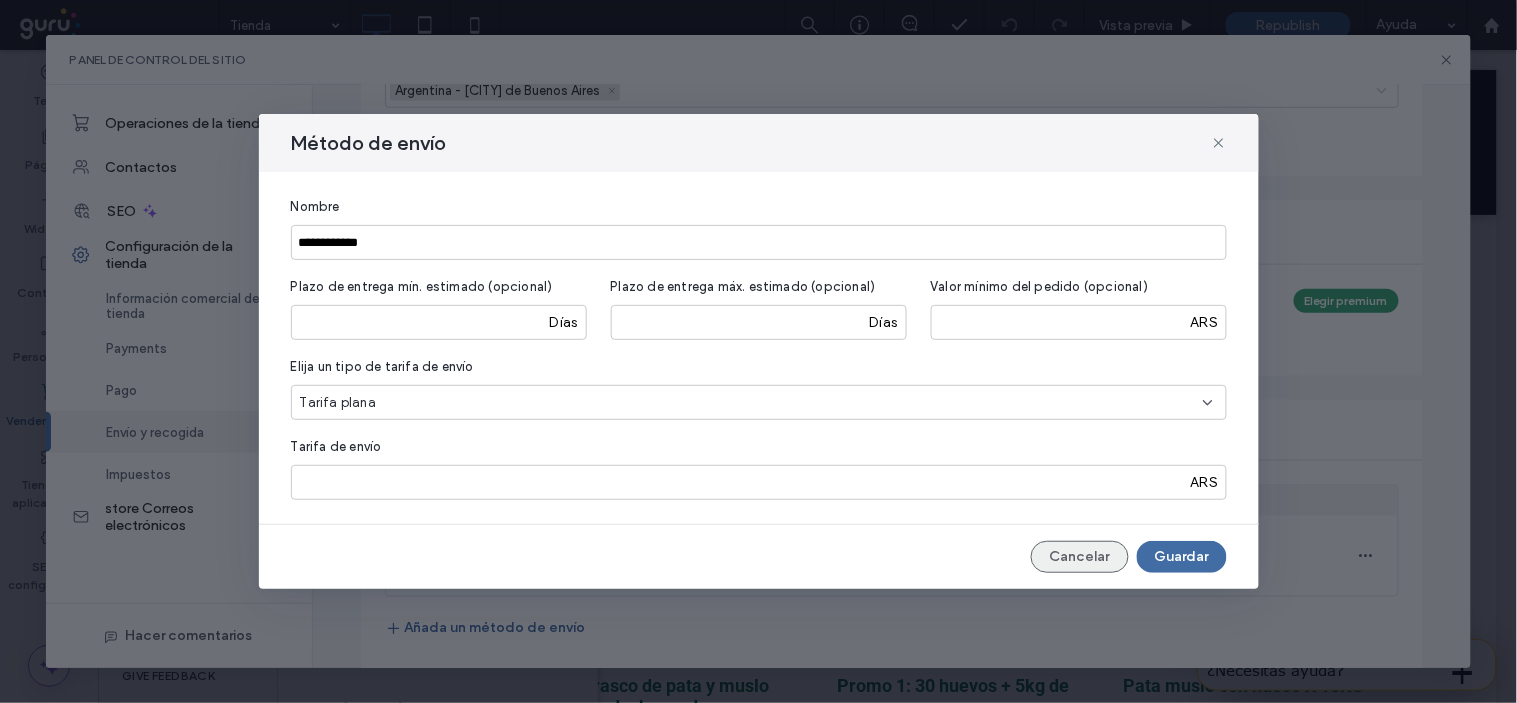 click on "Cancelar" at bounding box center (1080, 557) 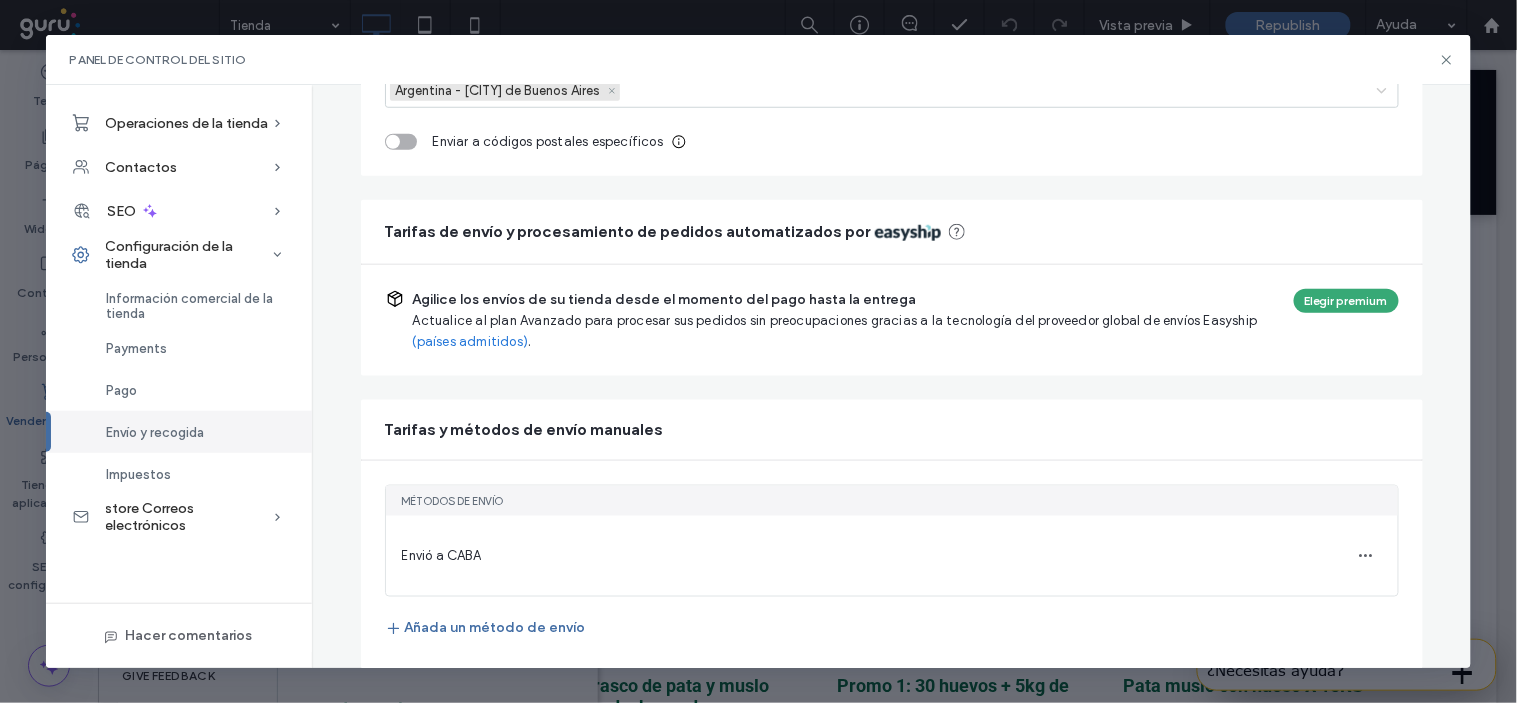 click on "Envió a CABA" at bounding box center (441, 555) 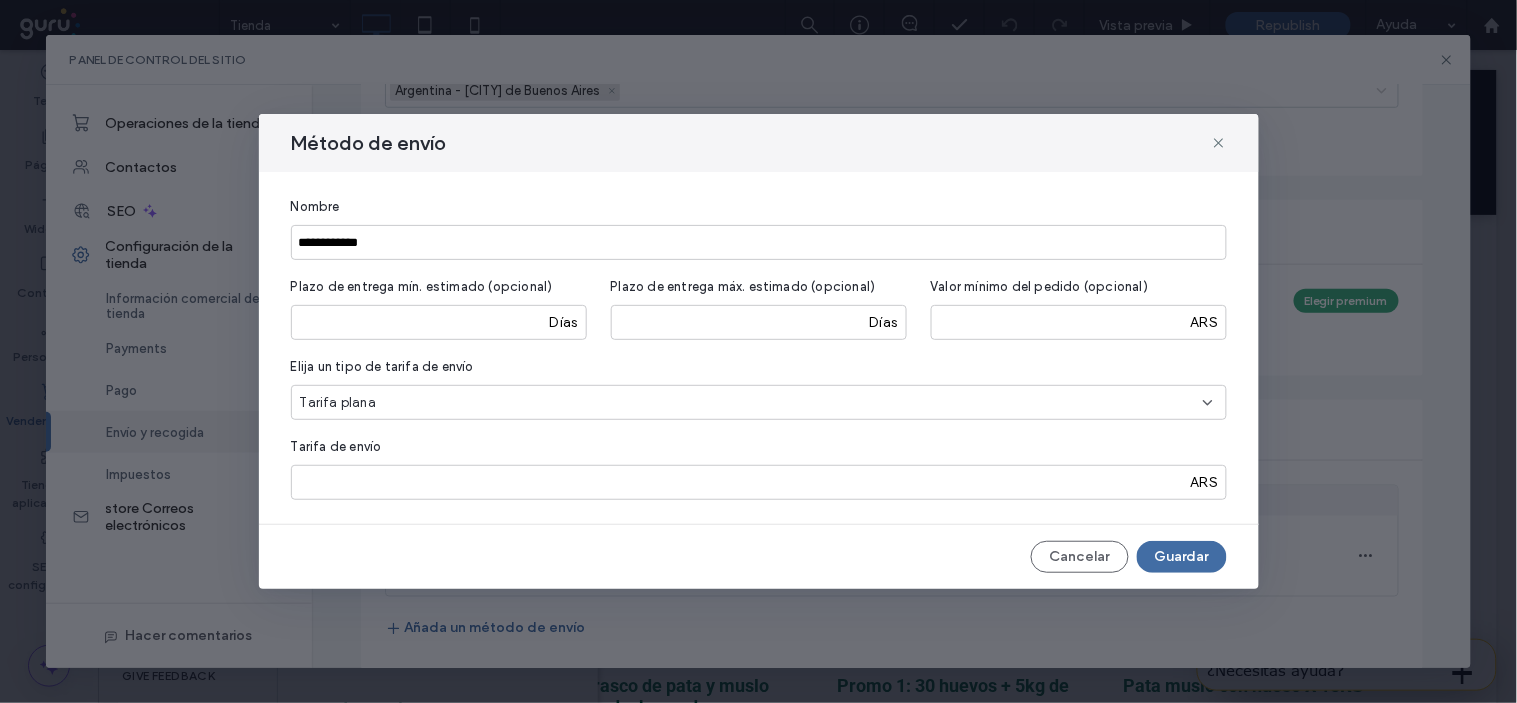 click on "**********" at bounding box center (758, 351) 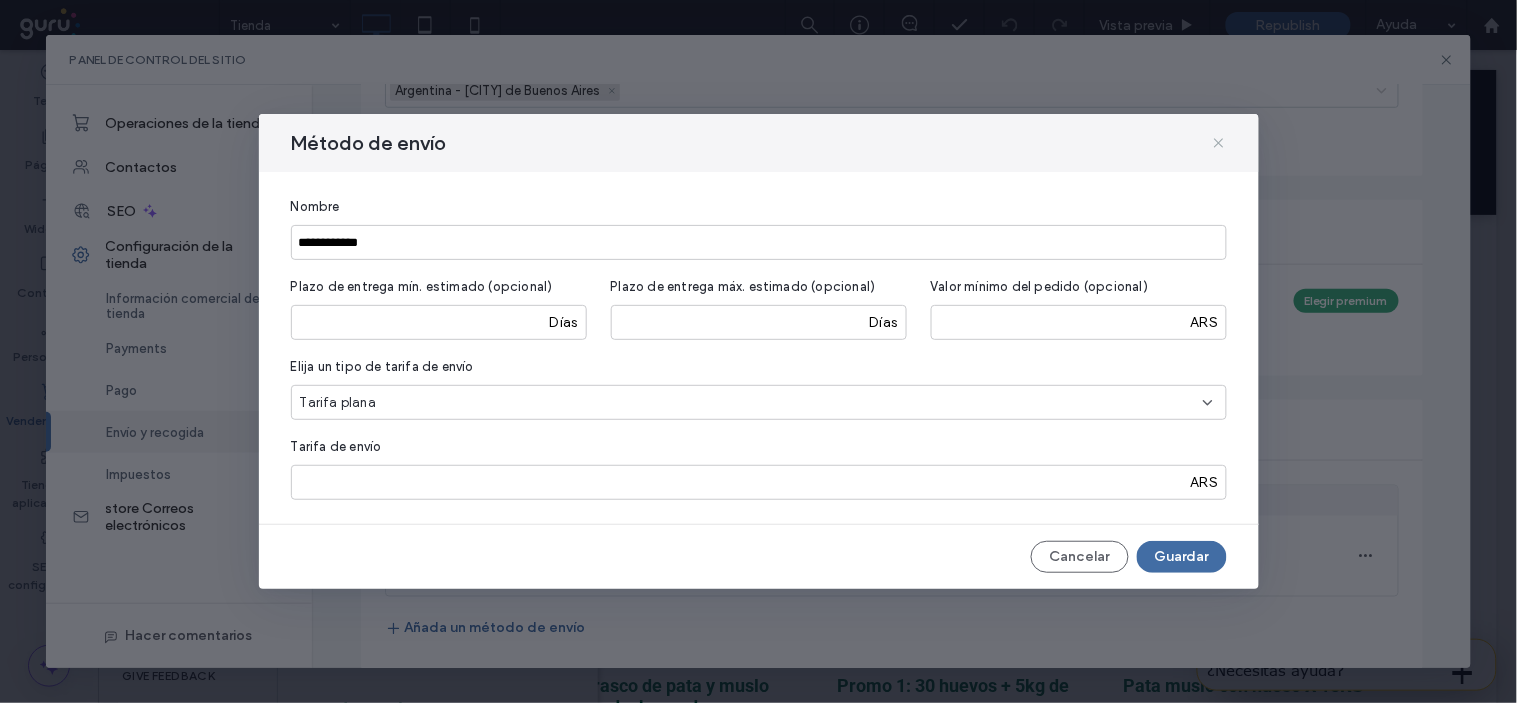 click 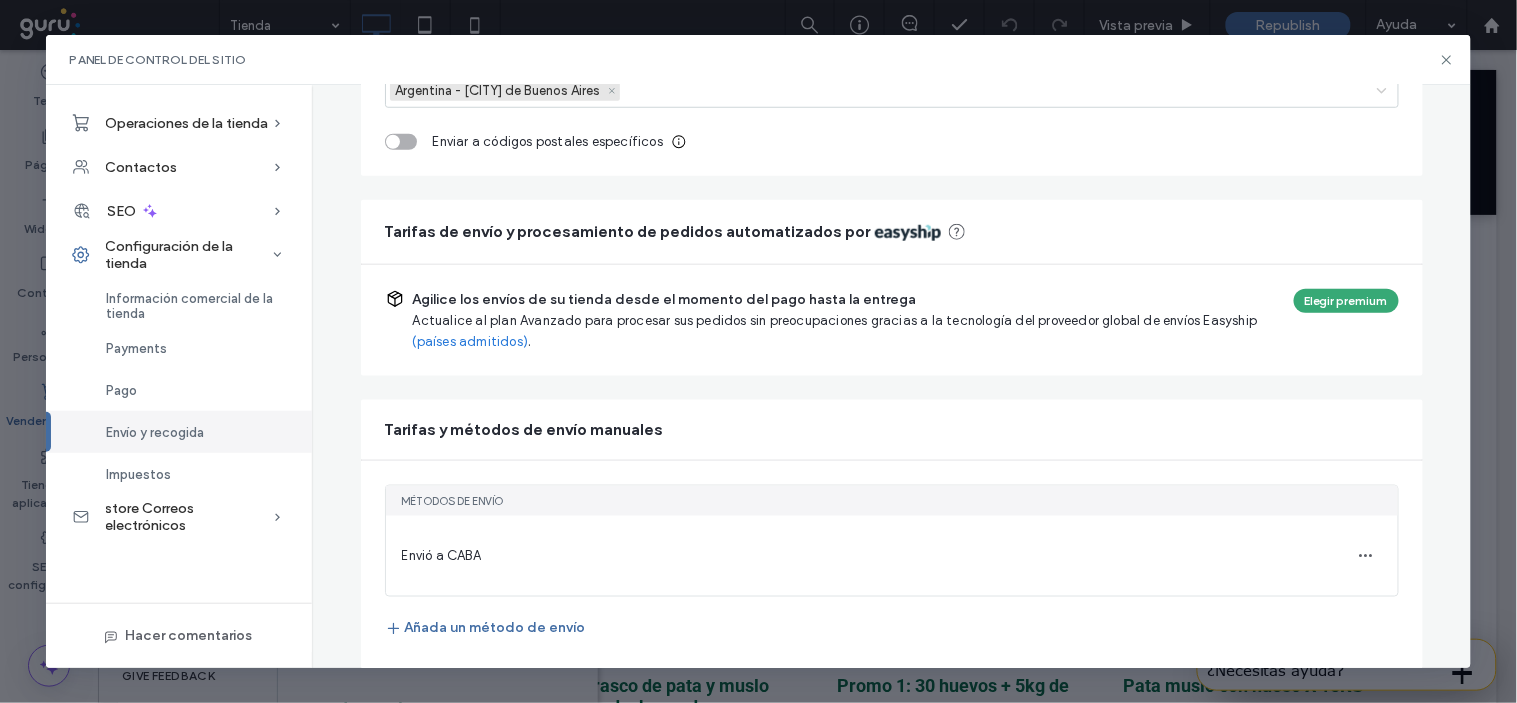 scroll, scrollTop: 145, scrollLeft: 0, axis: vertical 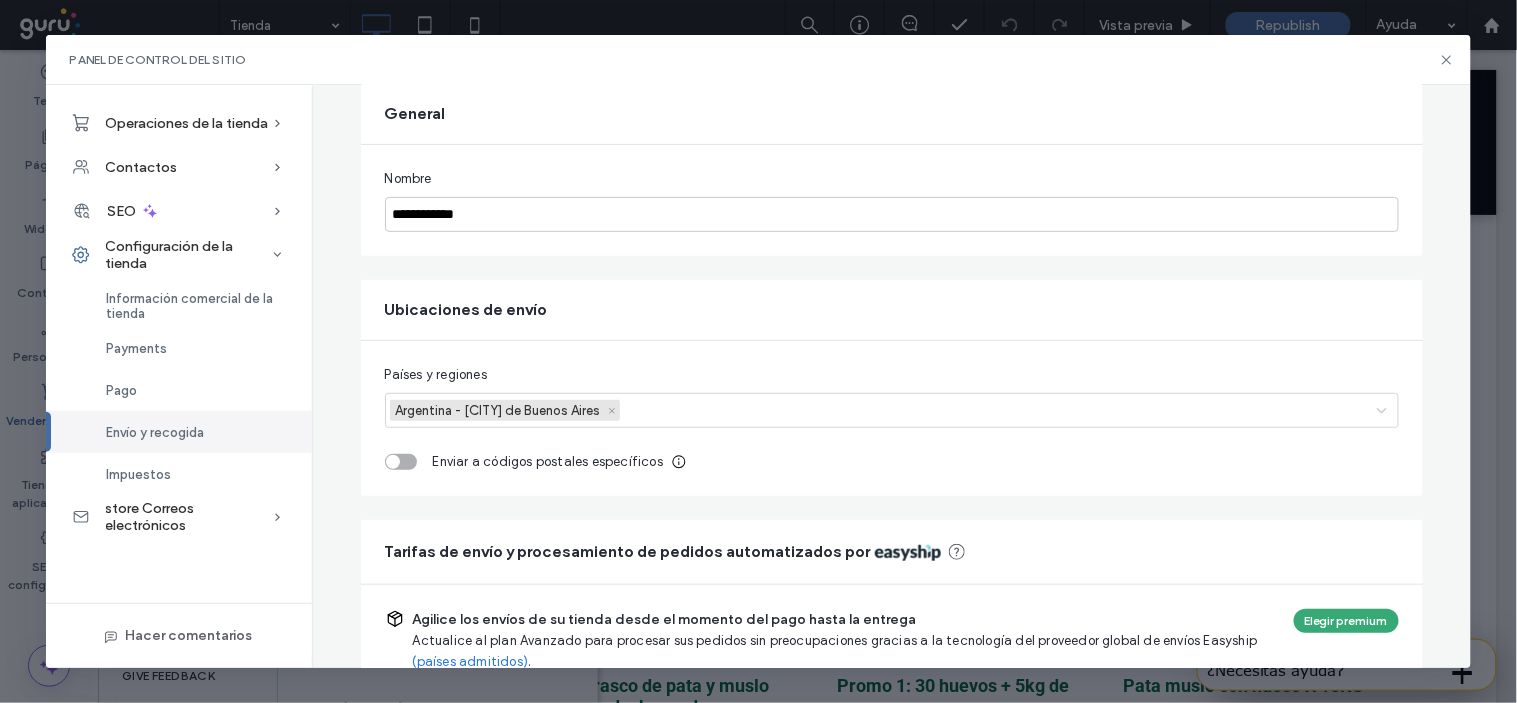 click on "Envío y recogida" at bounding box center [156, 432] 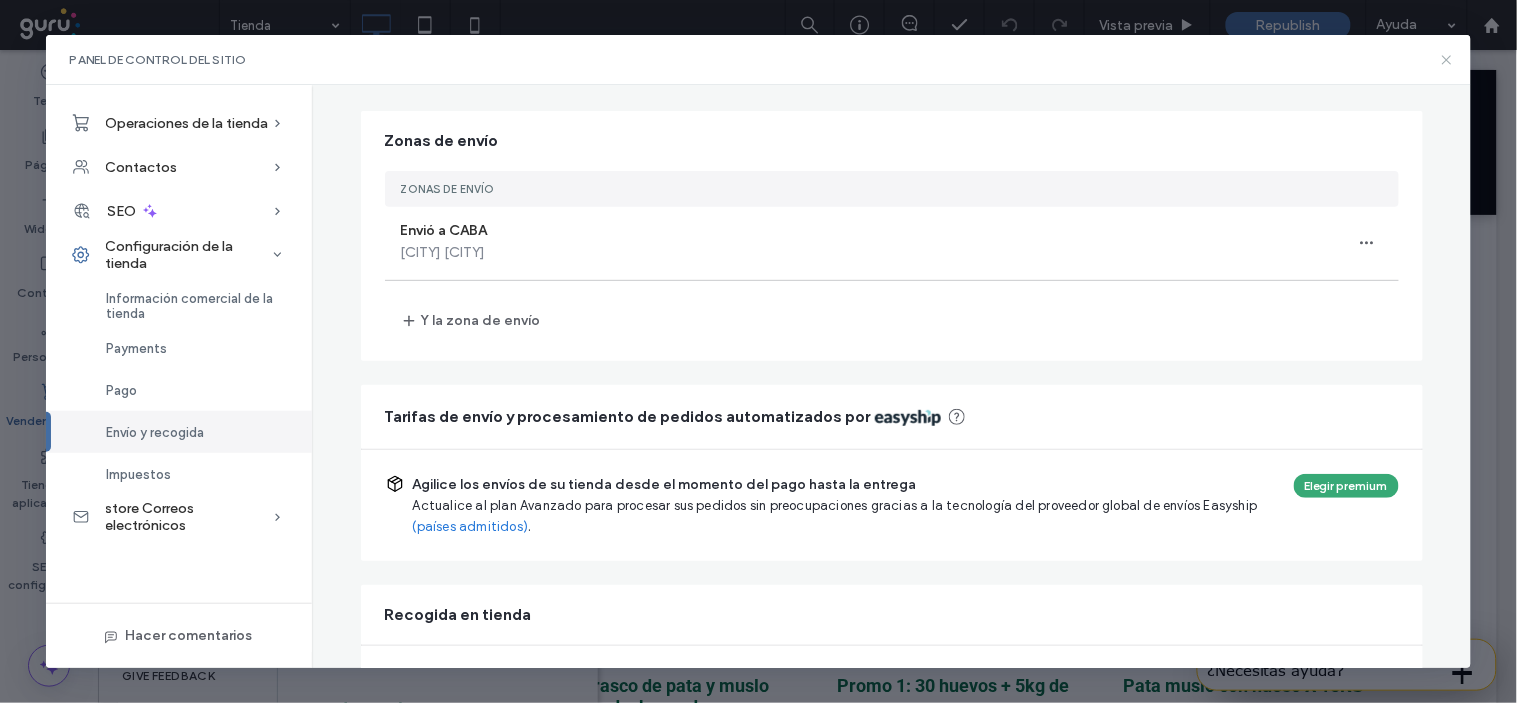 click 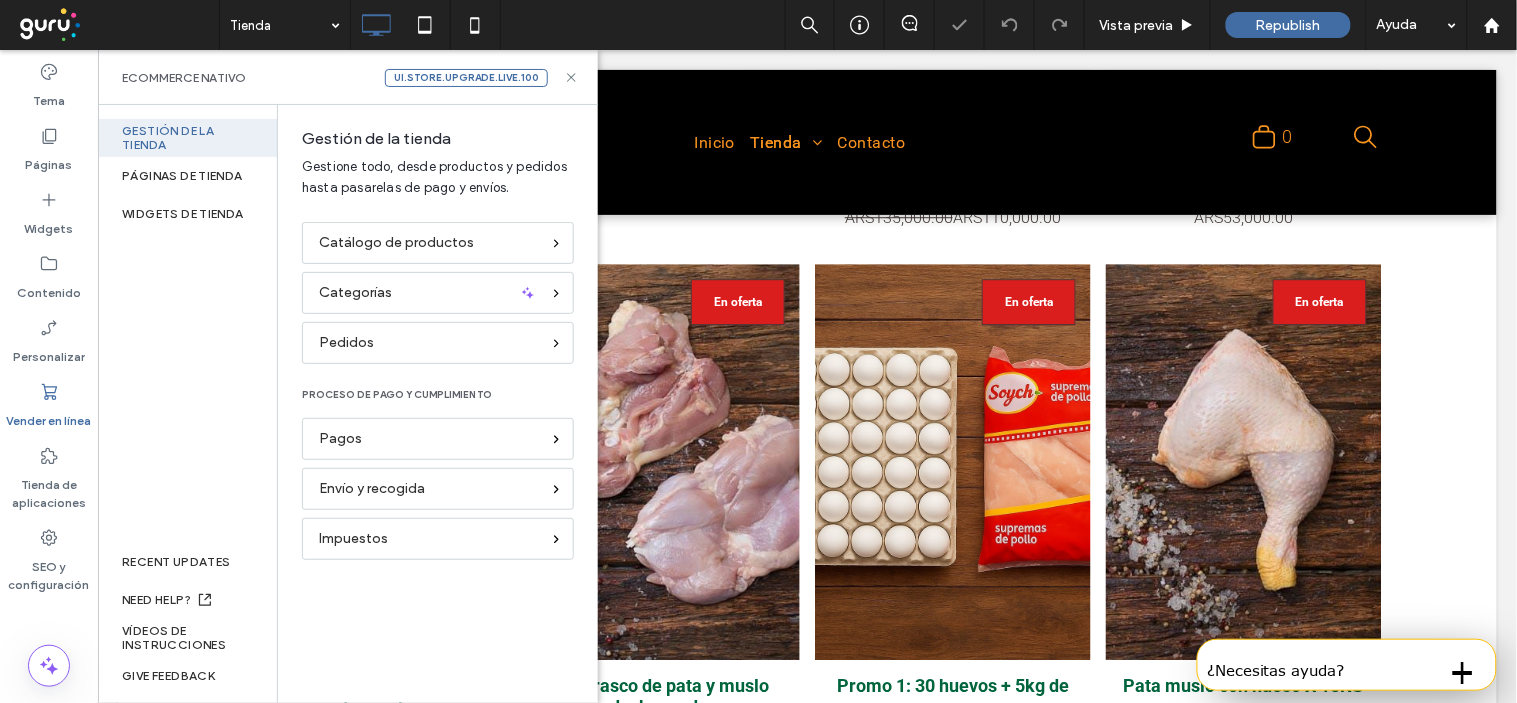 click on "Vender en línea" at bounding box center (49, 416) 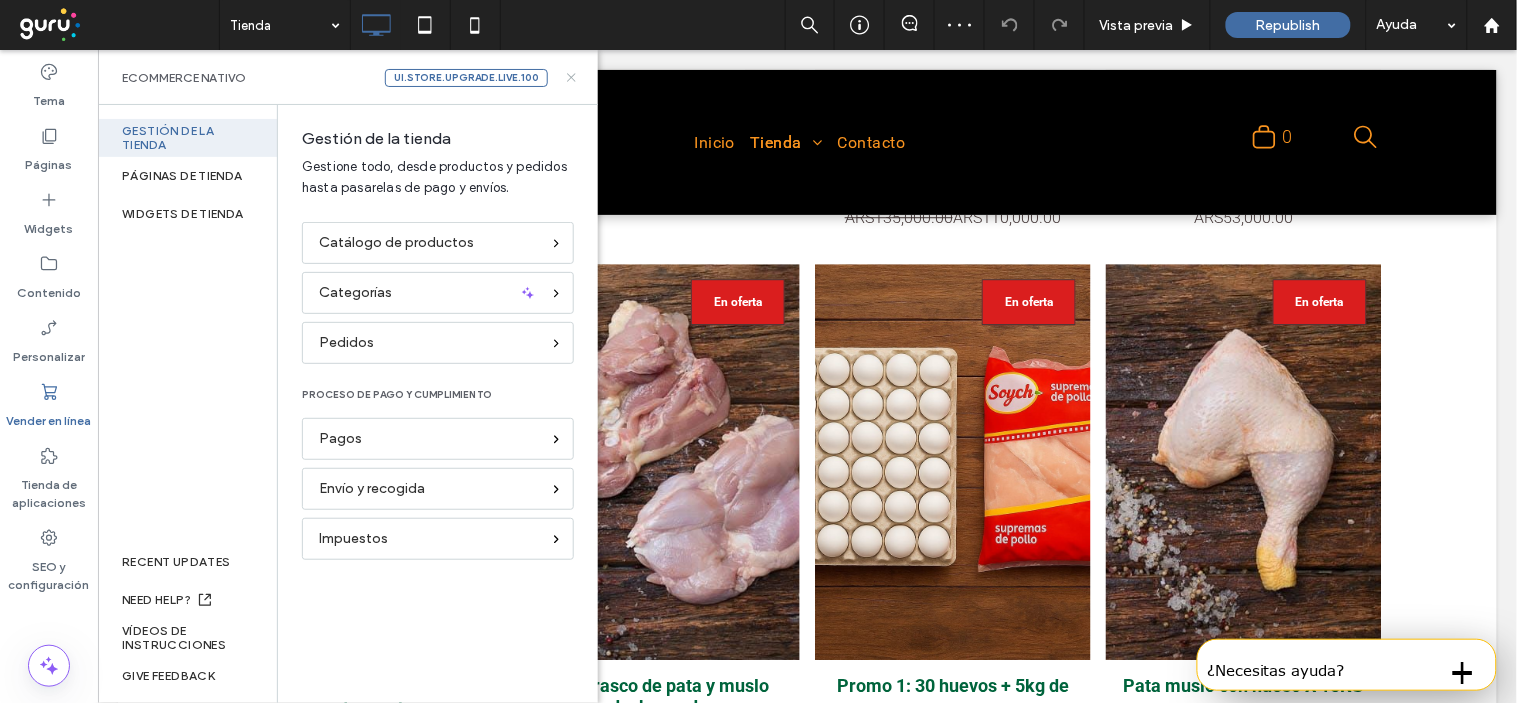 click 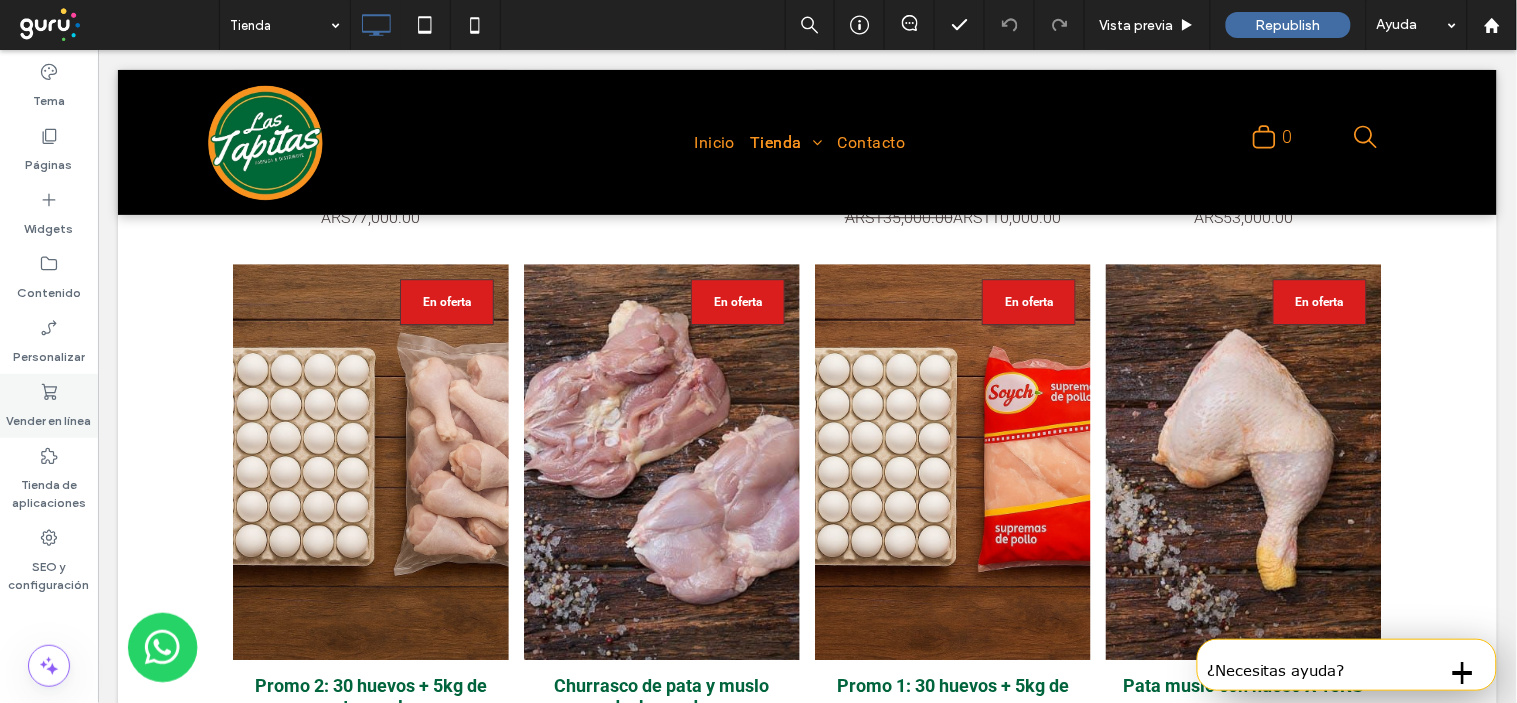 click on "Vender en línea" at bounding box center (49, 416) 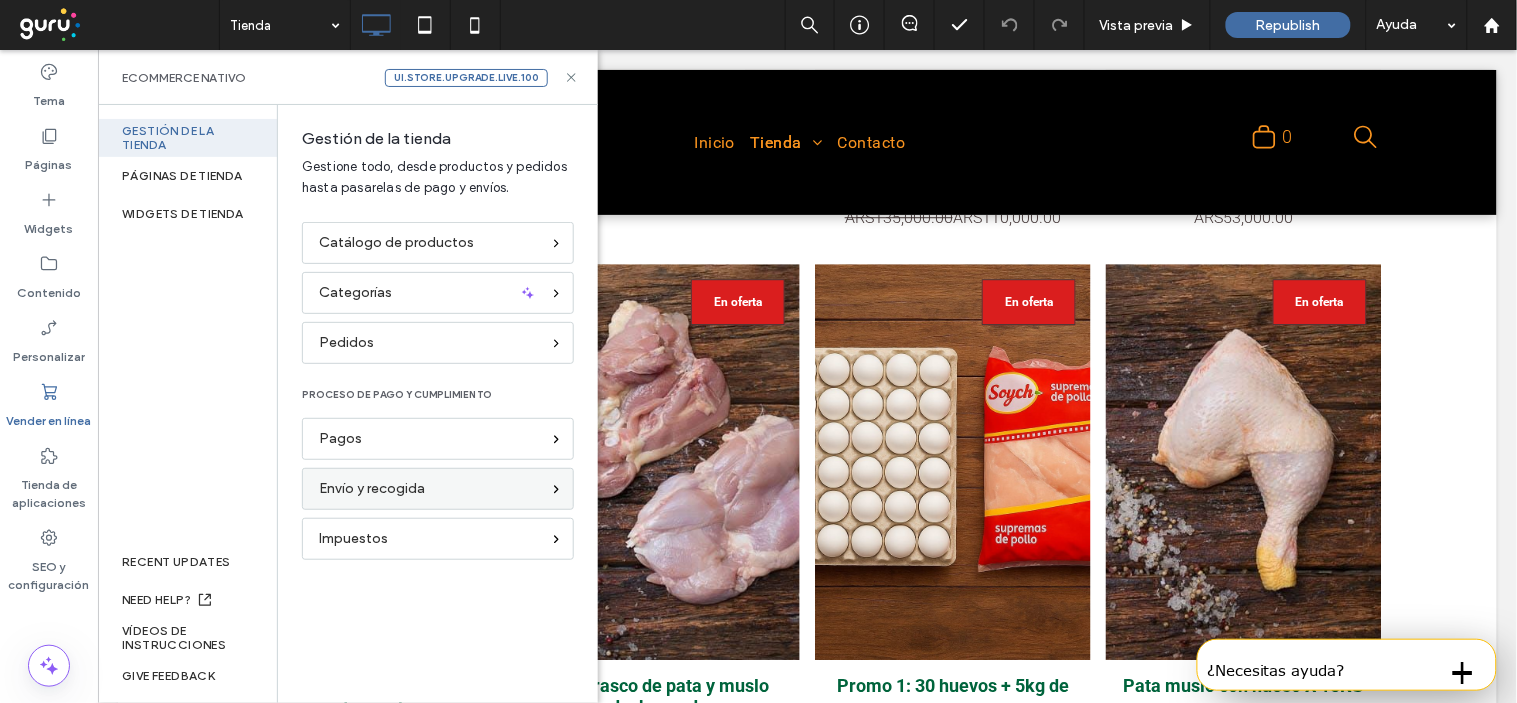 click on "Envío y recogida" at bounding box center (372, 489) 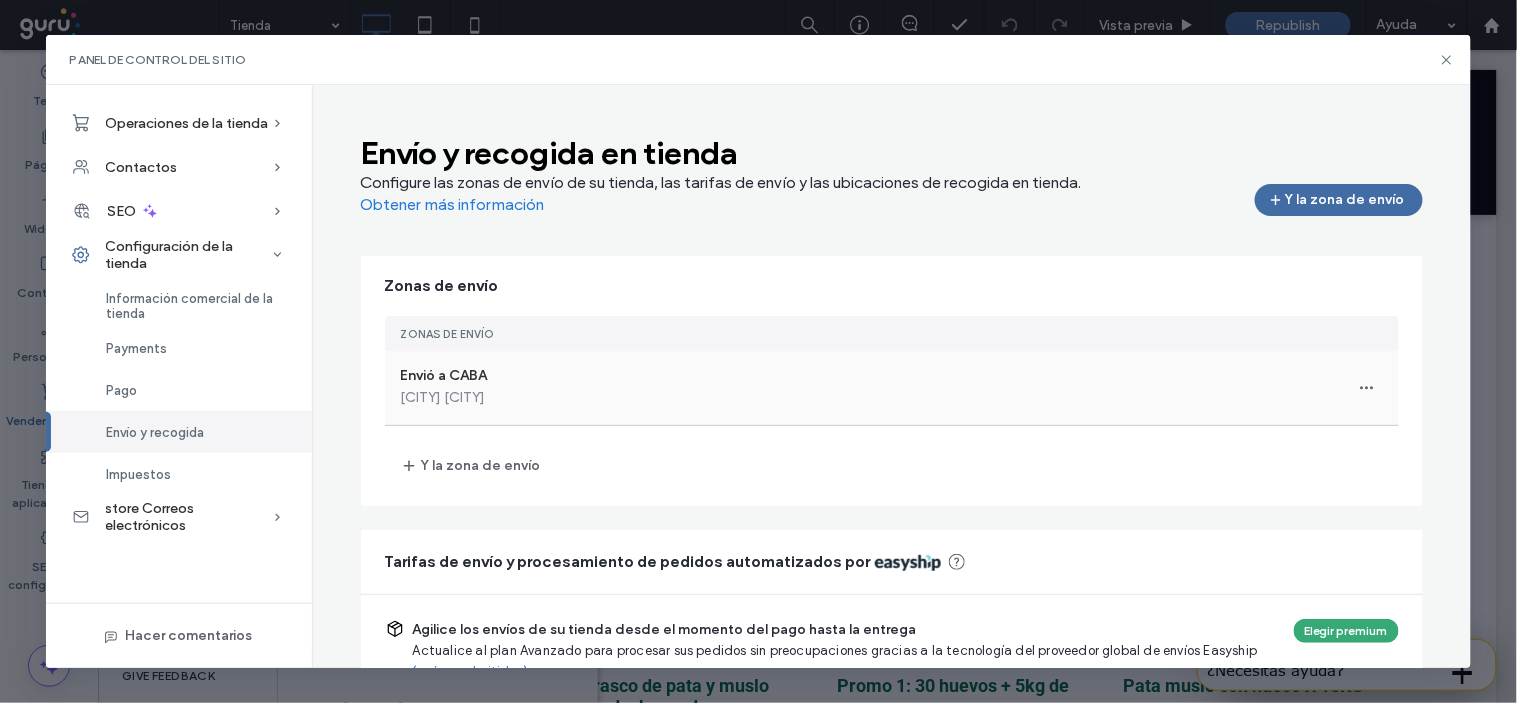 click on "Envió a [CITY] [CITY]" at bounding box center [892, 388] 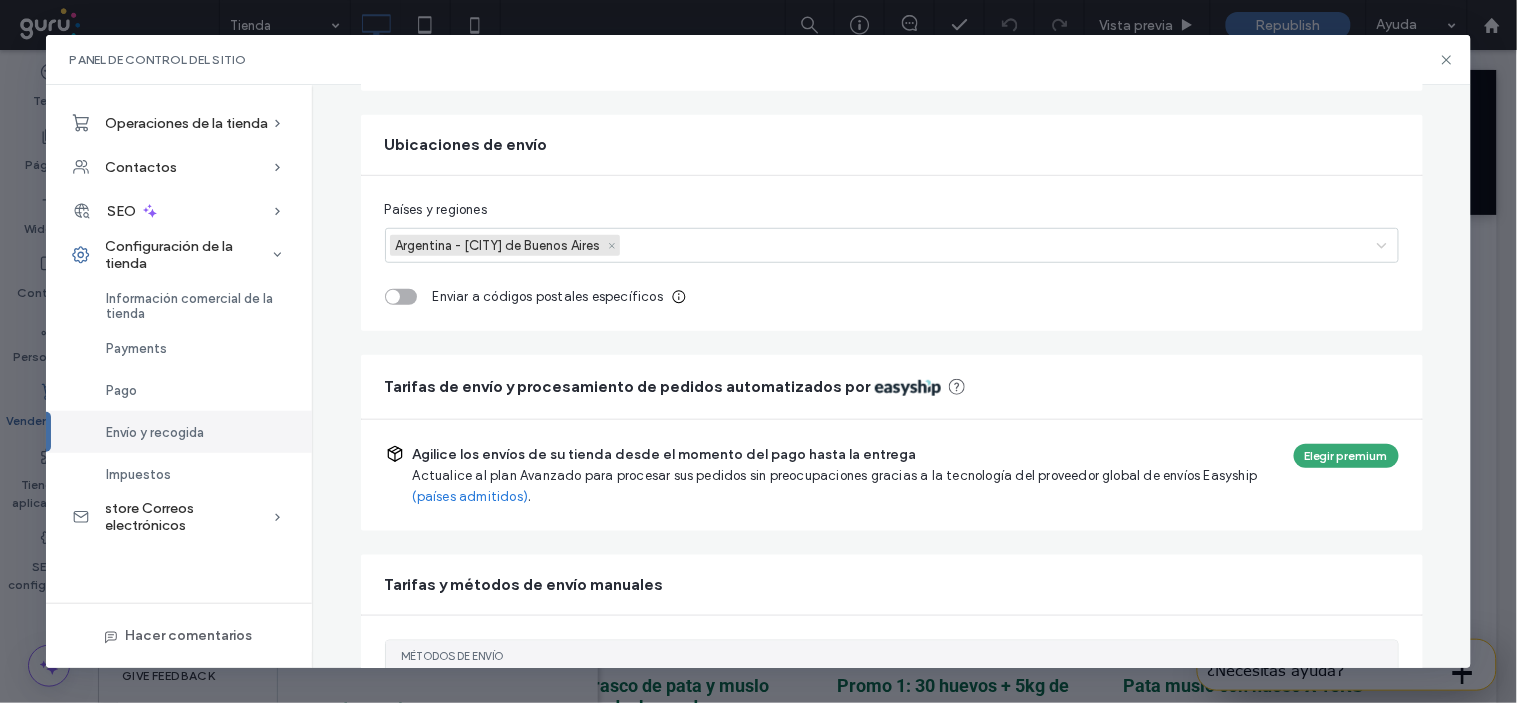 scroll, scrollTop: 465, scrollLeft: 0, axis: vertical 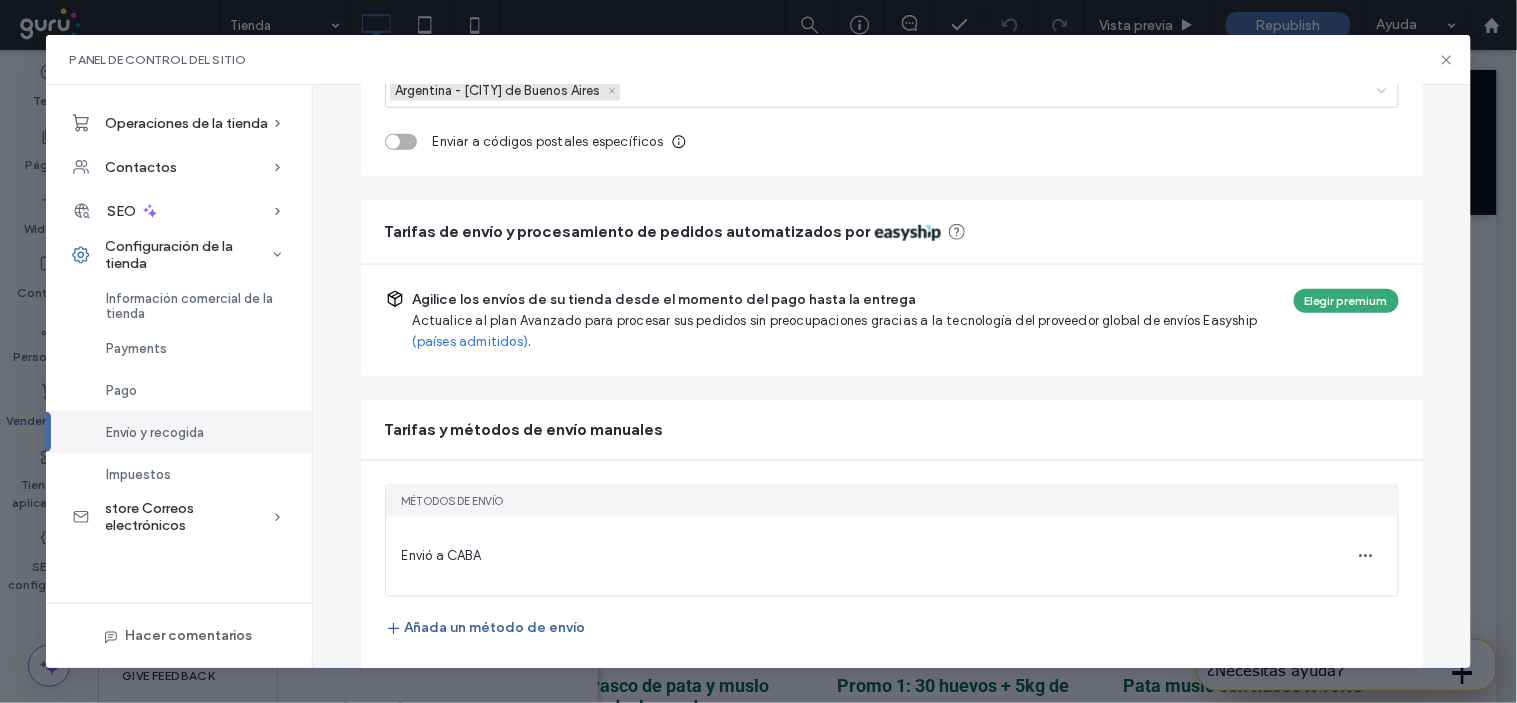 click on "Añada un método de envío" at bounding box center [485, 629] 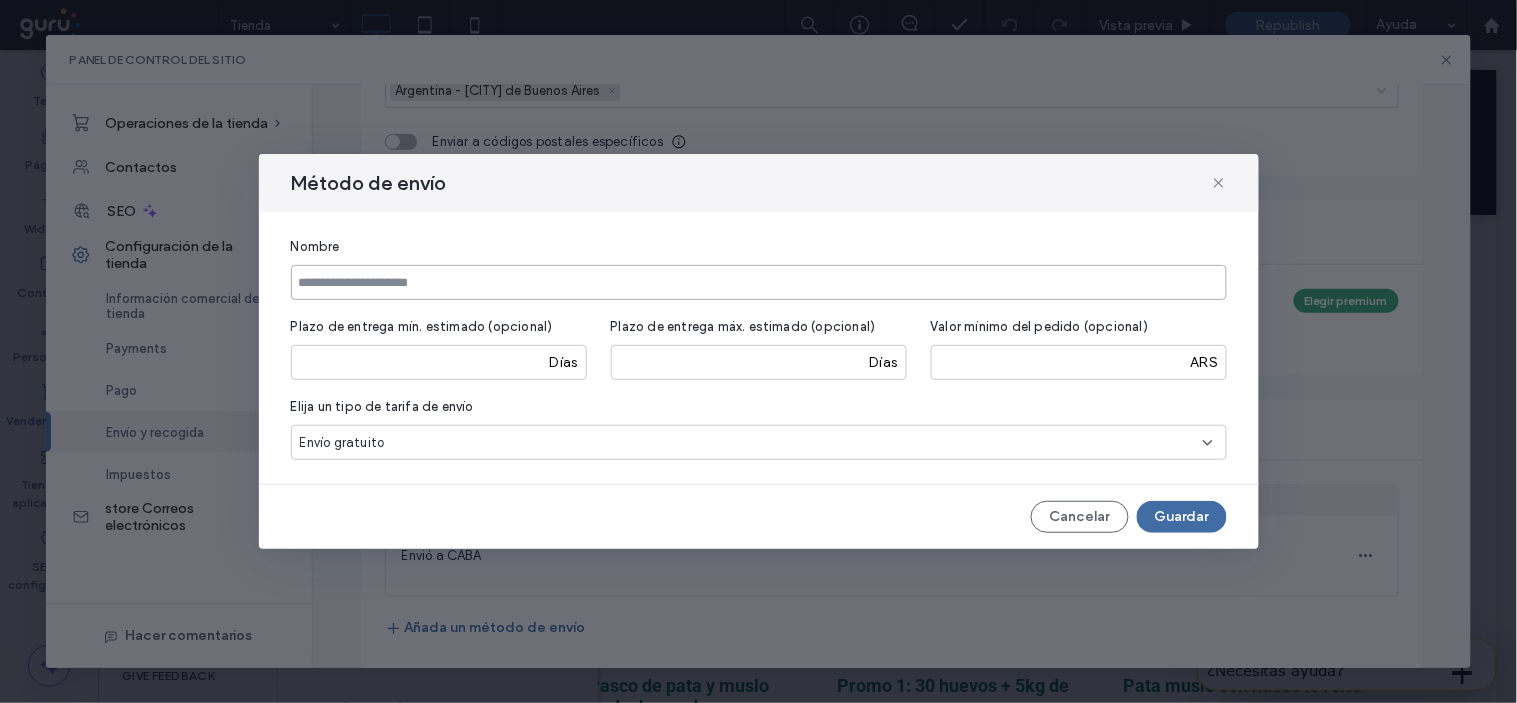 click at bounding box center (759, 282) 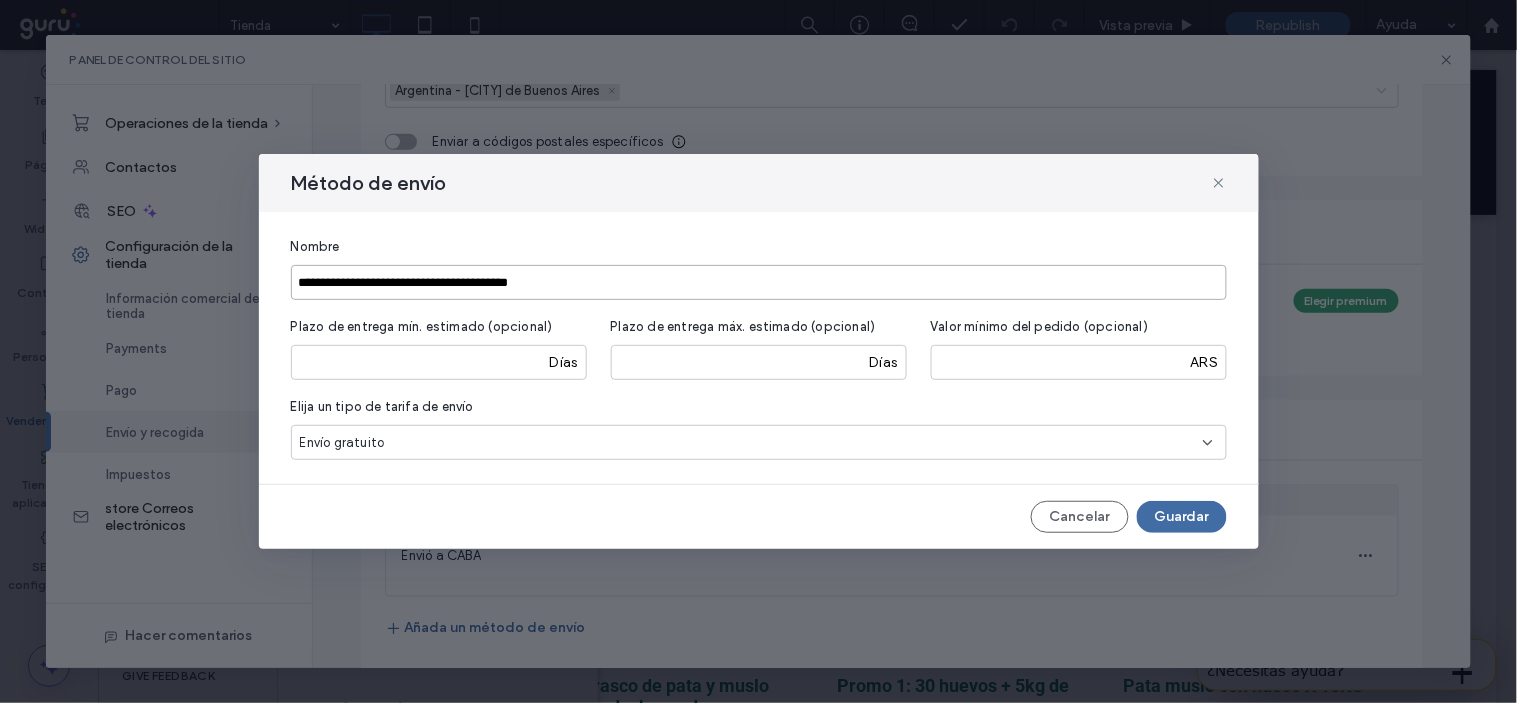 type on "**********" 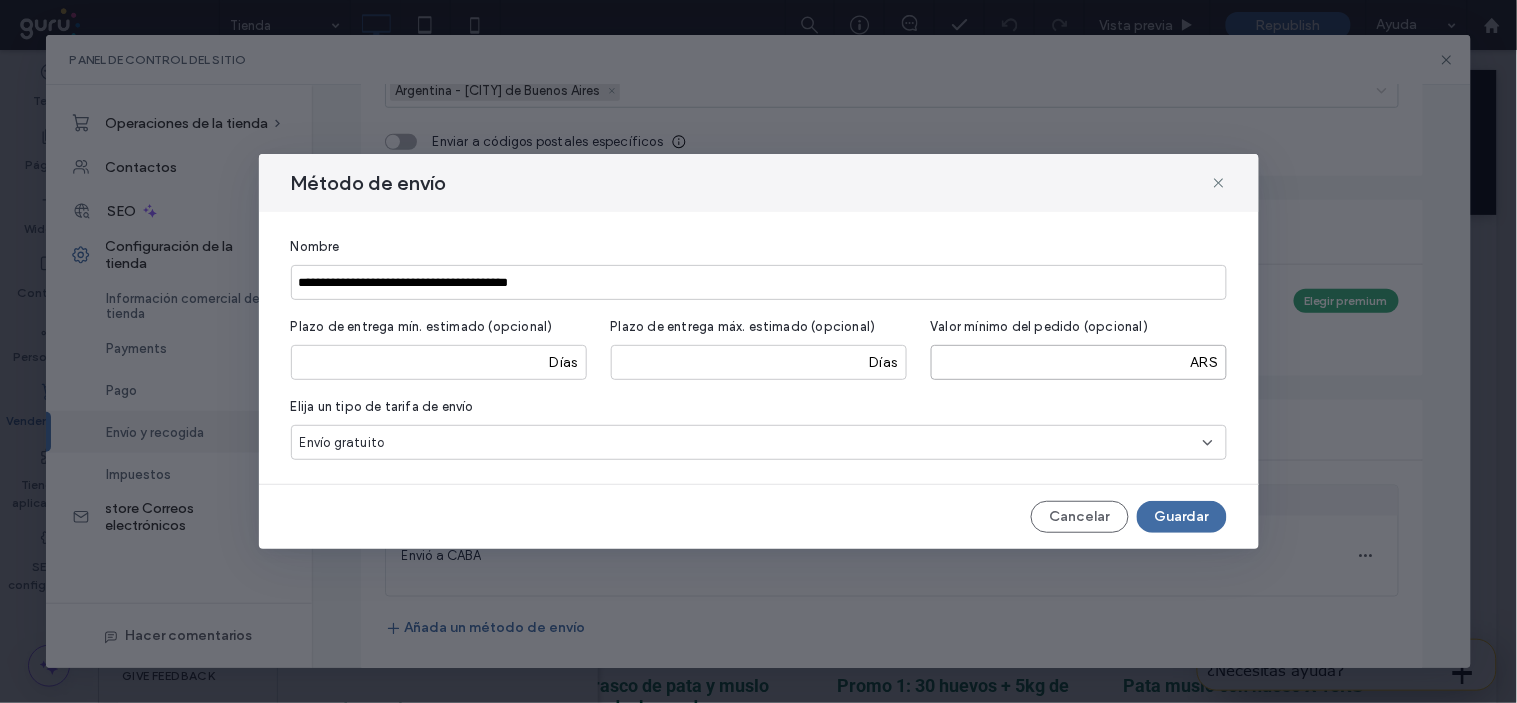 click at bounding box center (1079, 362) 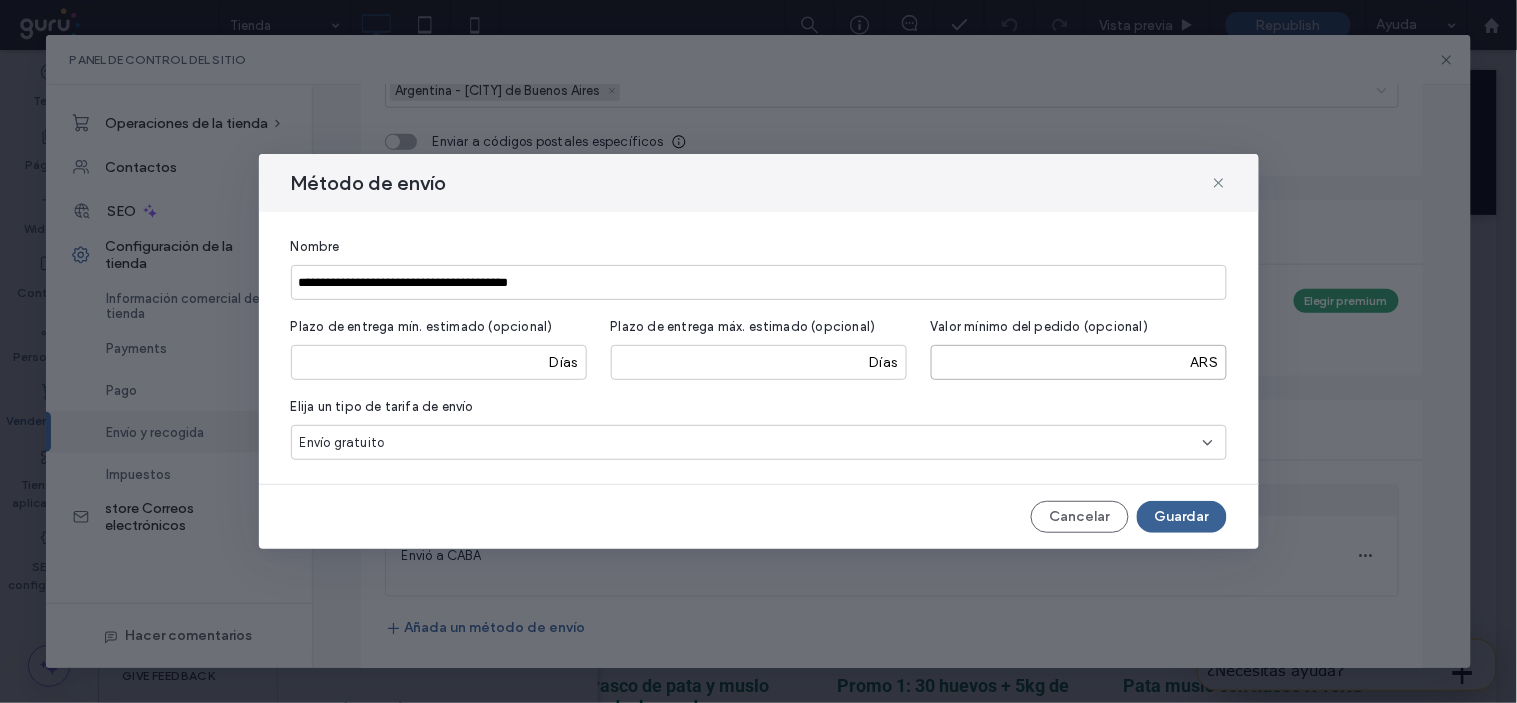 type on "*****" 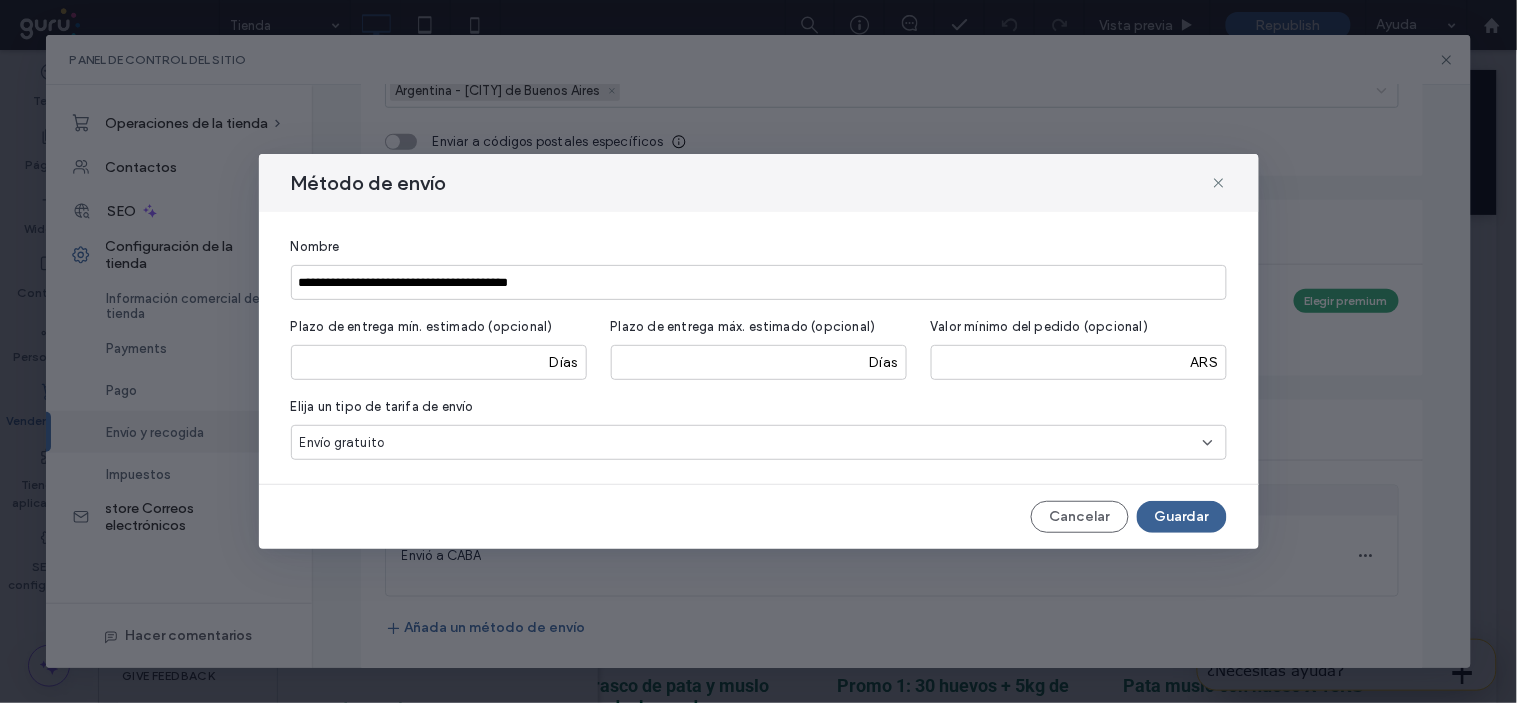 click on "Guardar" at bounding box center (1182, 517) 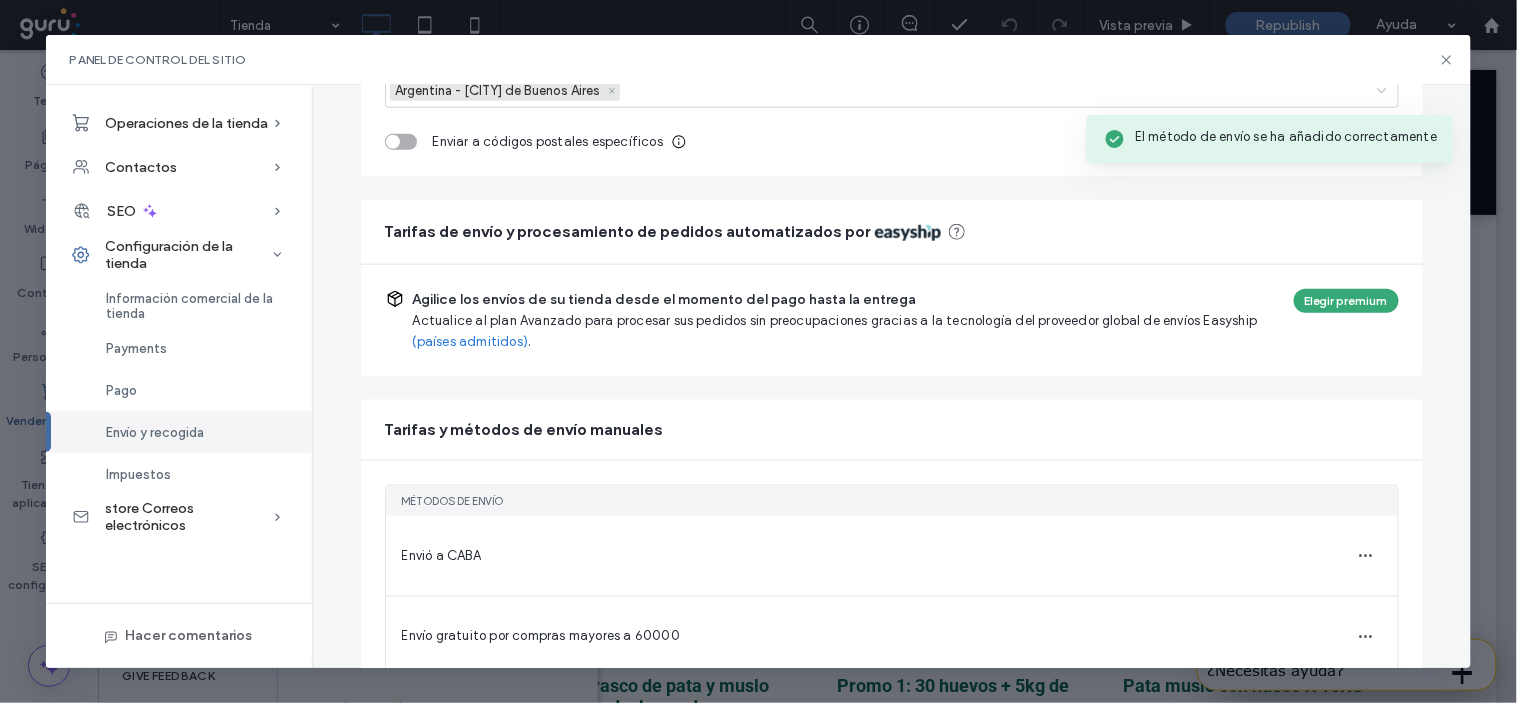 scroll, scrollTop: 546, scrollLeft: 0, axis: vertical 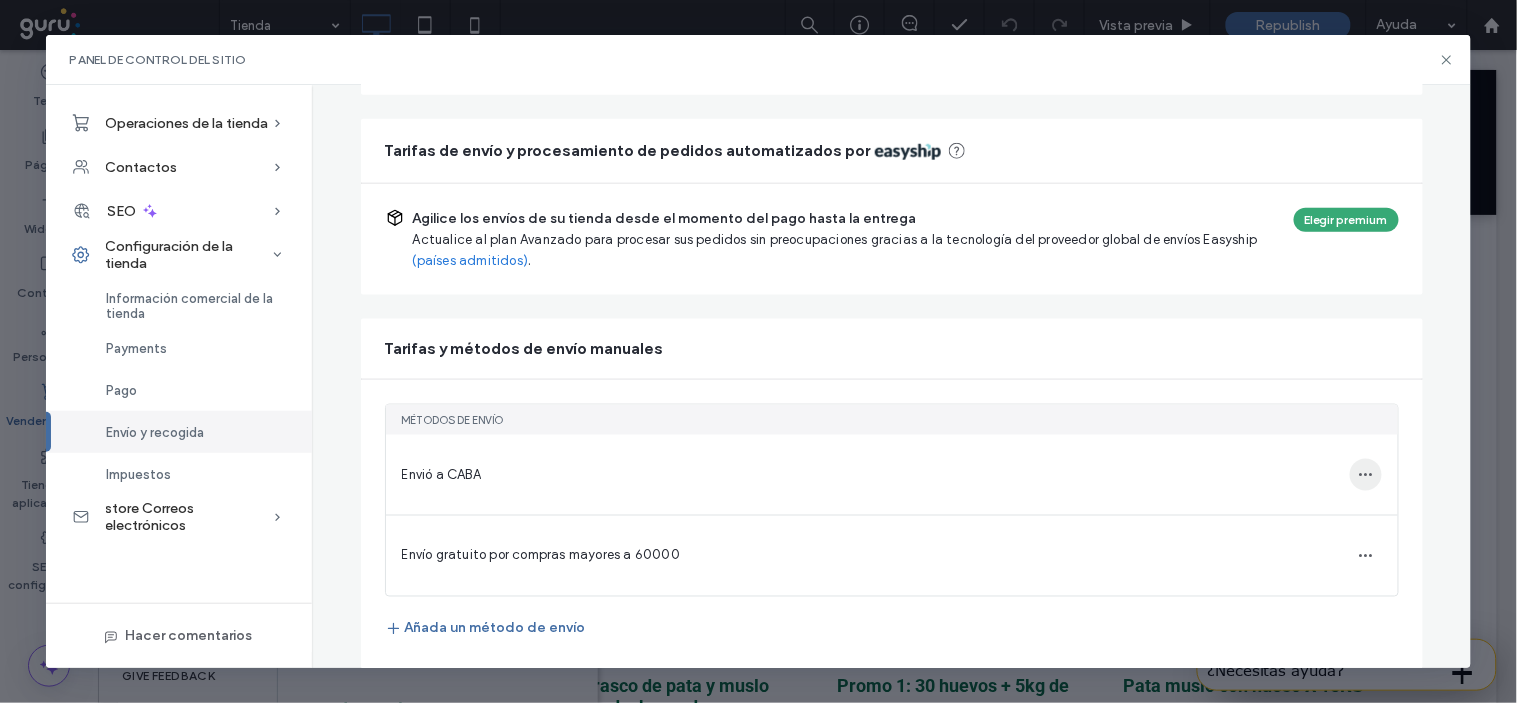 click 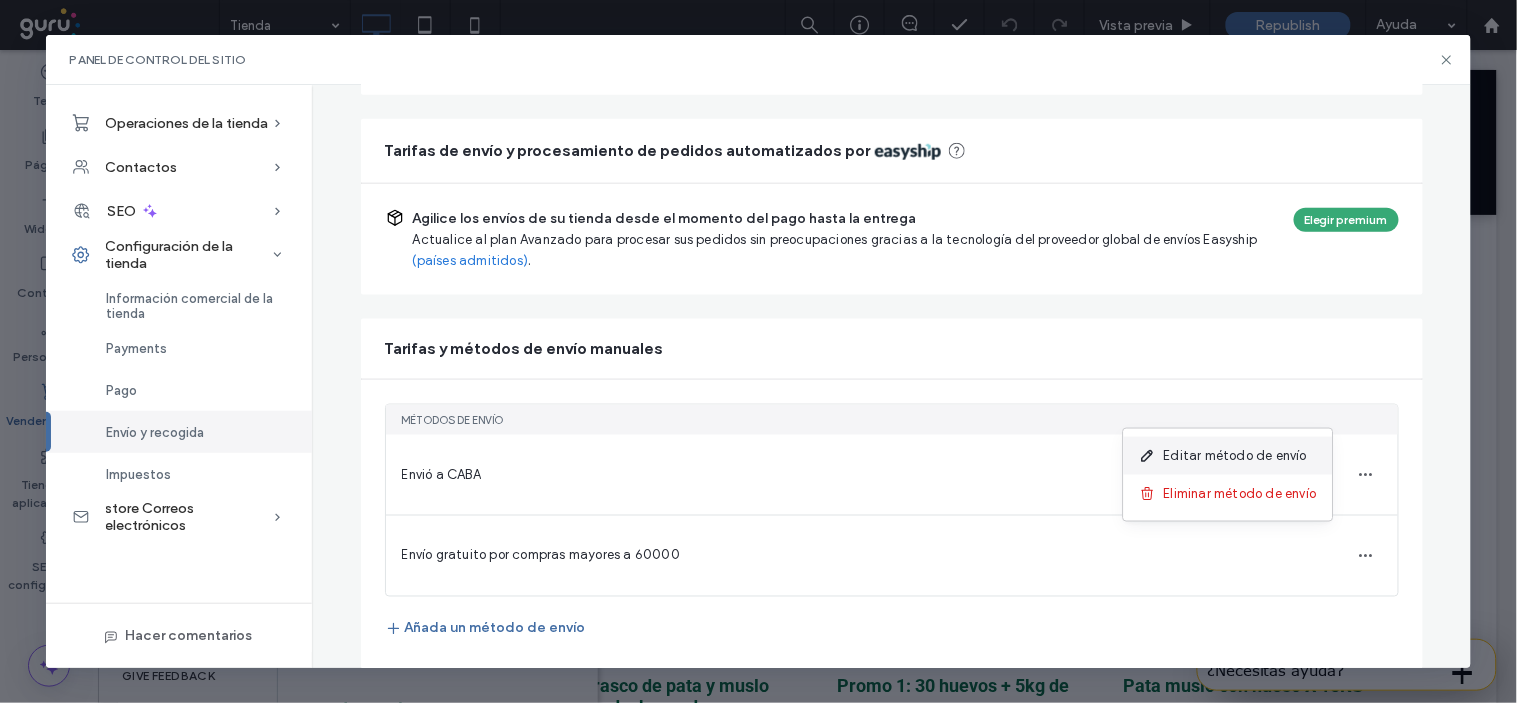click on "Editar método de envío" at bounding box center (1235, 456) 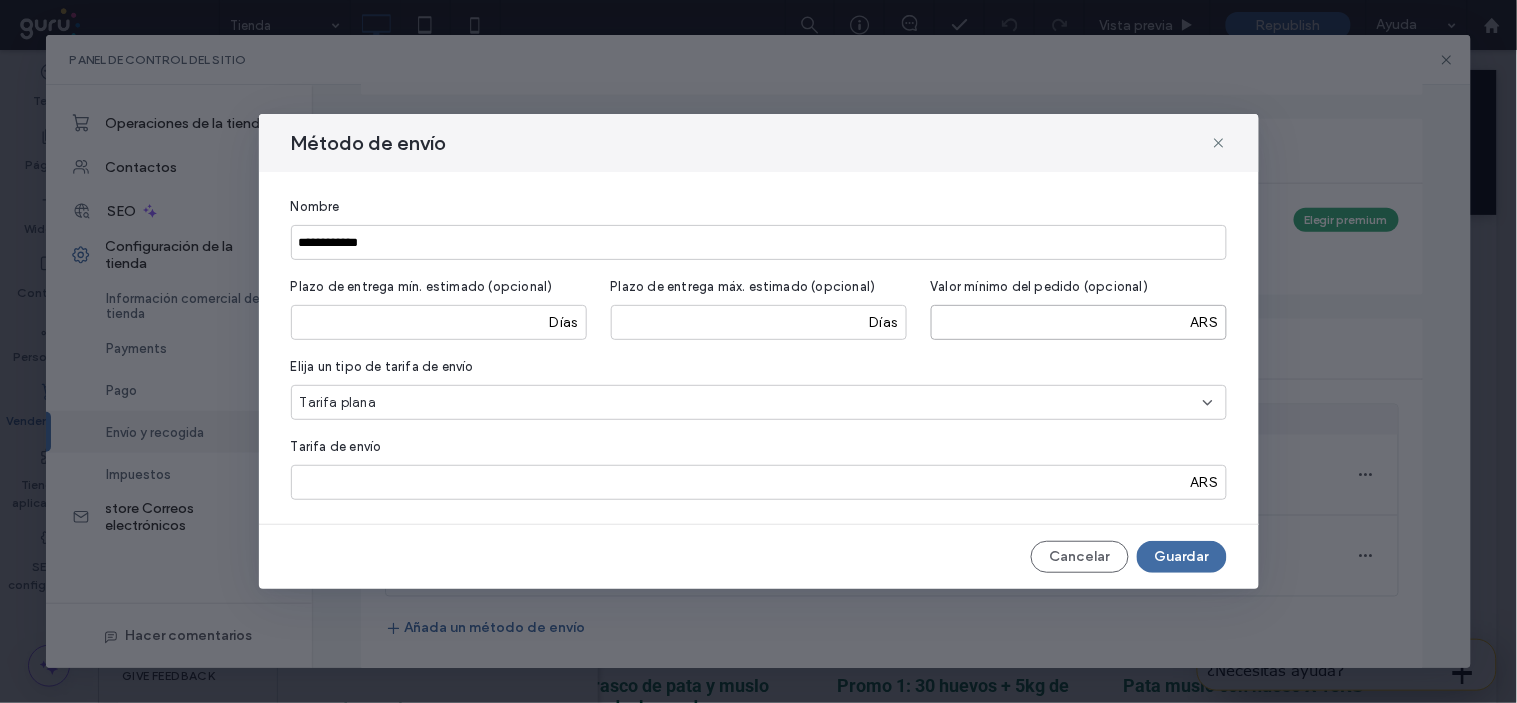 drag, startPoint x: 1006, startPoint y: 326, endPoint x: 911, endPoint y: 324, distance: 95.02105 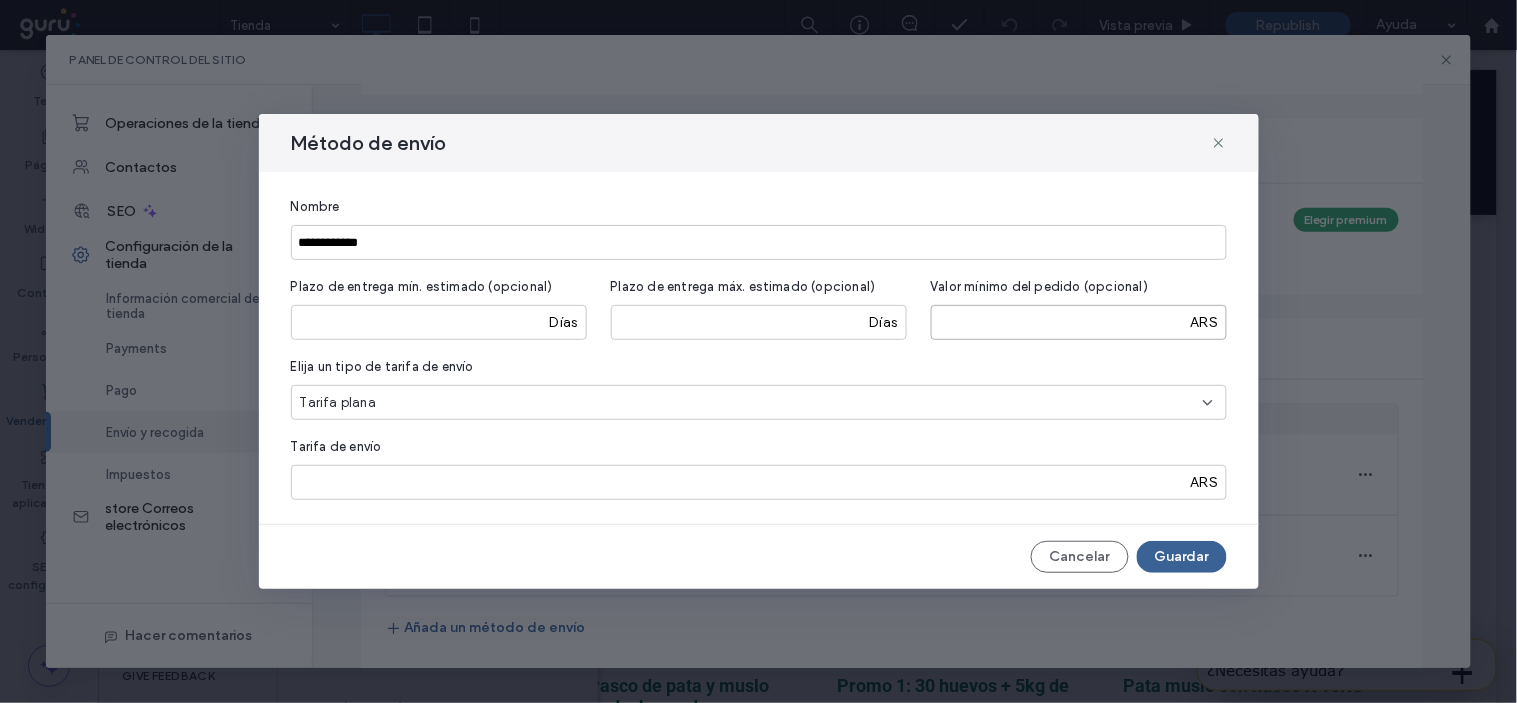 type 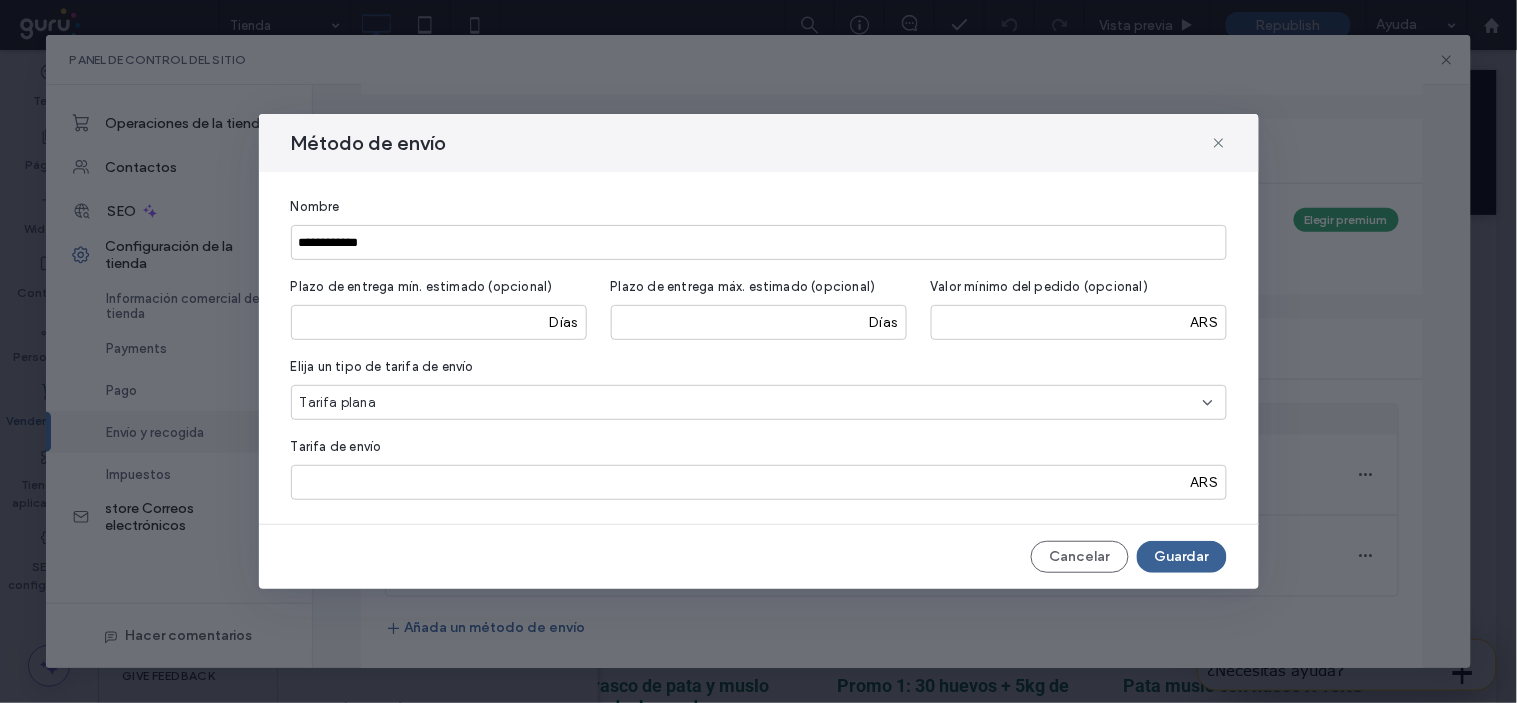 click on "Guardar" at bounding box center [1182, 557] 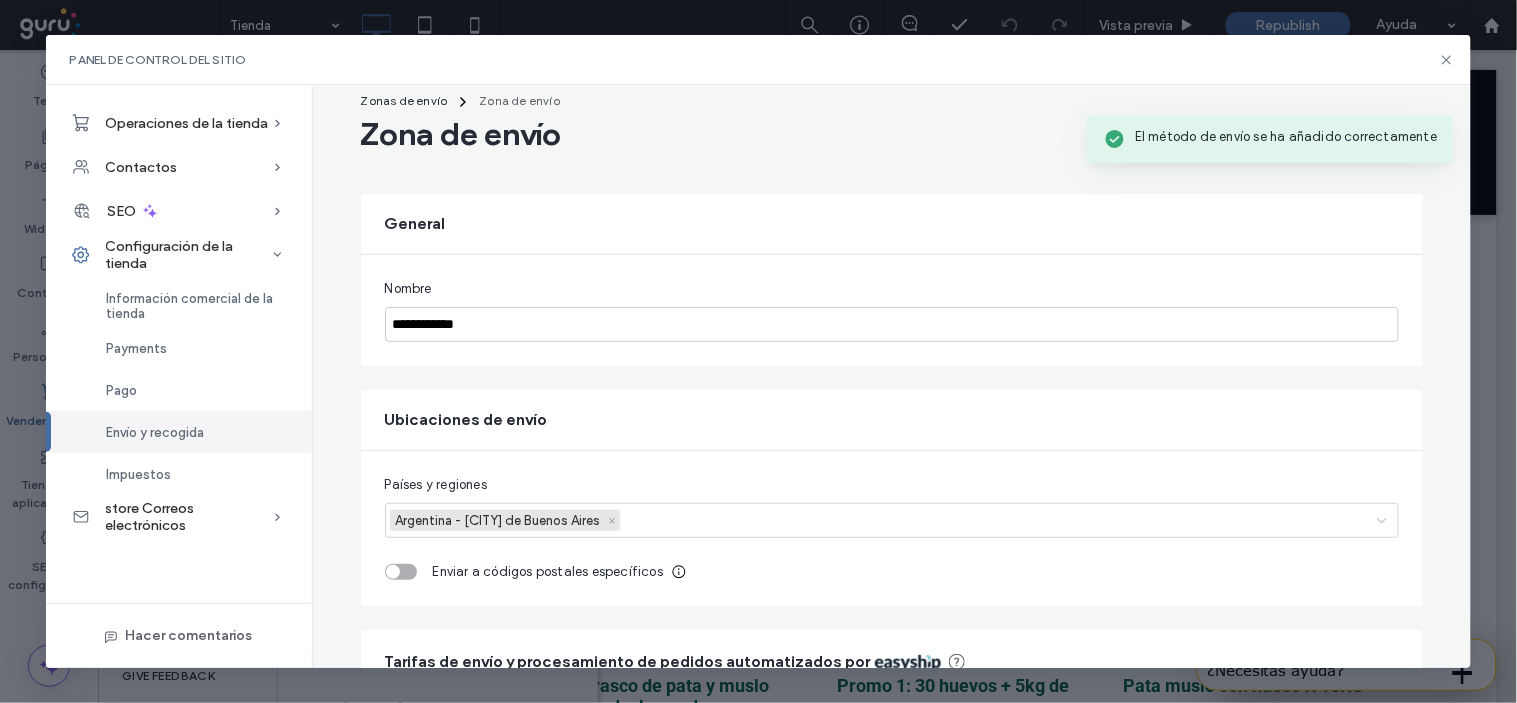 scroll, scrollTop: 0, scrollLeft: 0, axis: both 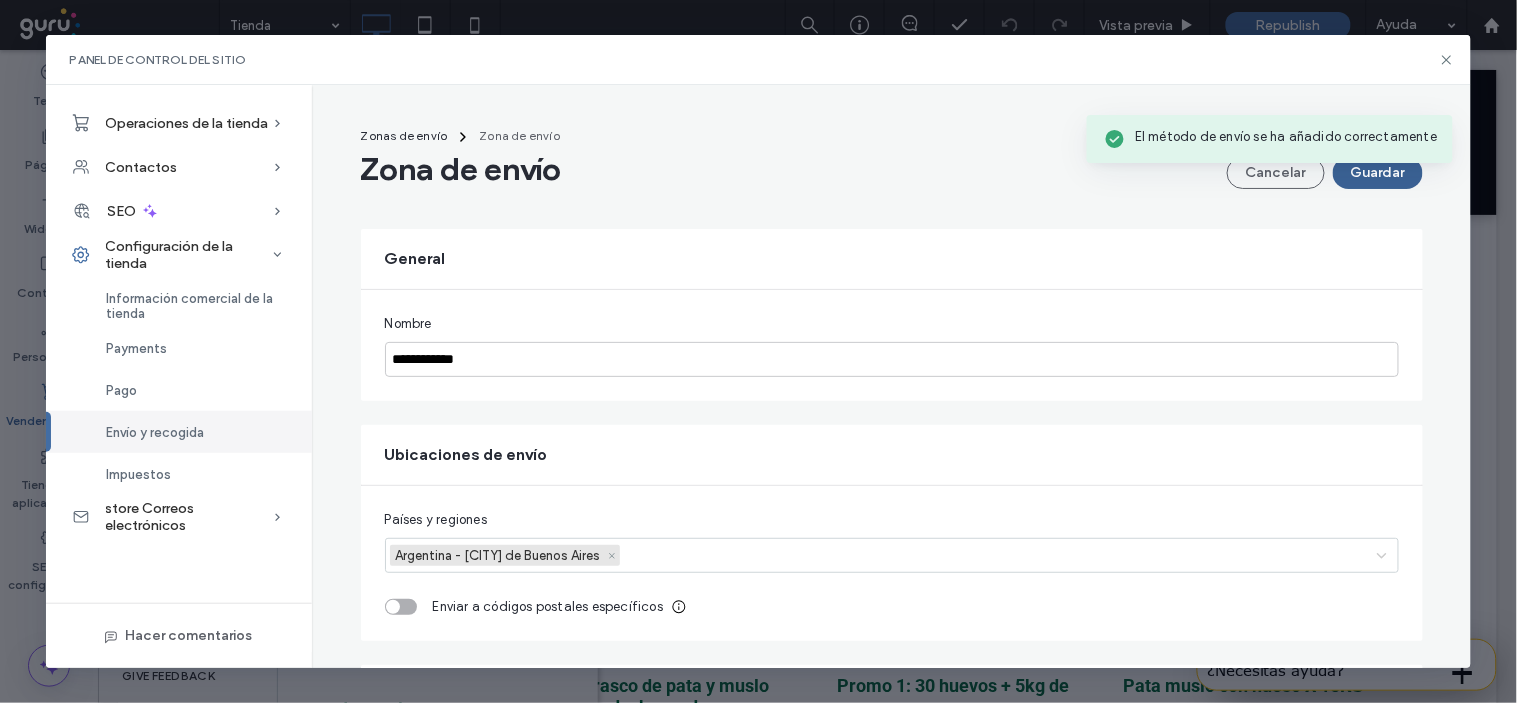 click on "Guardar" at bounding box center (1378, 173) 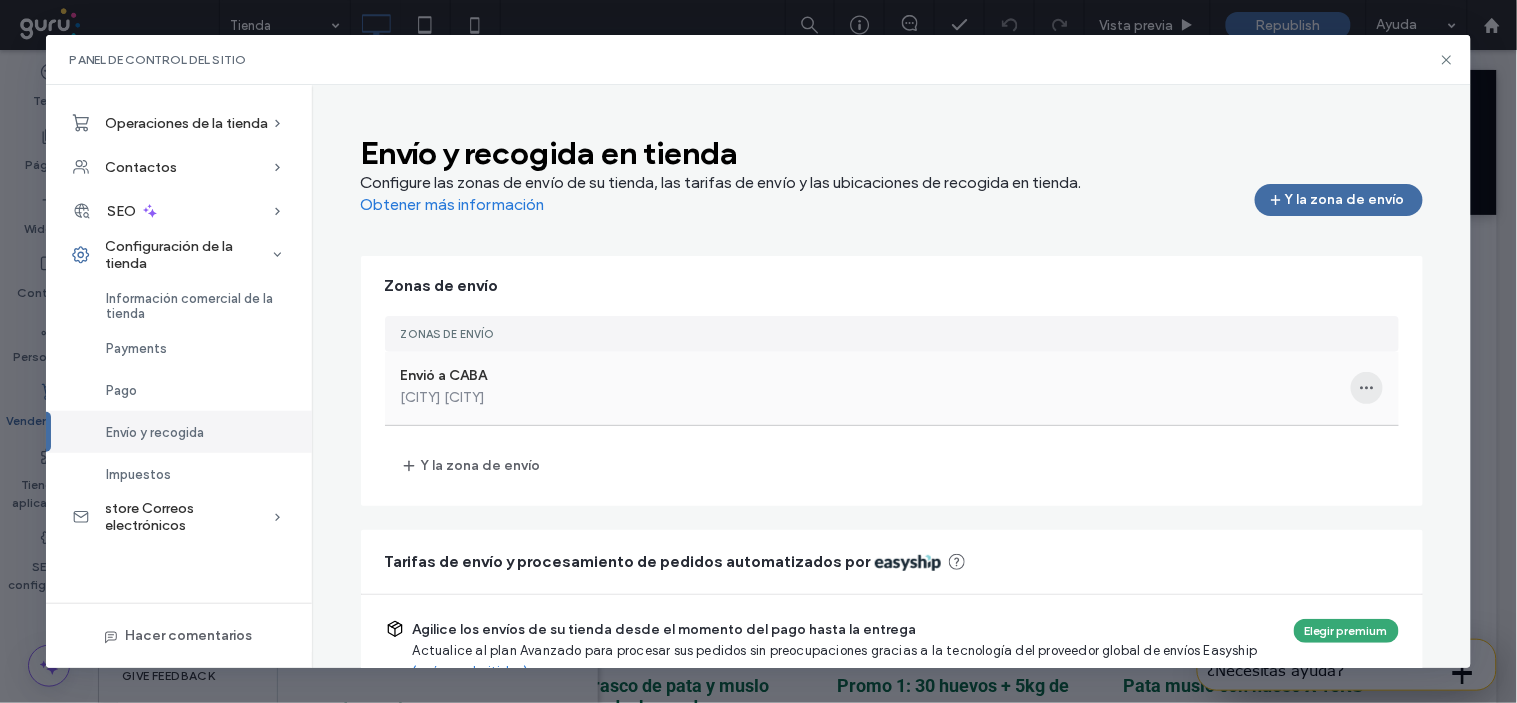 click at bounding box center (1367, 388) 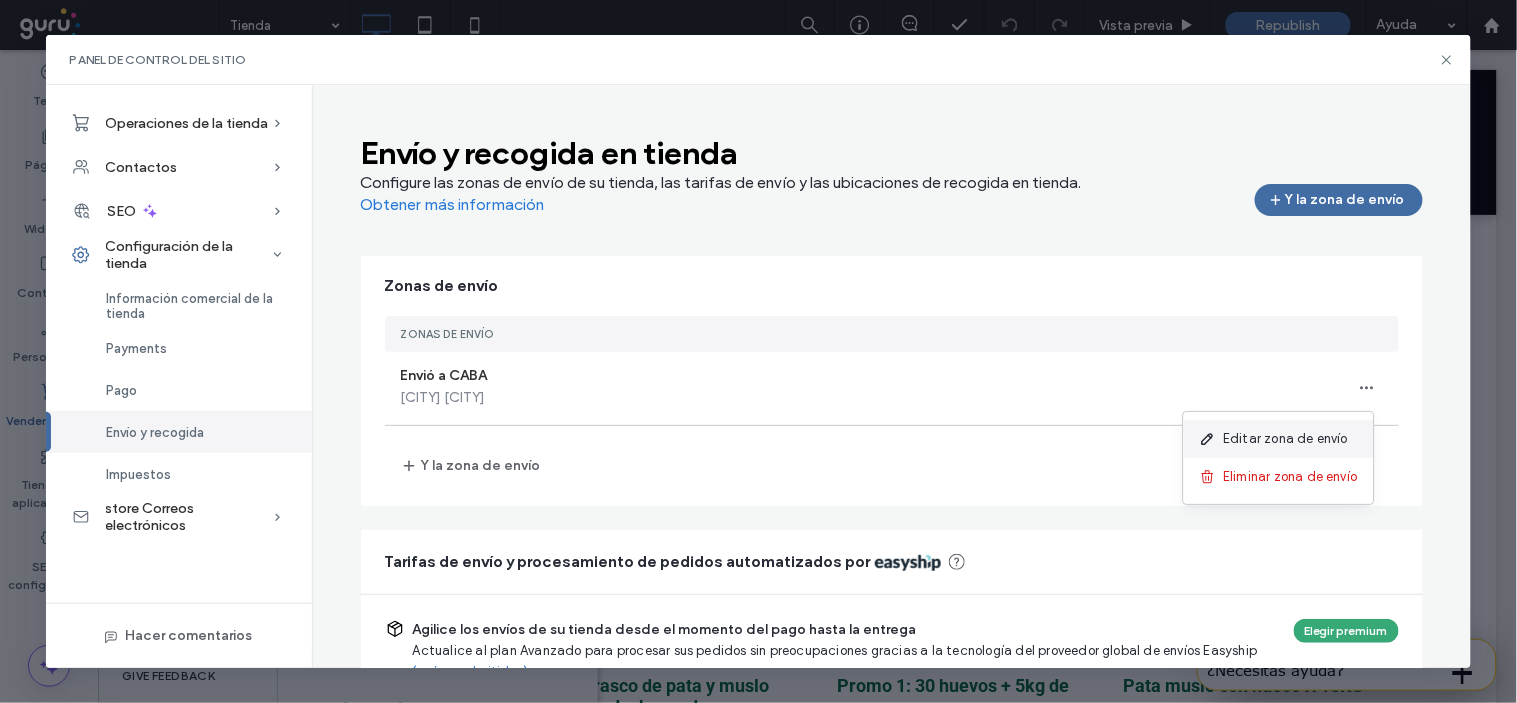 click on "Editar zona de envío" at bounding box center [1285, 439] 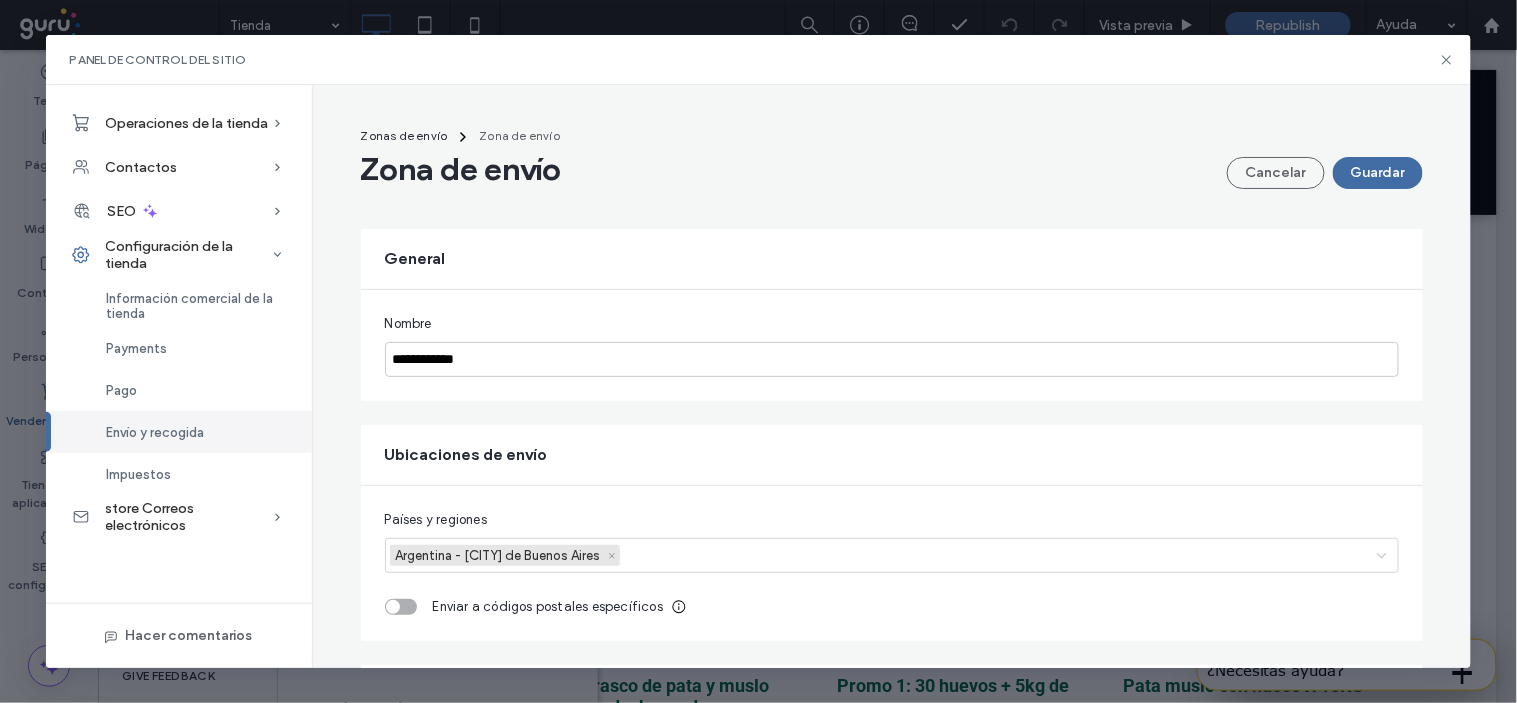scroll, scrollTop: 546, scrollLeft: 0, axis: vertical 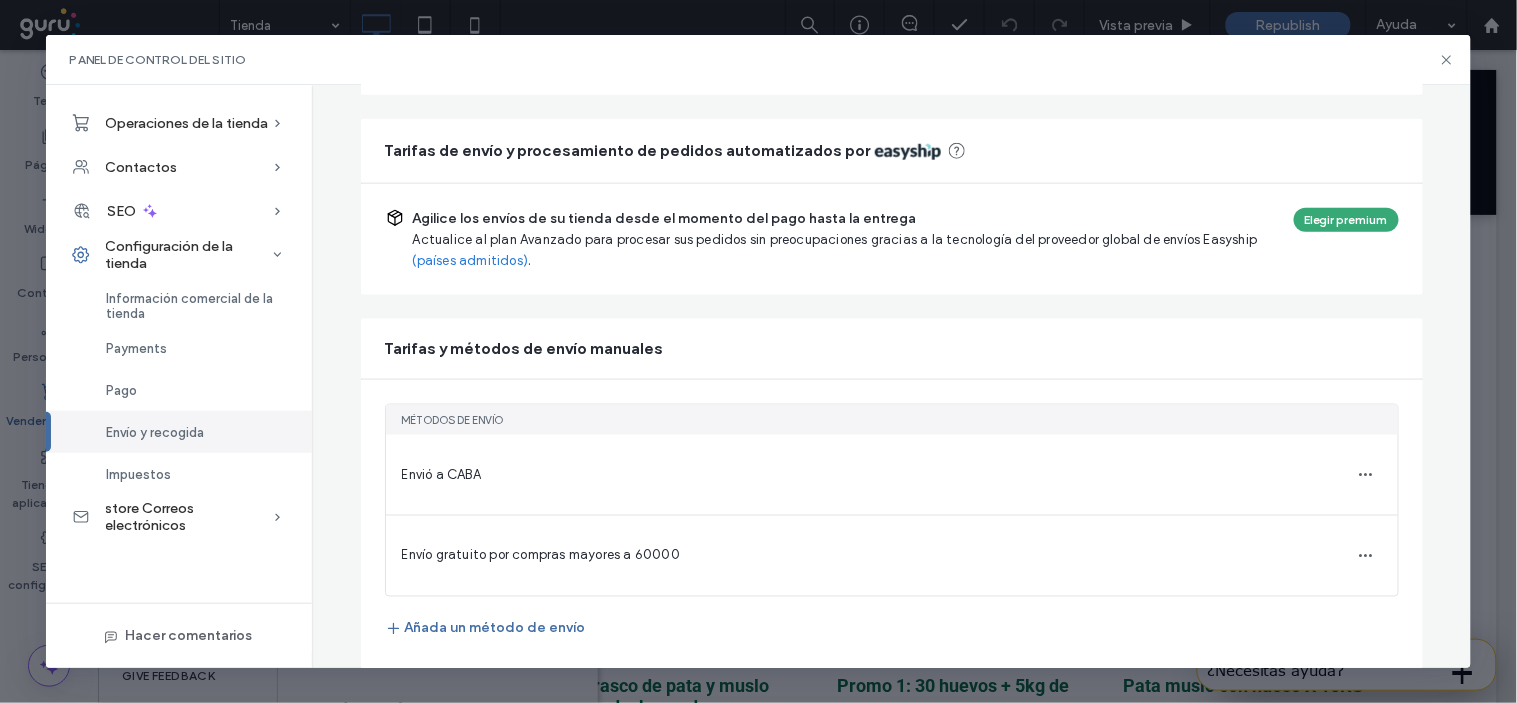 click on "Envió a CABA" at bounding box center (892, 475) 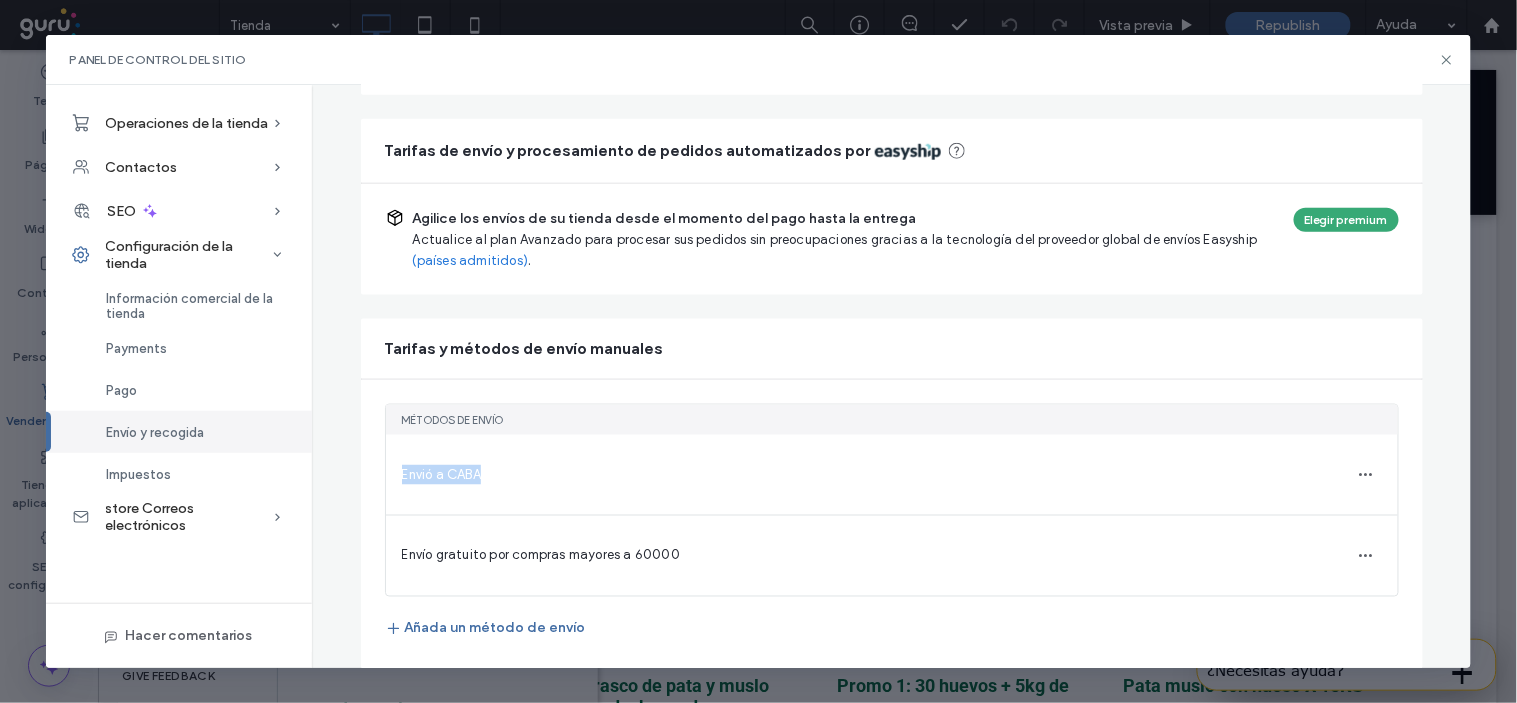 drag, startPoint x: 485, startPoint y: 482, endPoint x: 457, endPoint y: 471, distance: 30.083218 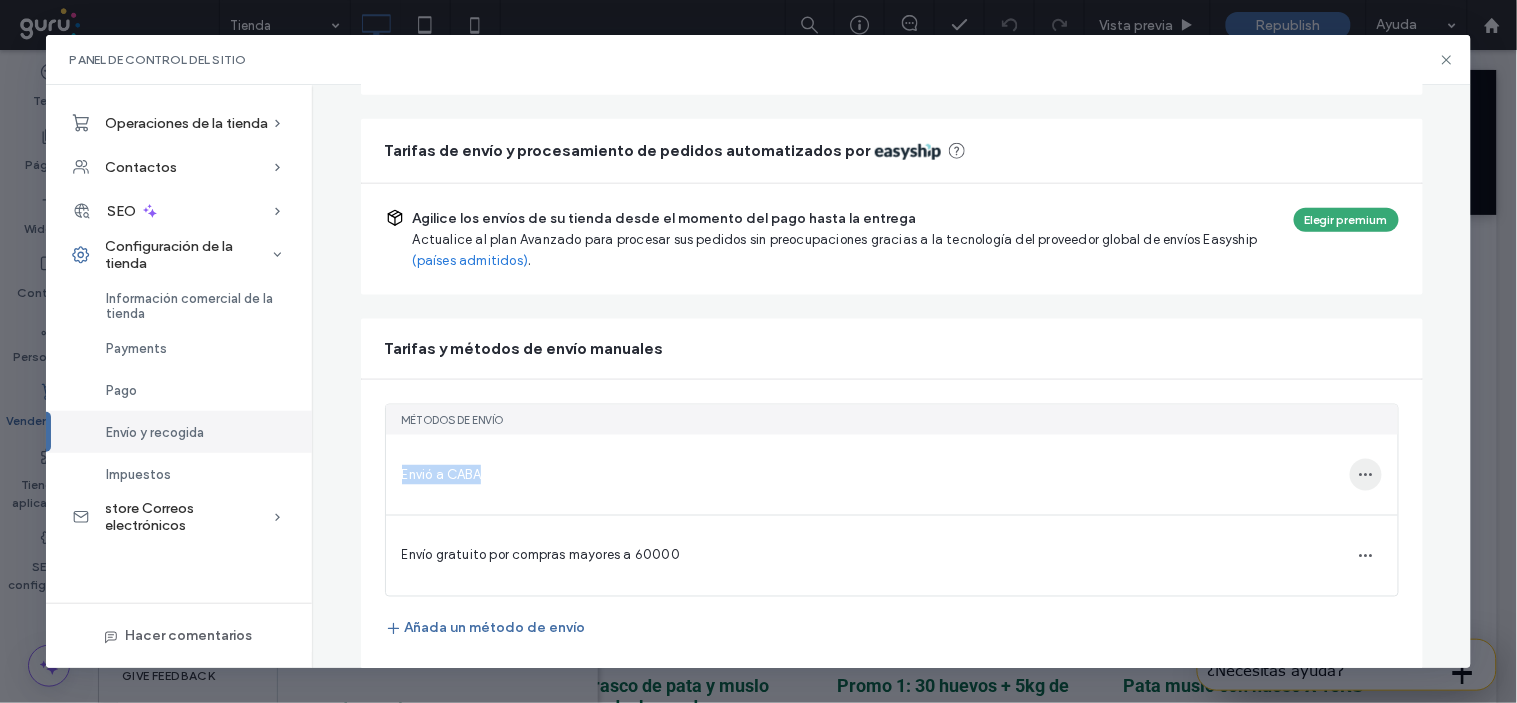 click 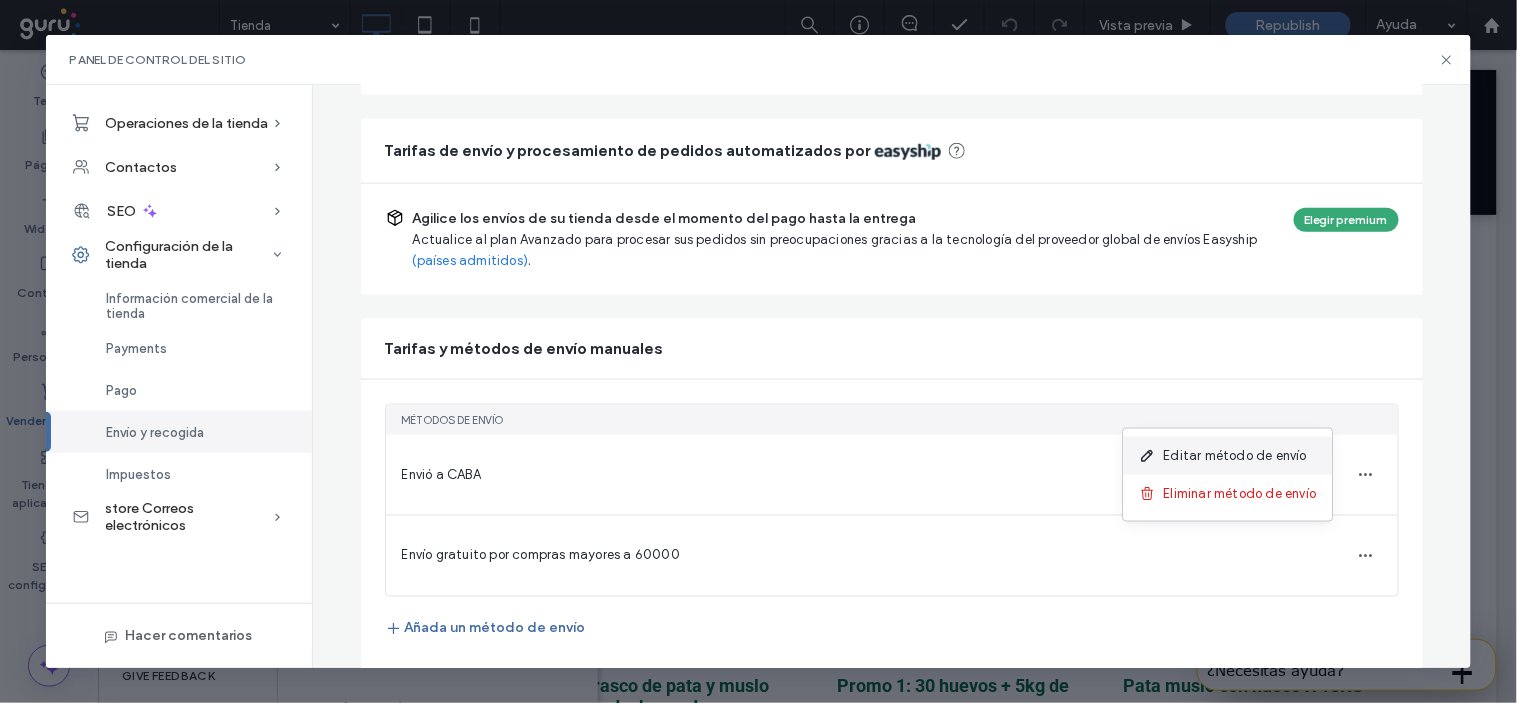 click on "Editar método de envío" at bounding box center [1235, 456] 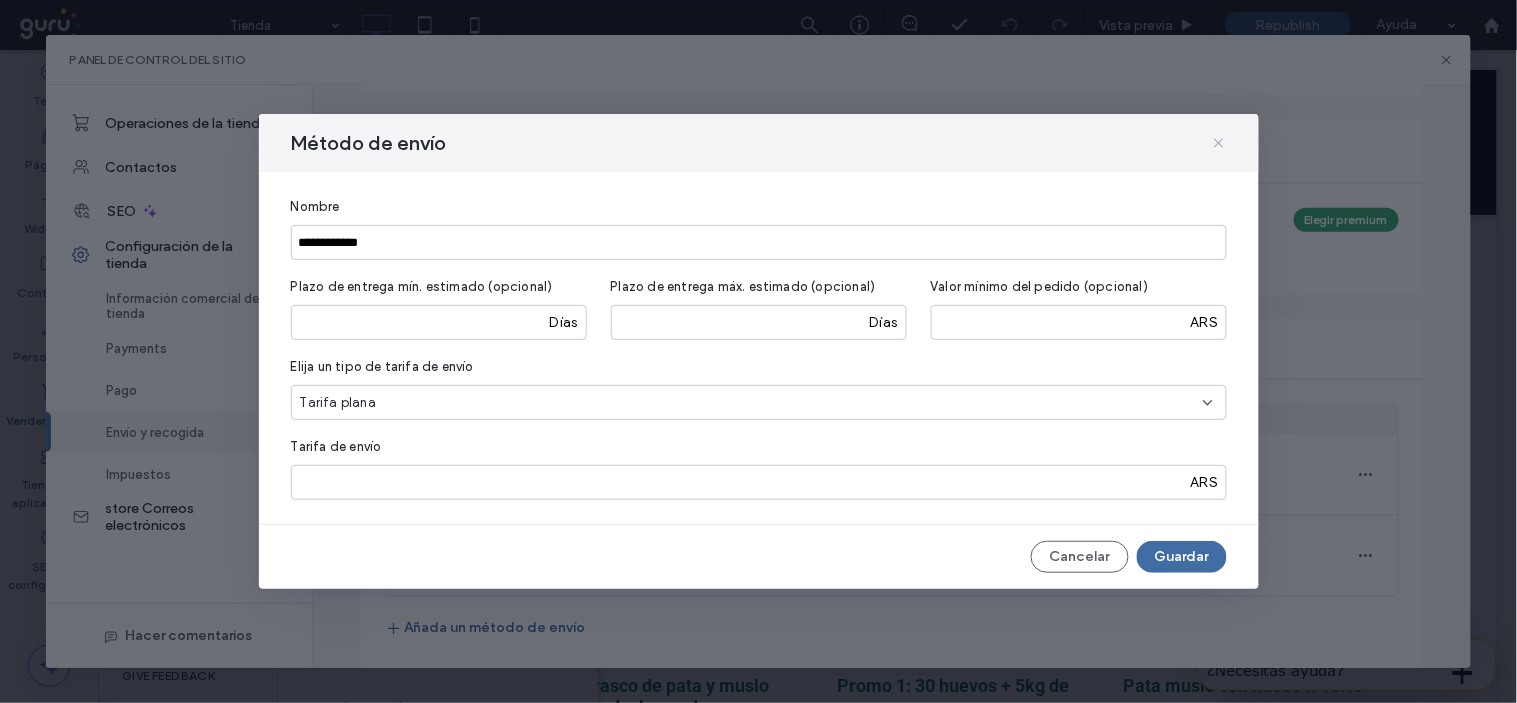 click 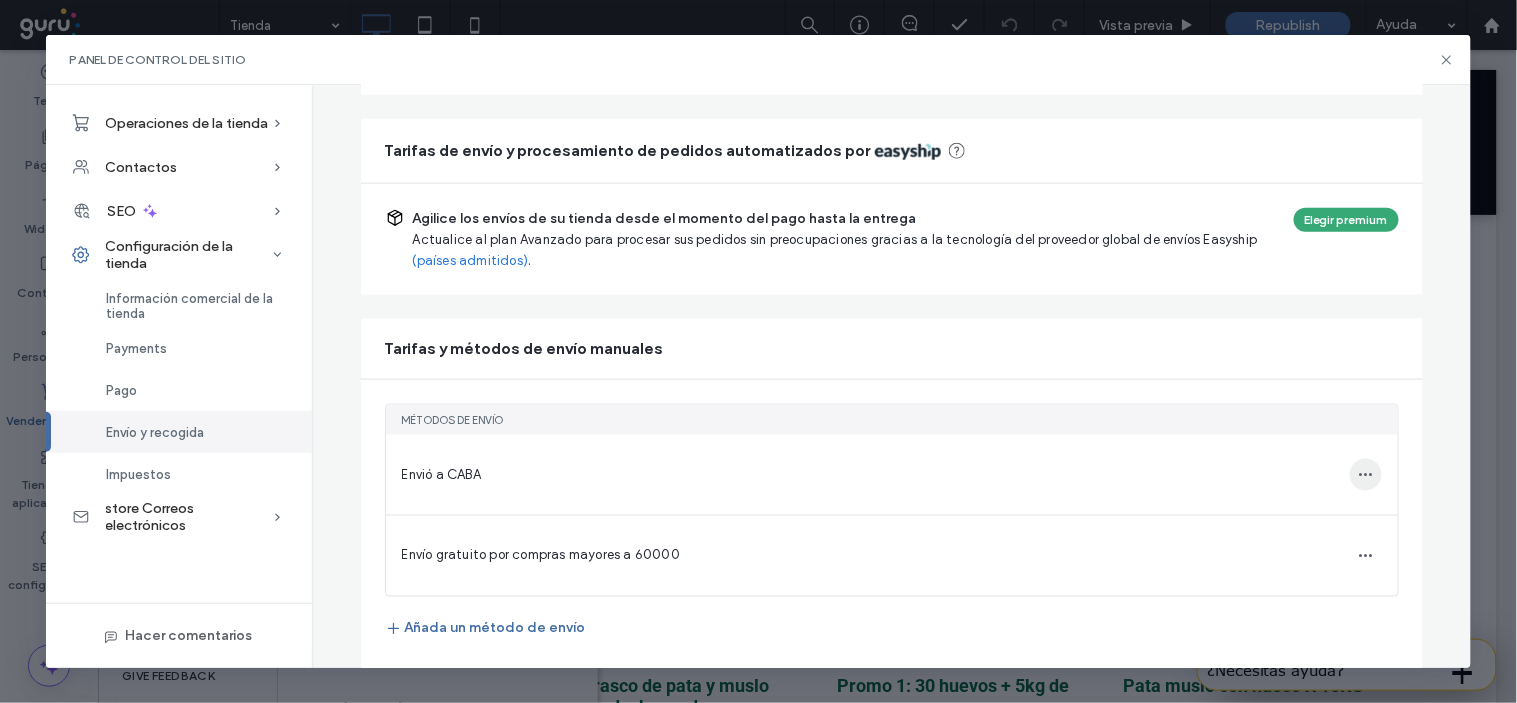click 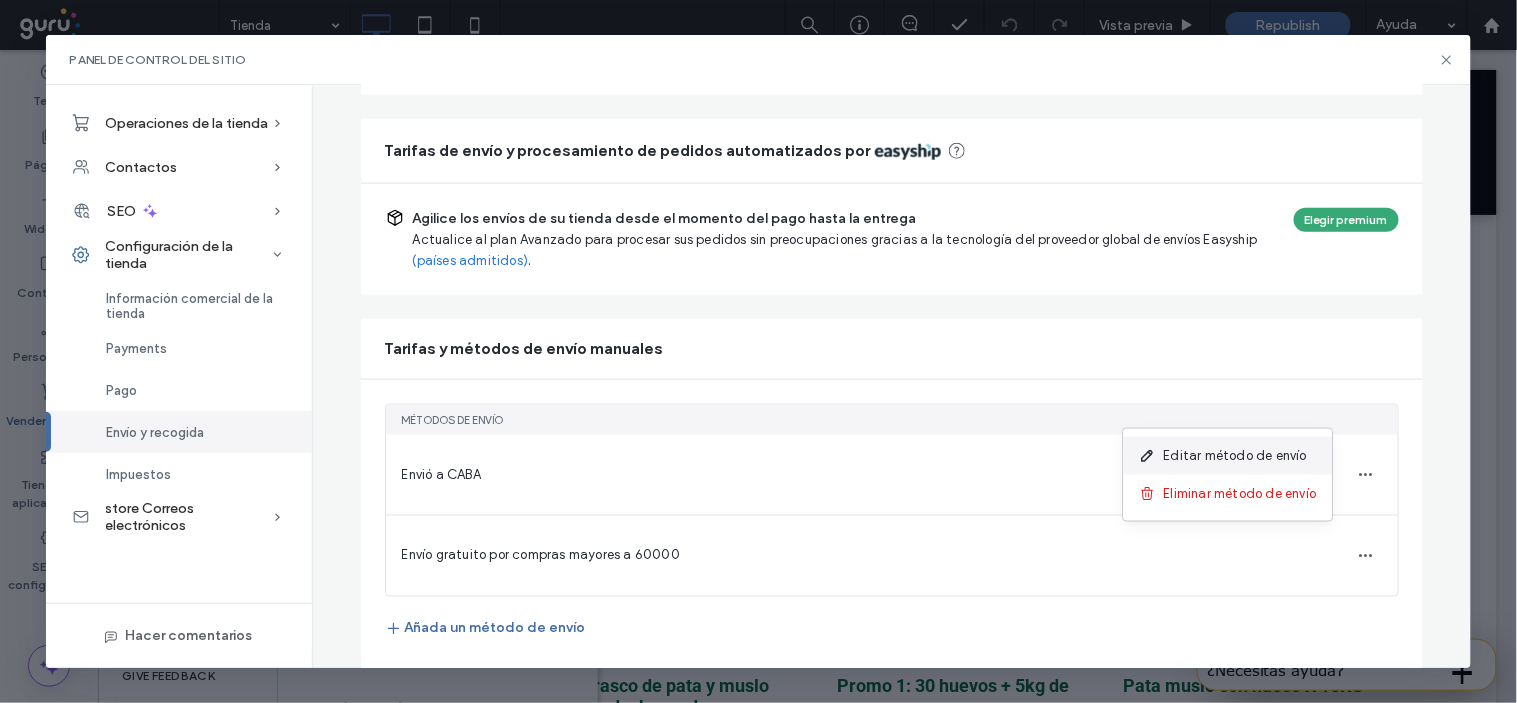 click on "Editar método de envío" at bounding box center (1228, 456) 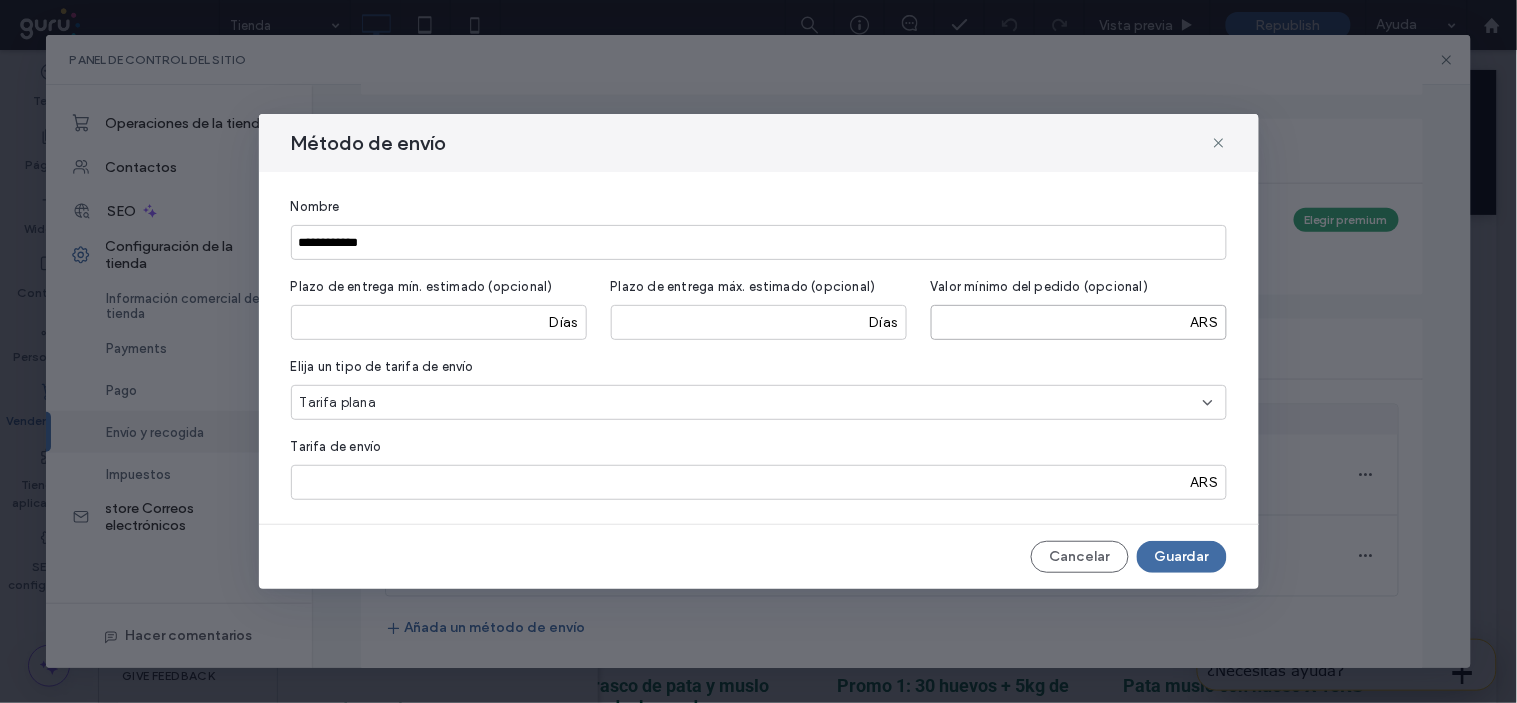 click at bounding box center [1079, 322] 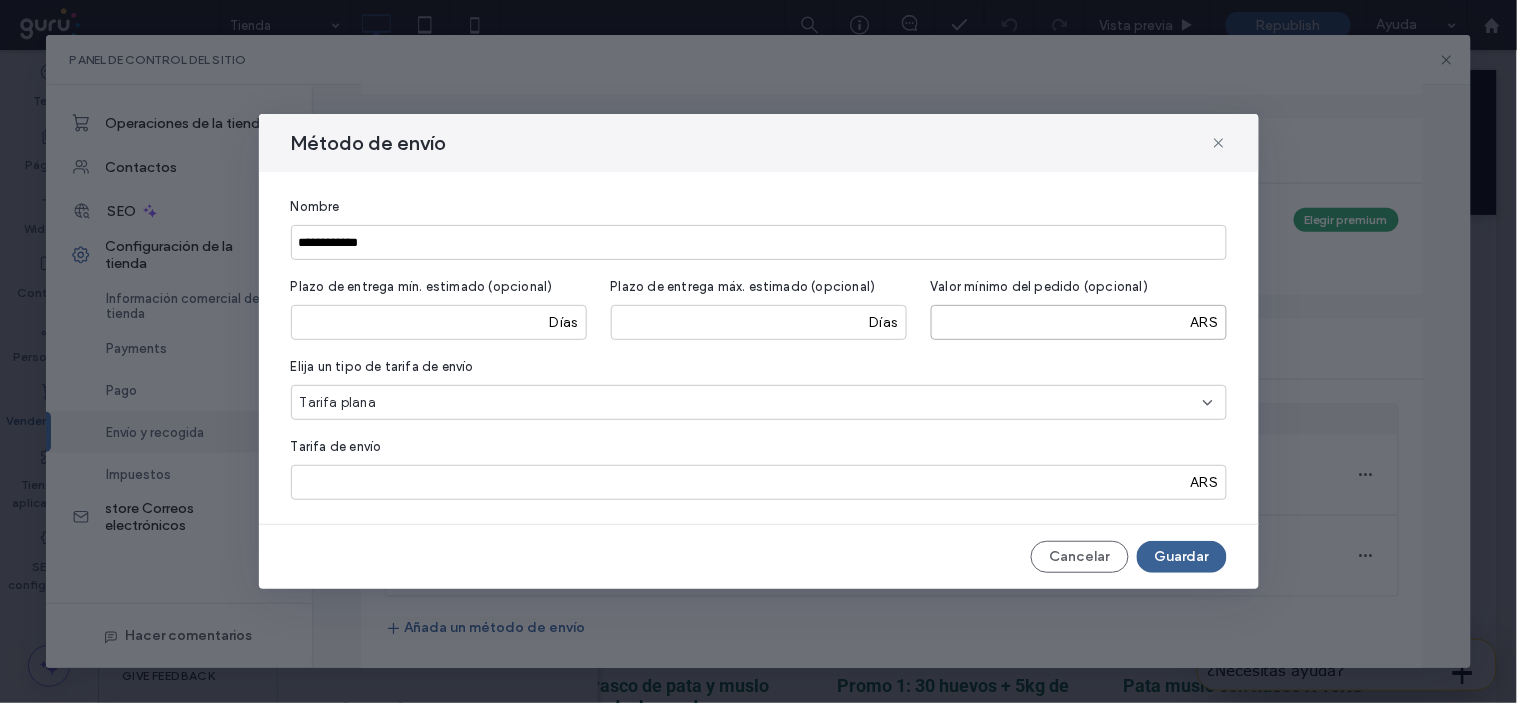 type on "*****" 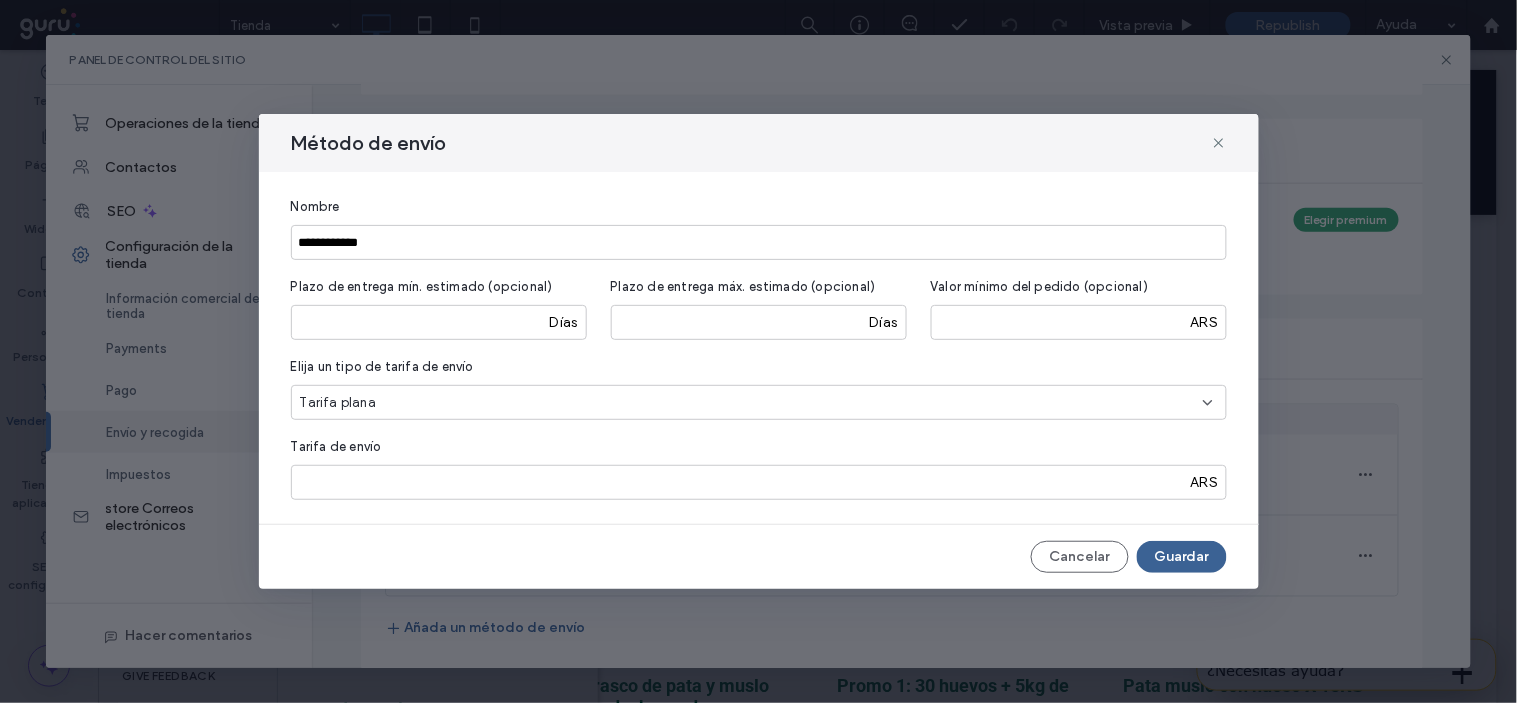 click on "Guardar" at bounding box center [1182, 557] 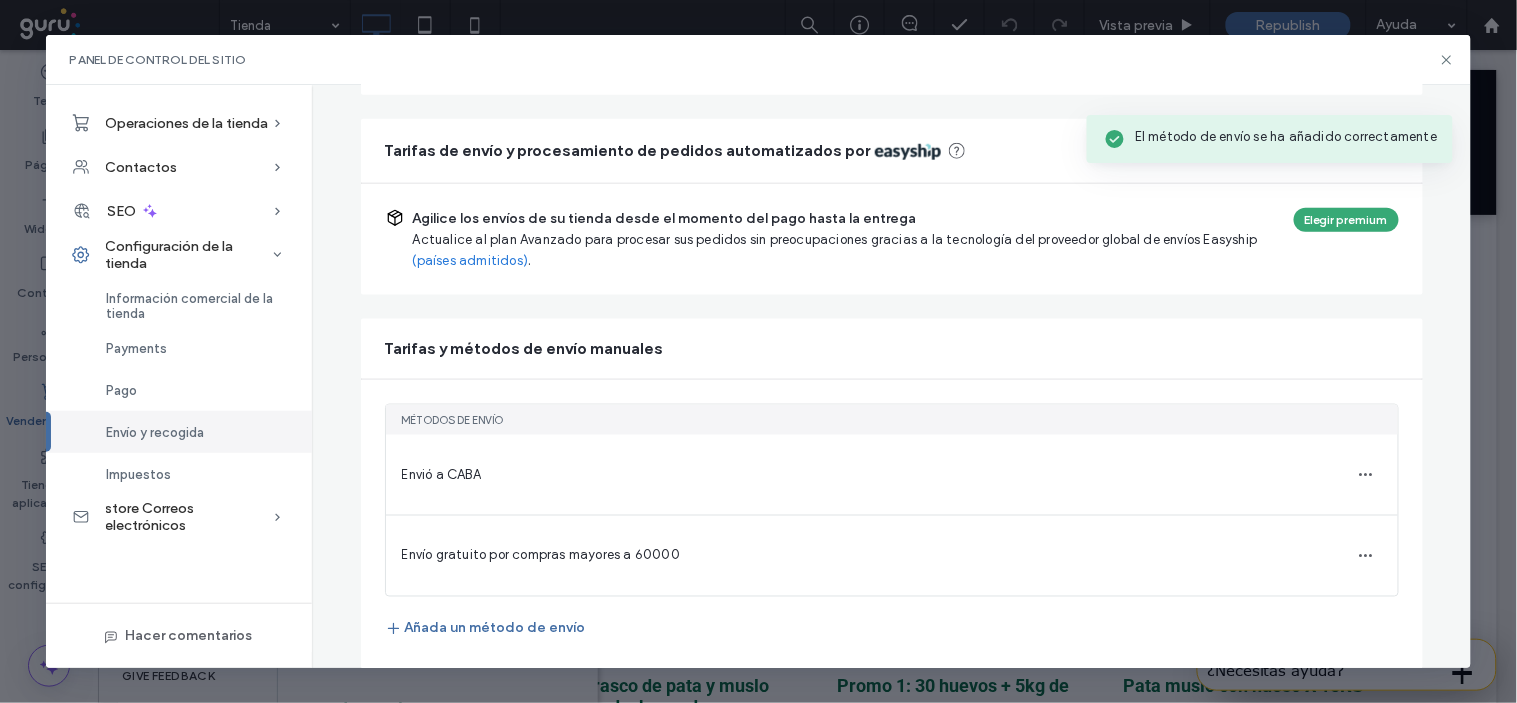click on "Tarifas de envío y procesamiento de pedidos automatizados por" at bounding box center [892, 151] 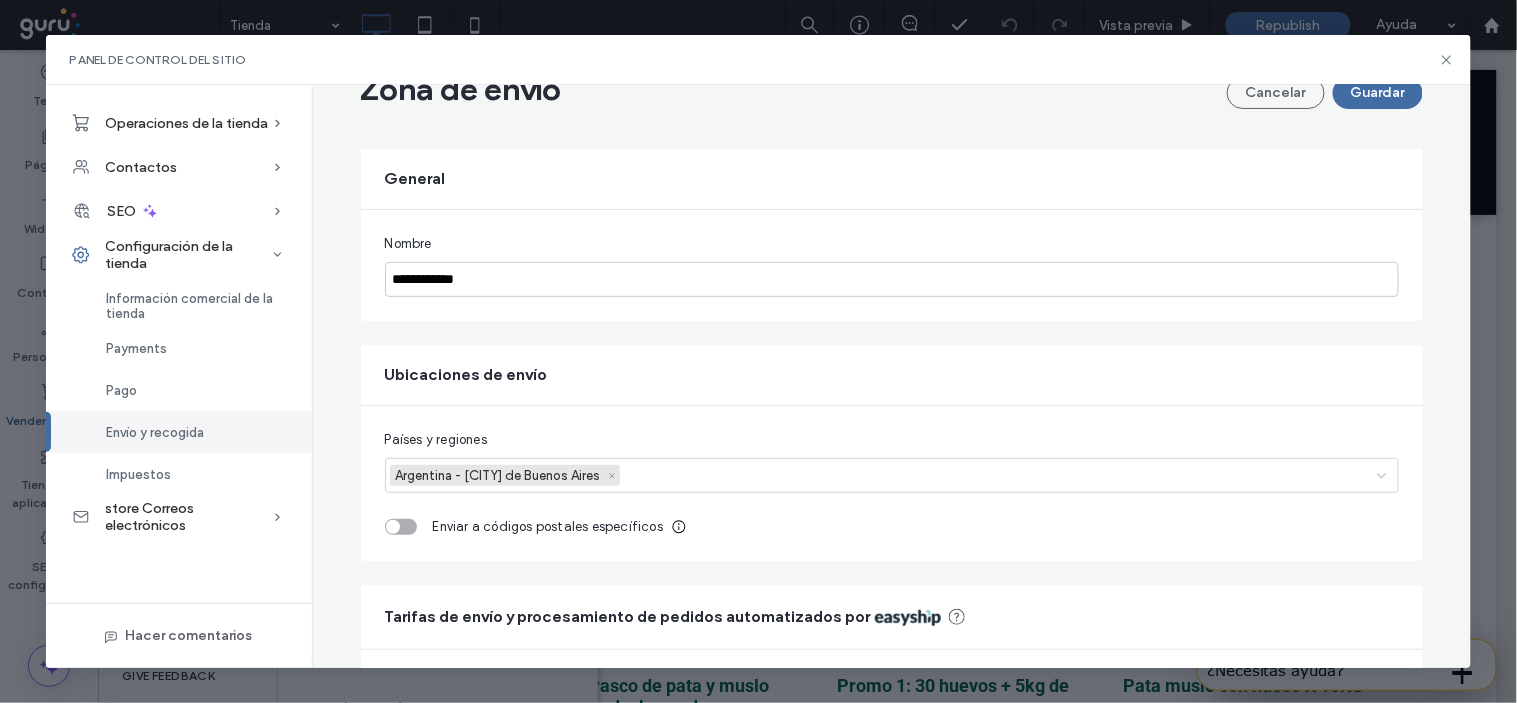 scroll, scrollTop: 0, scrollLeft: 0, axis: both 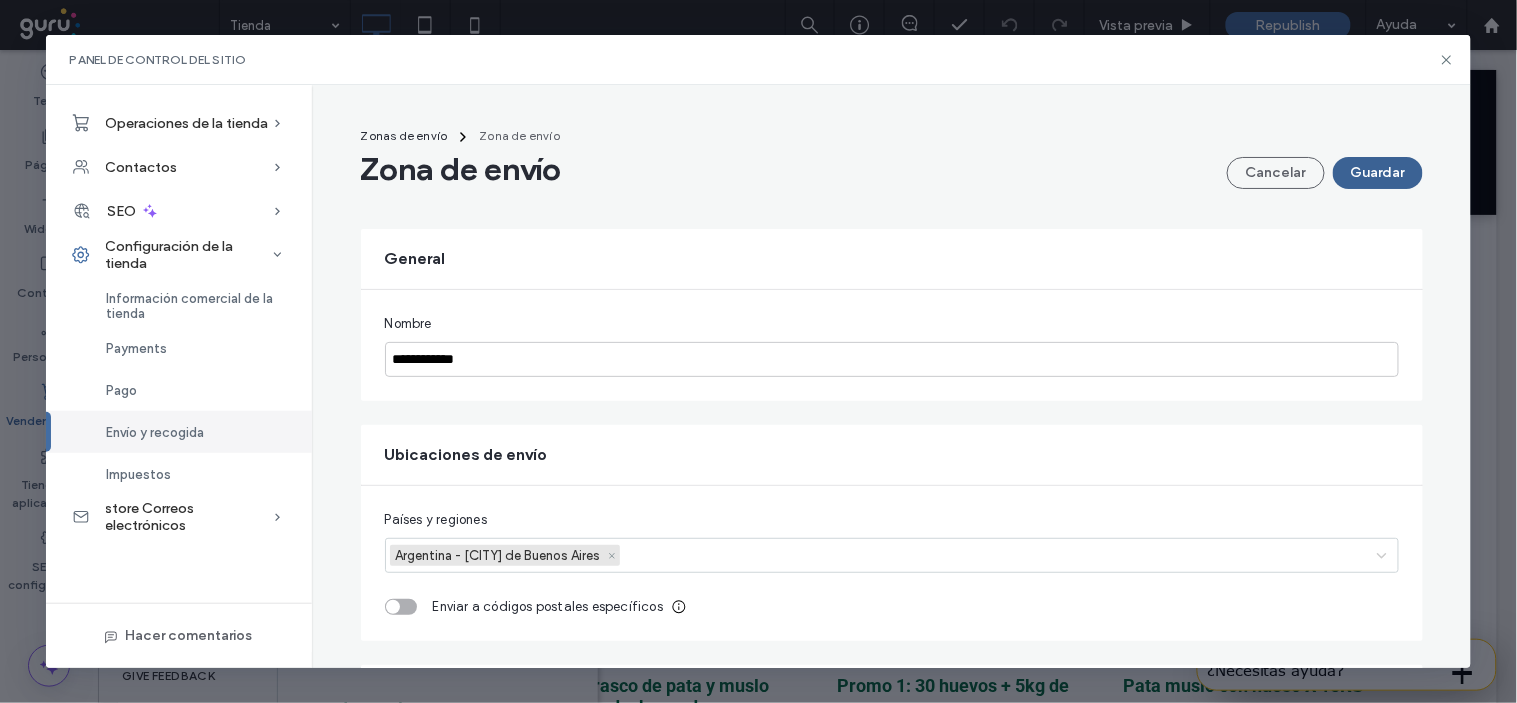 click on "Guardar" at bounding box center [1378, 173] 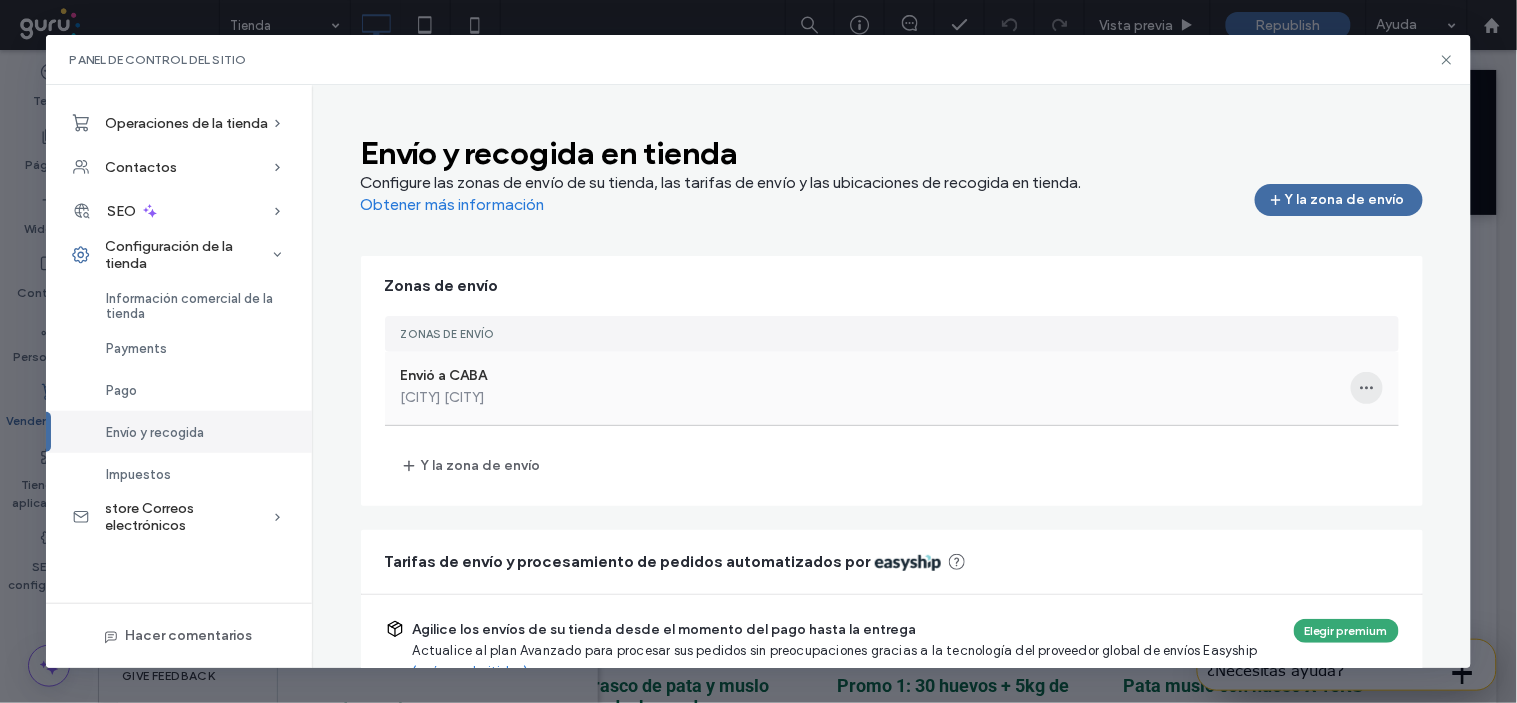 click 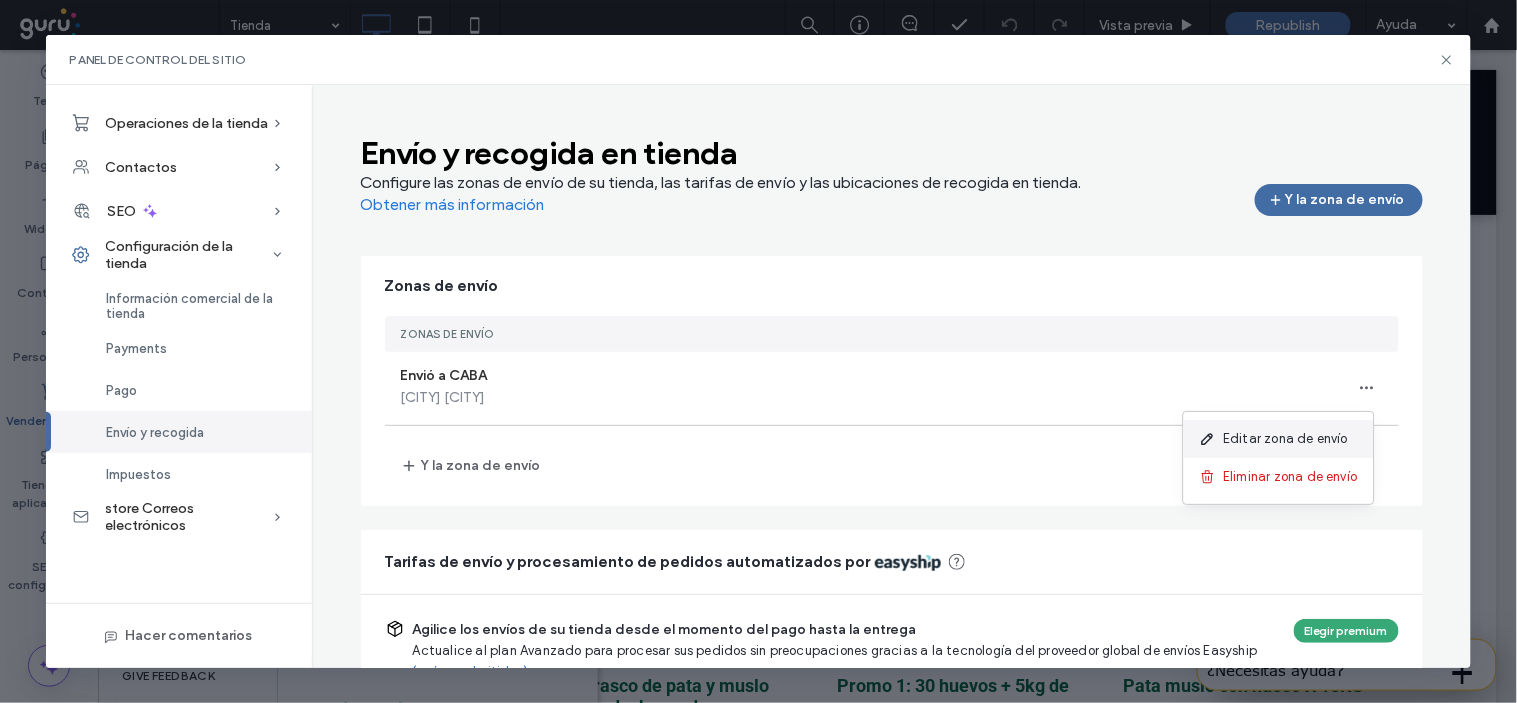 click on "Editar zona de envío" at bounding box center [1278, 439] 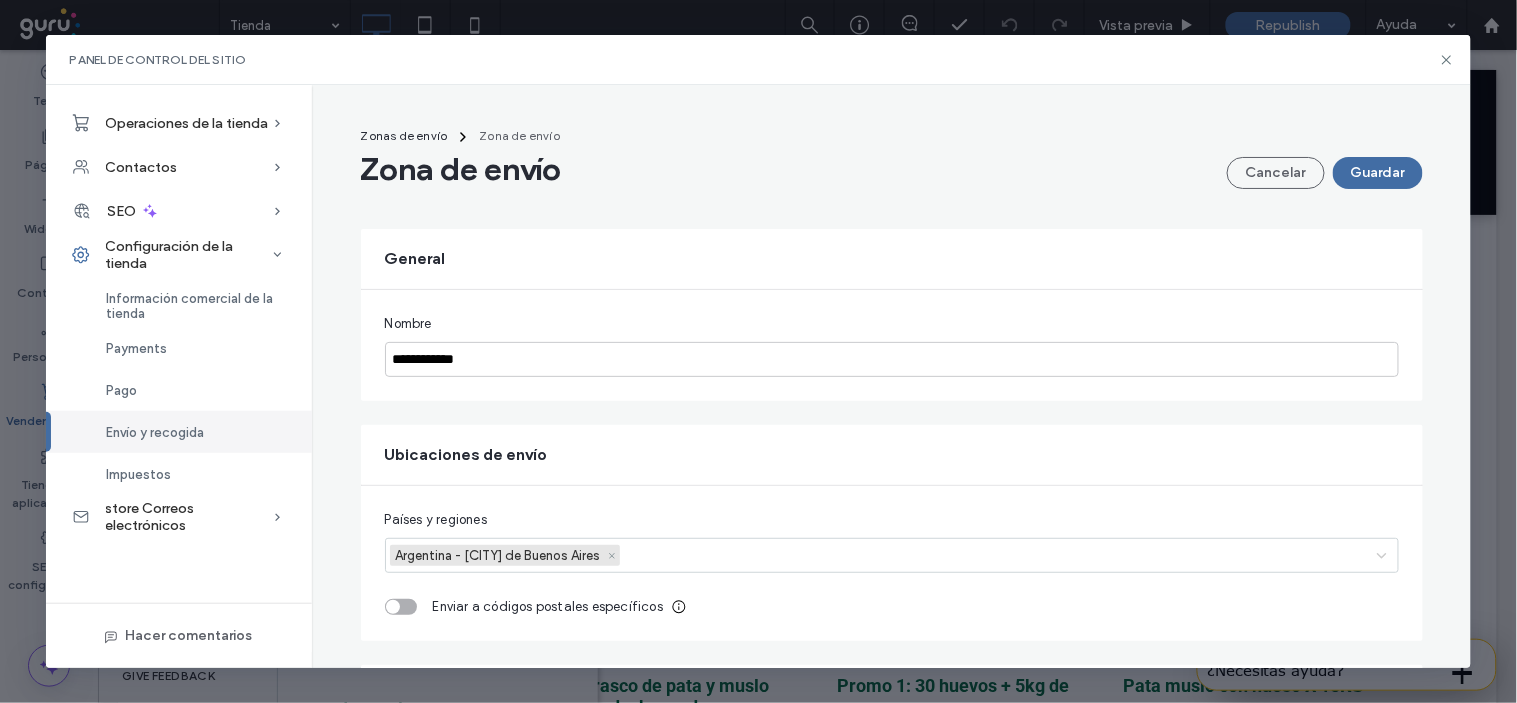 scroll, scrollTop: 546, scrollLeft: 0, axis: vertical 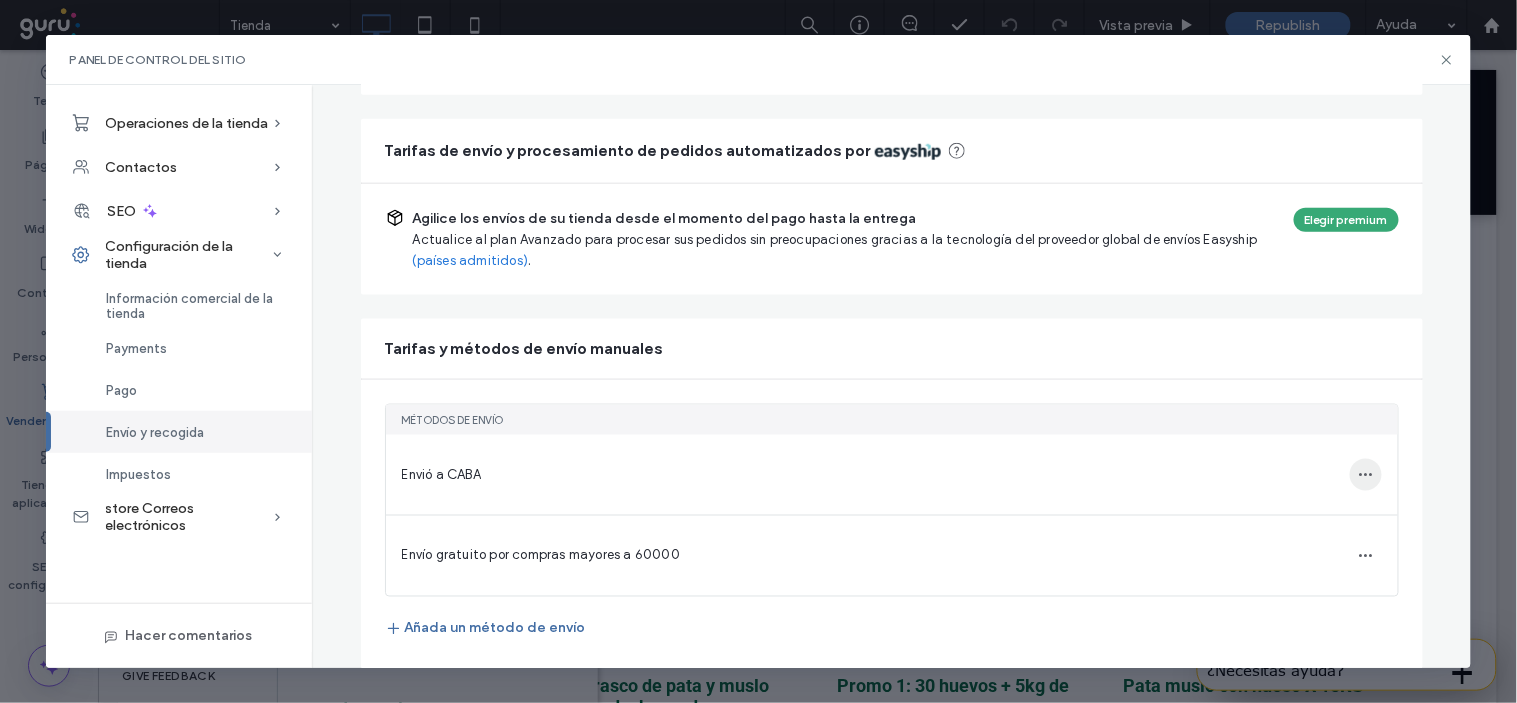 click at bounding box center (1366, 475) 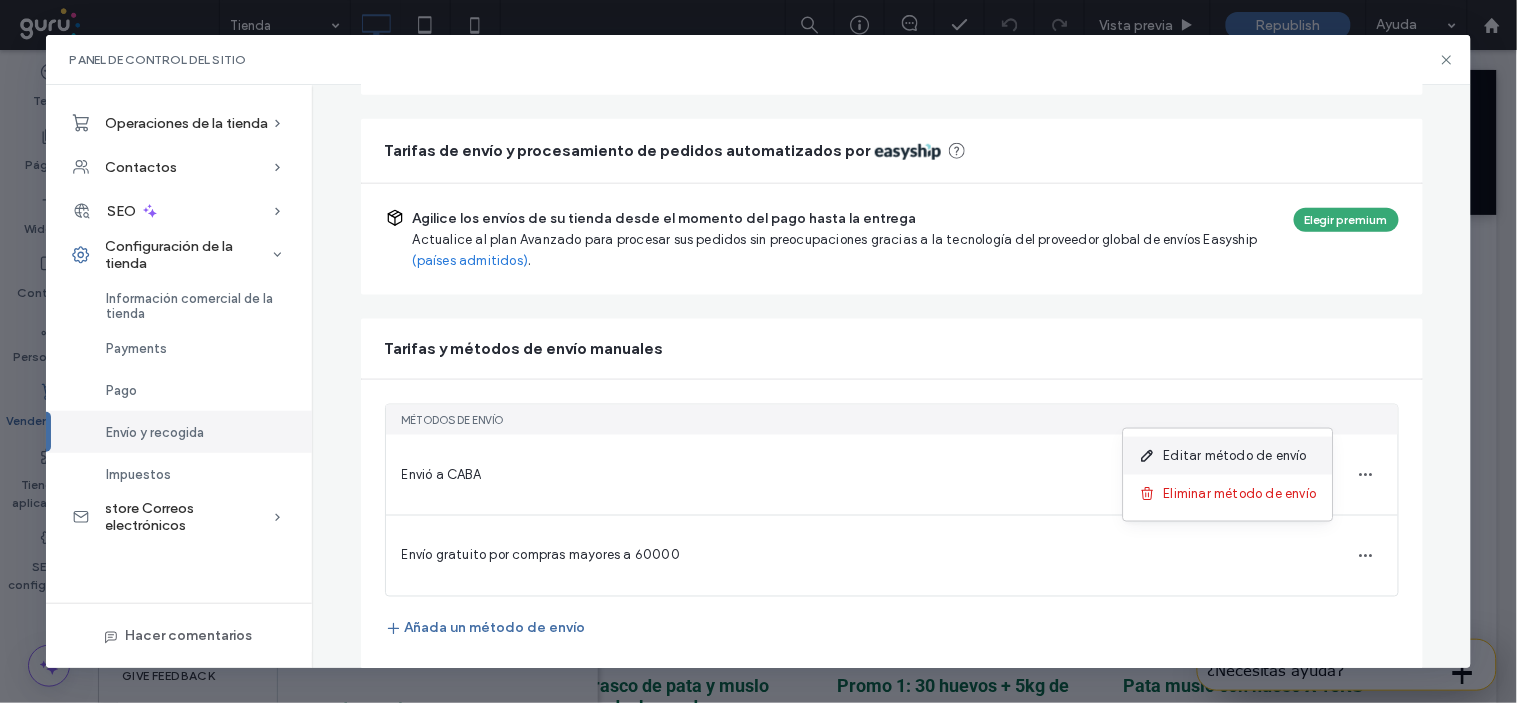 click on "Editar método de envío" at bounding box center (1235, 456) 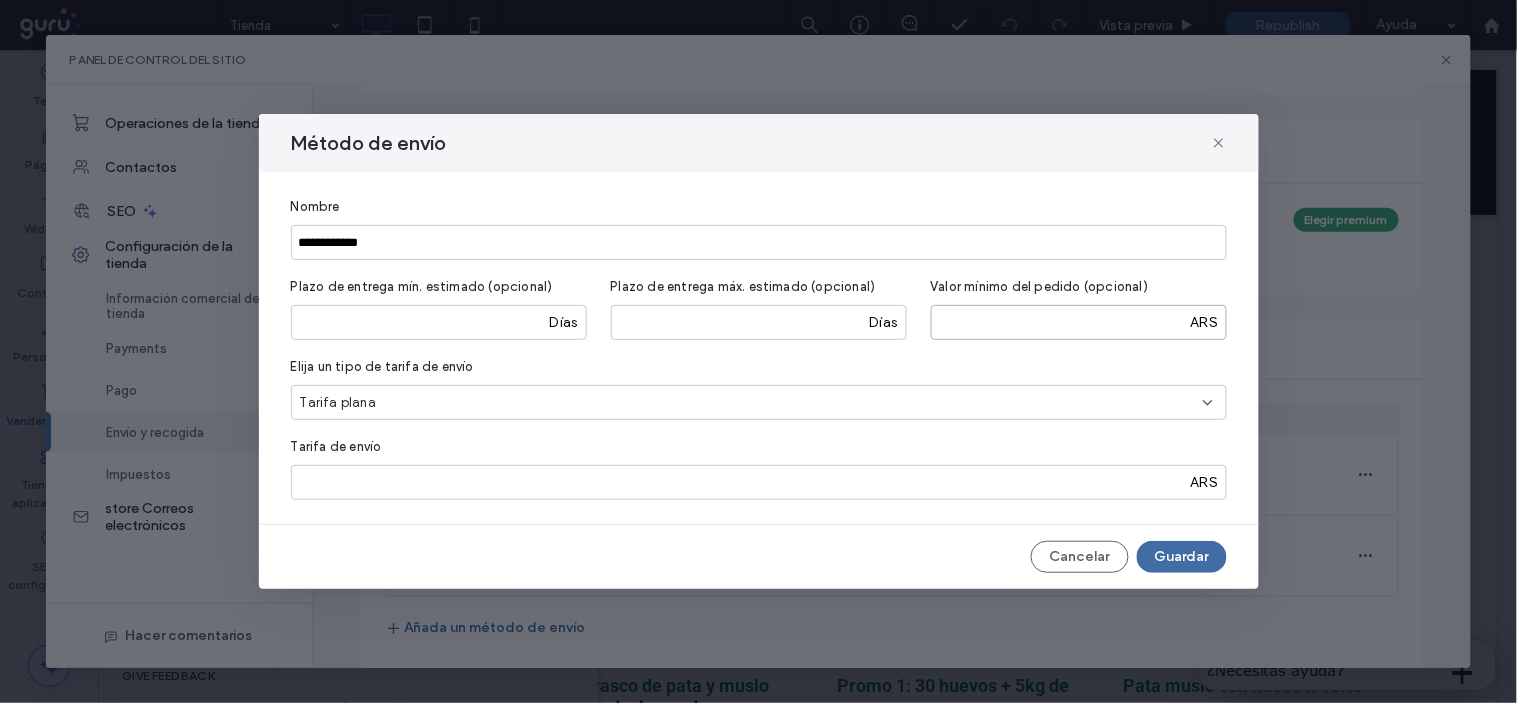 drag, startPoint x: 1001, startPoint y: 320, endPoint x: 903, endPoint y: 328, distance: 98.32599 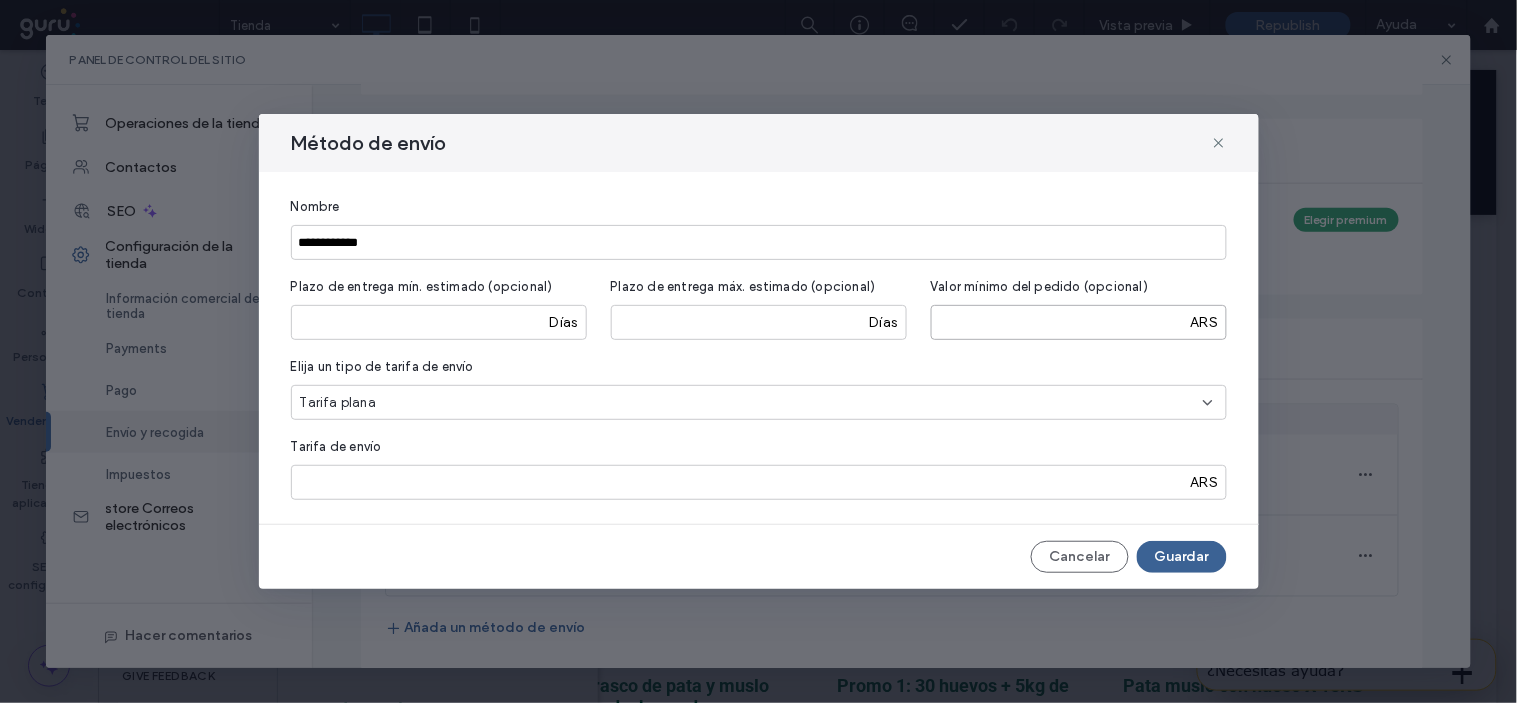 type on "*****" 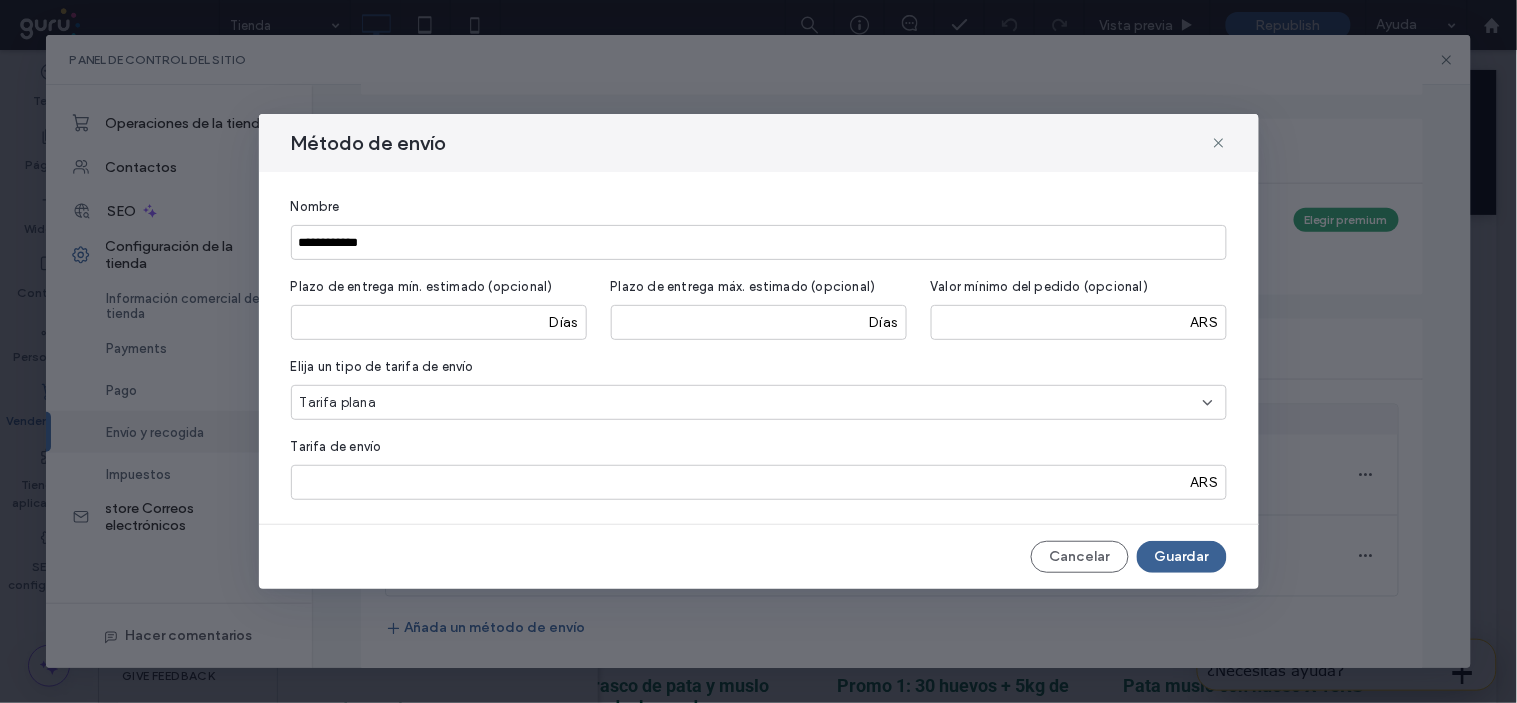 click on "Guardar" at bounding box center [1182, 557] 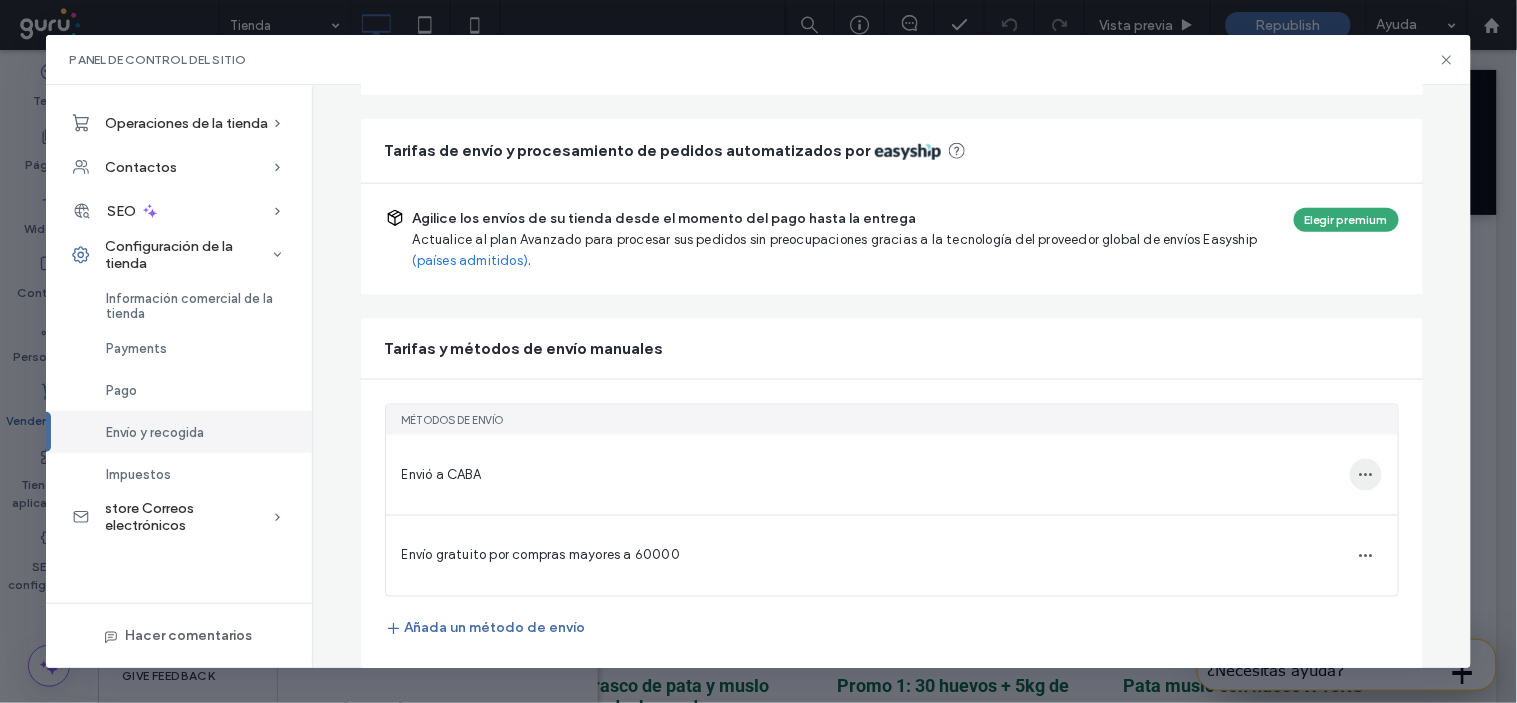 click at bounding box center (1366, 475) 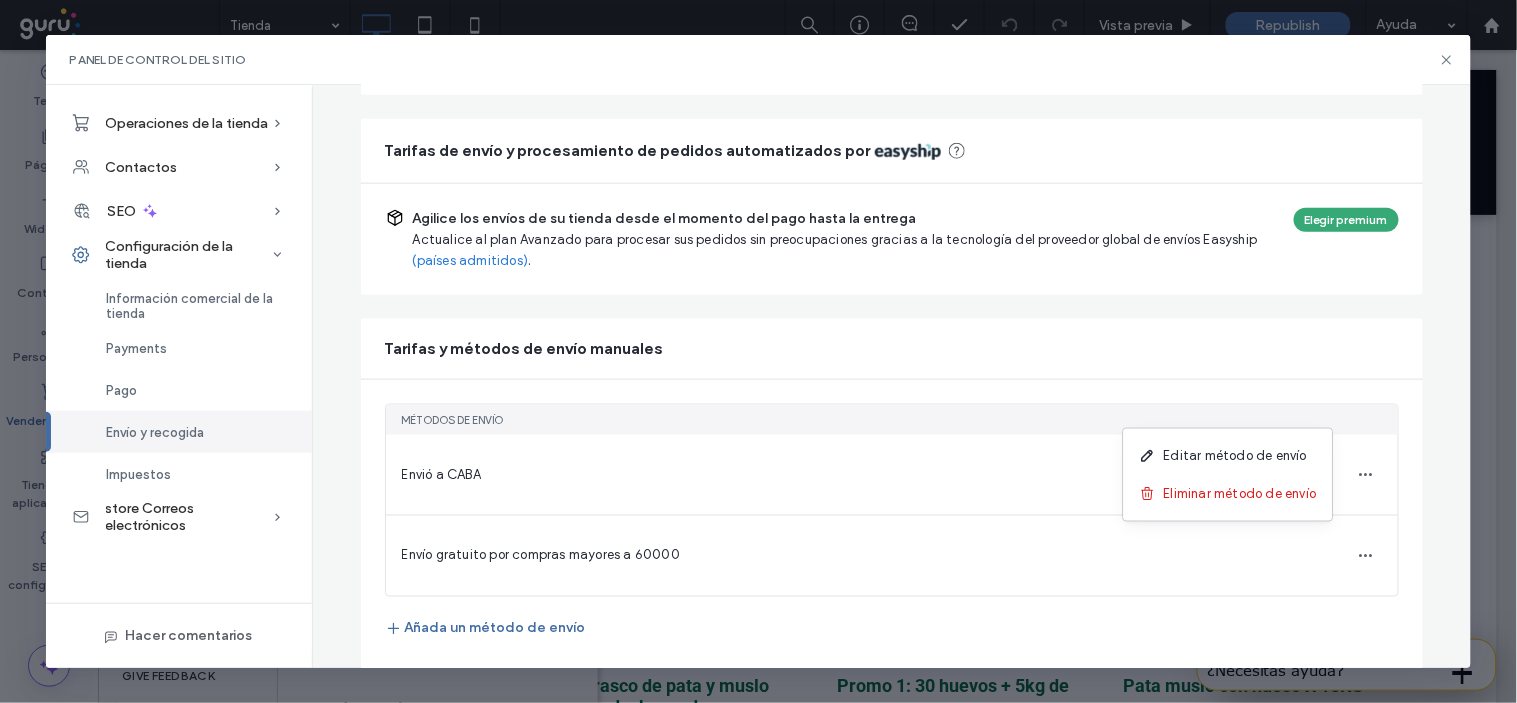 click on "Tarifas y métodos de envío manuales" at bounding box center (892, 349) 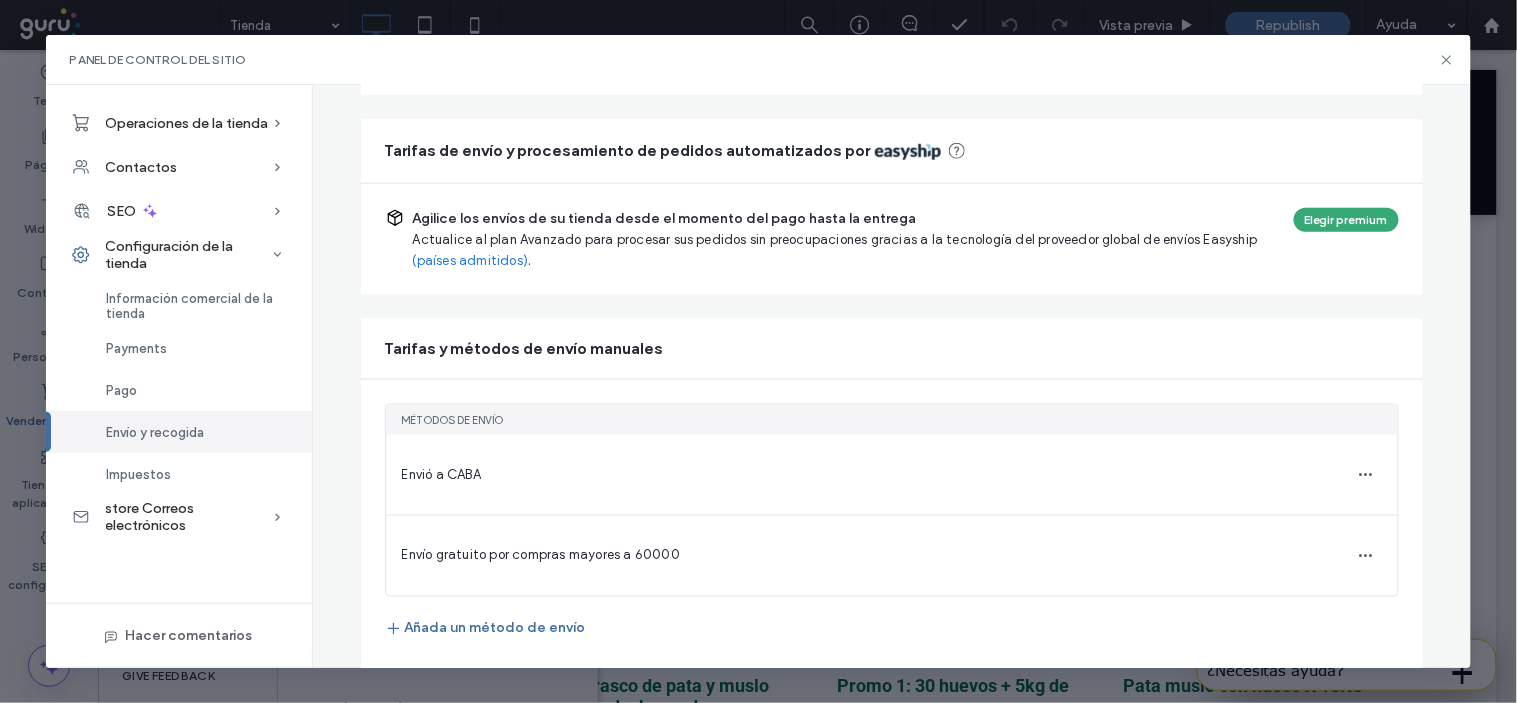 click on "Panel de control del sitio" at bounding box center [759, 60] 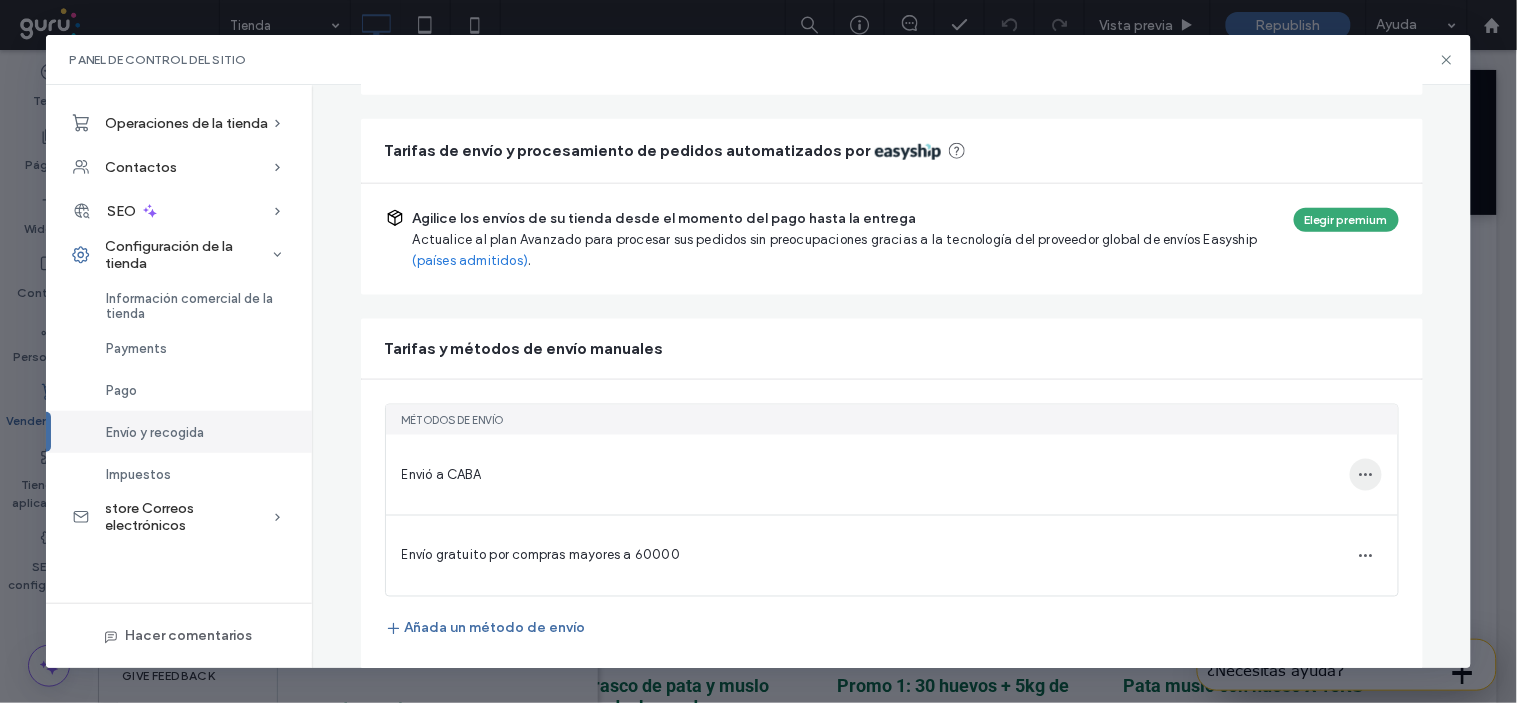 click 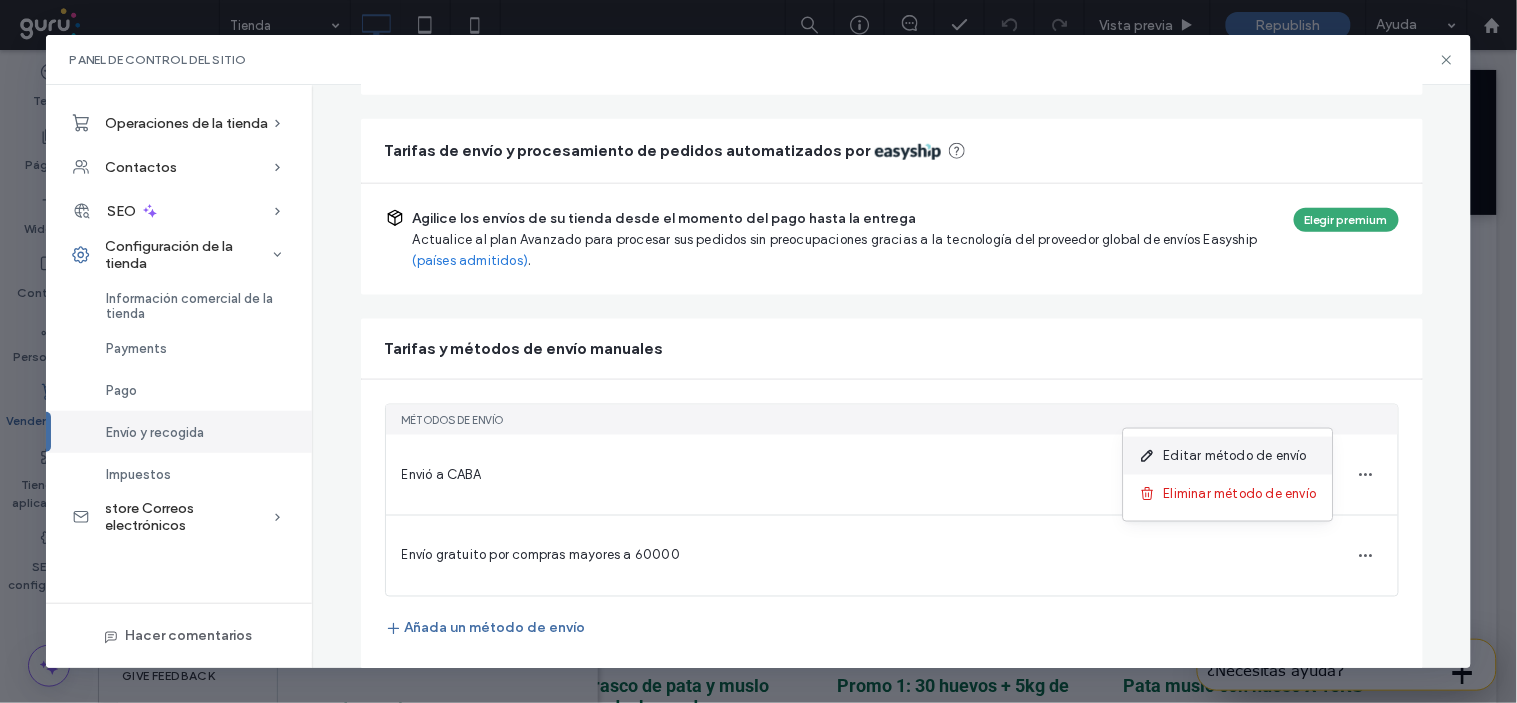click on "Editar método de envío" at bounding box center [1235, 456] 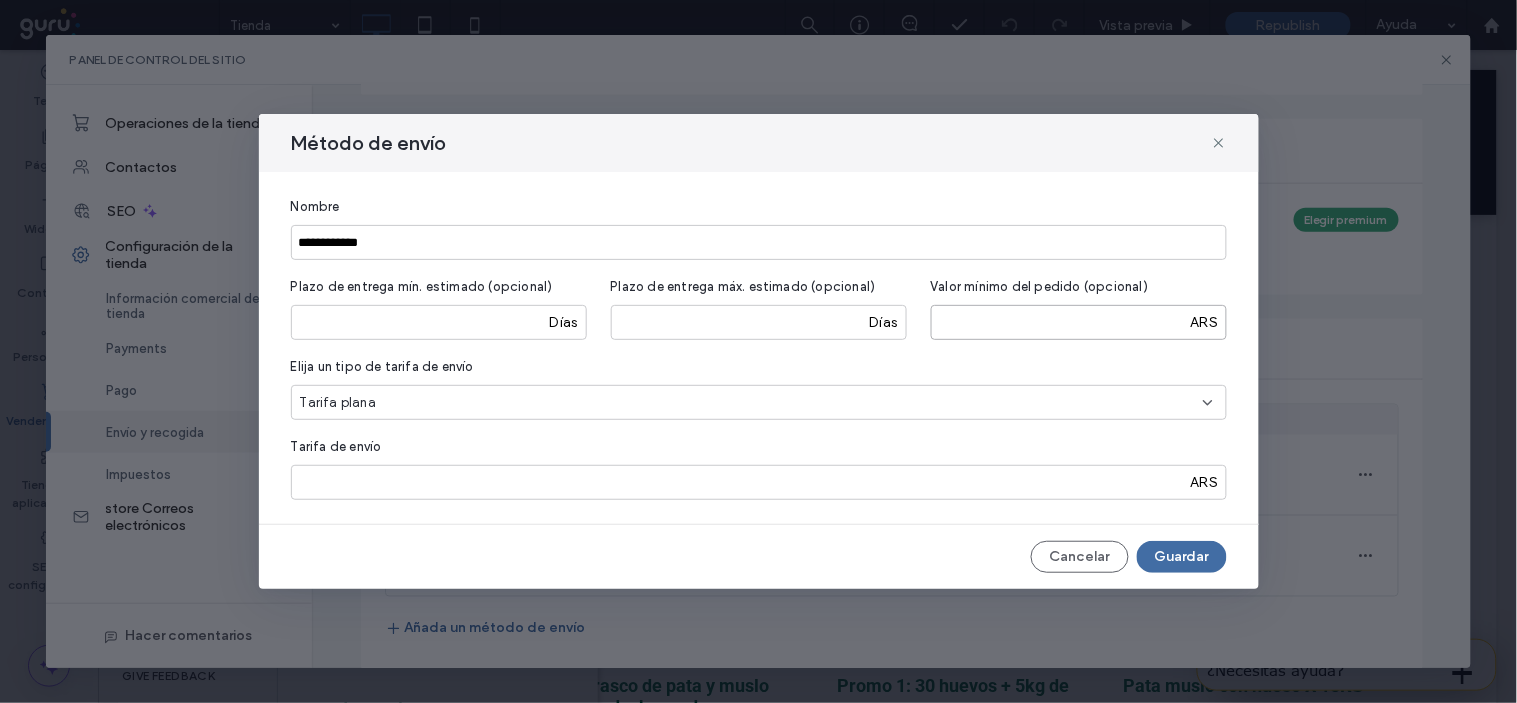 drag, startPoint x: 1053, startPoint y: 320, endPoint x: 901, endPoint y: 318, distance: 152.01315 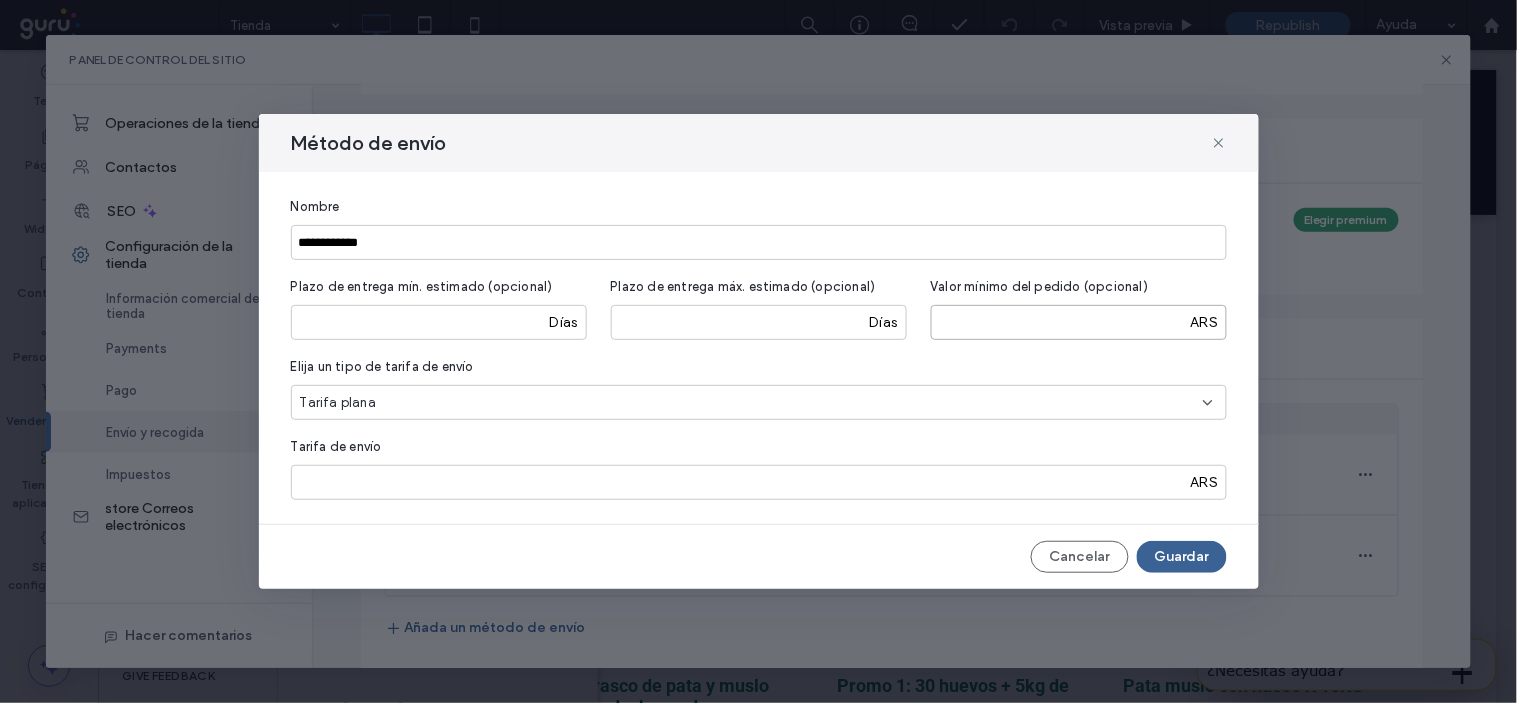 type on "*****" 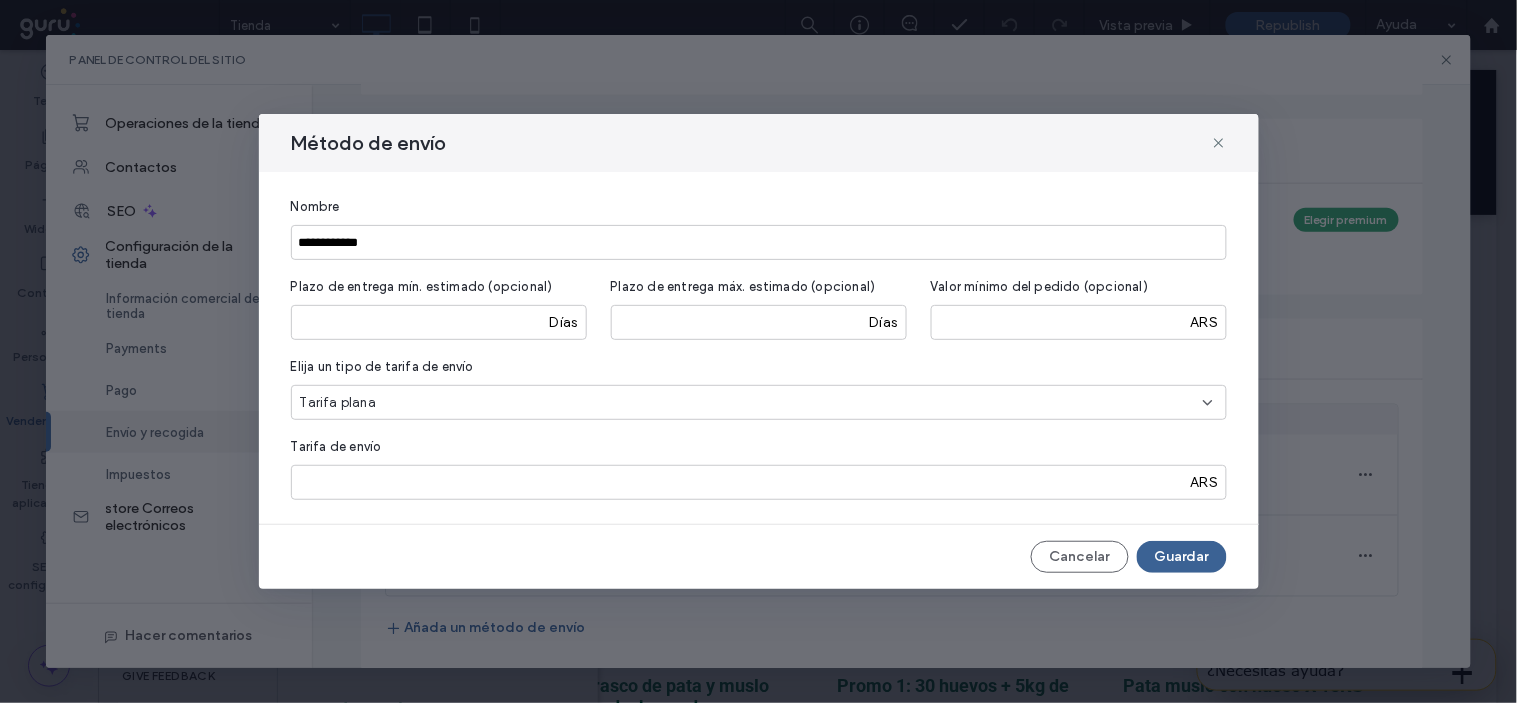 click on "Guardar" at bounding box center [1182, 557] 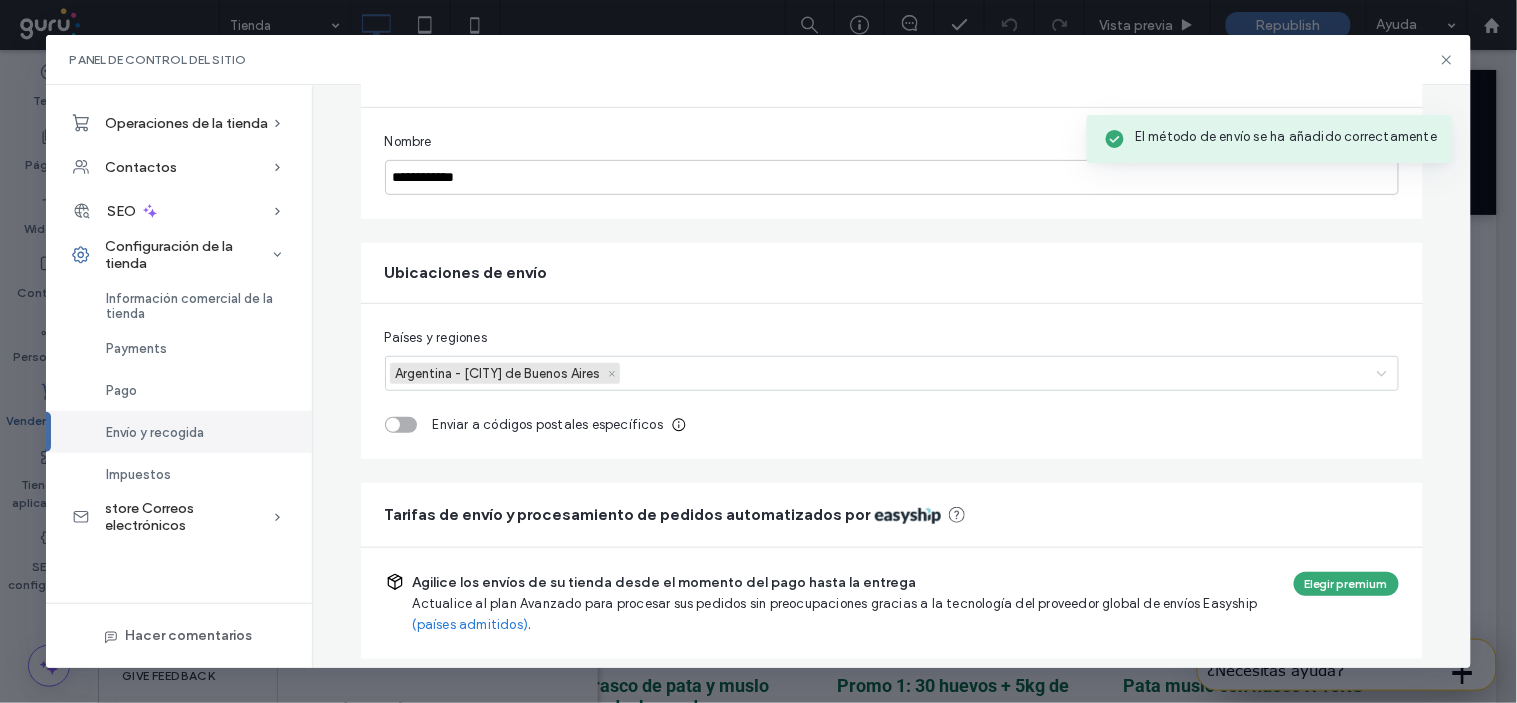 scroll, scrollTop: 173, scrollLeft: 0, axis: vertical 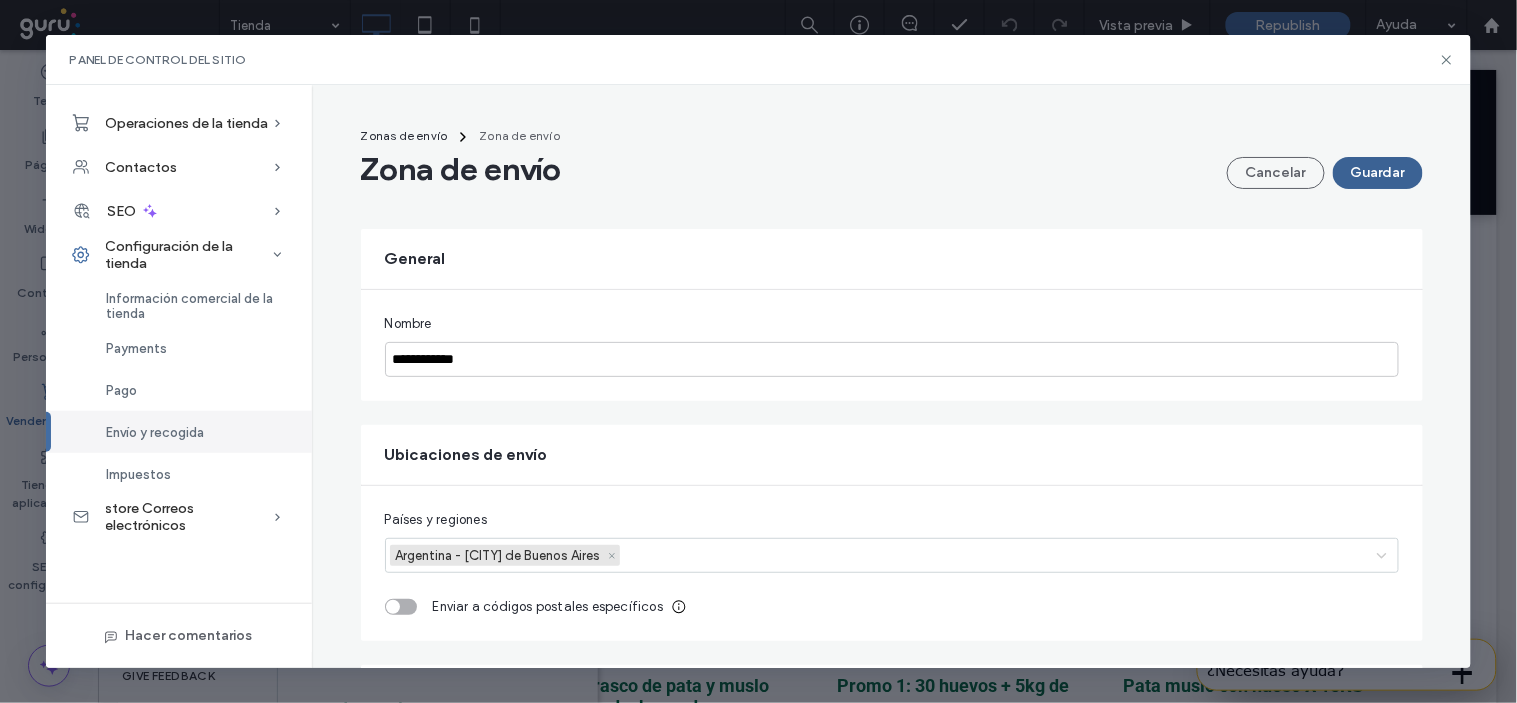 click on "Guardar" at bounding box center (1378, 173) 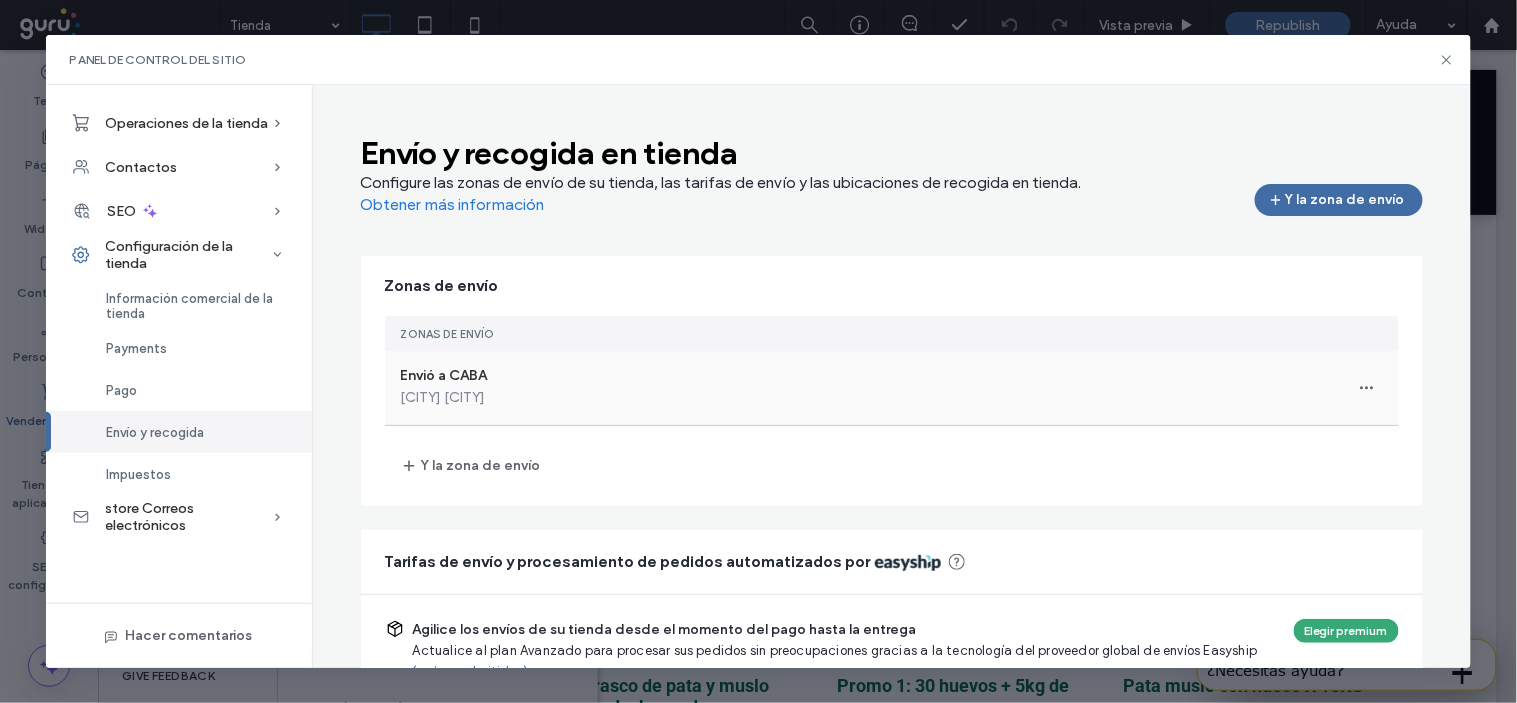 click on "Envió a [CITY] [CITY]" at bounding box center (892, 388) 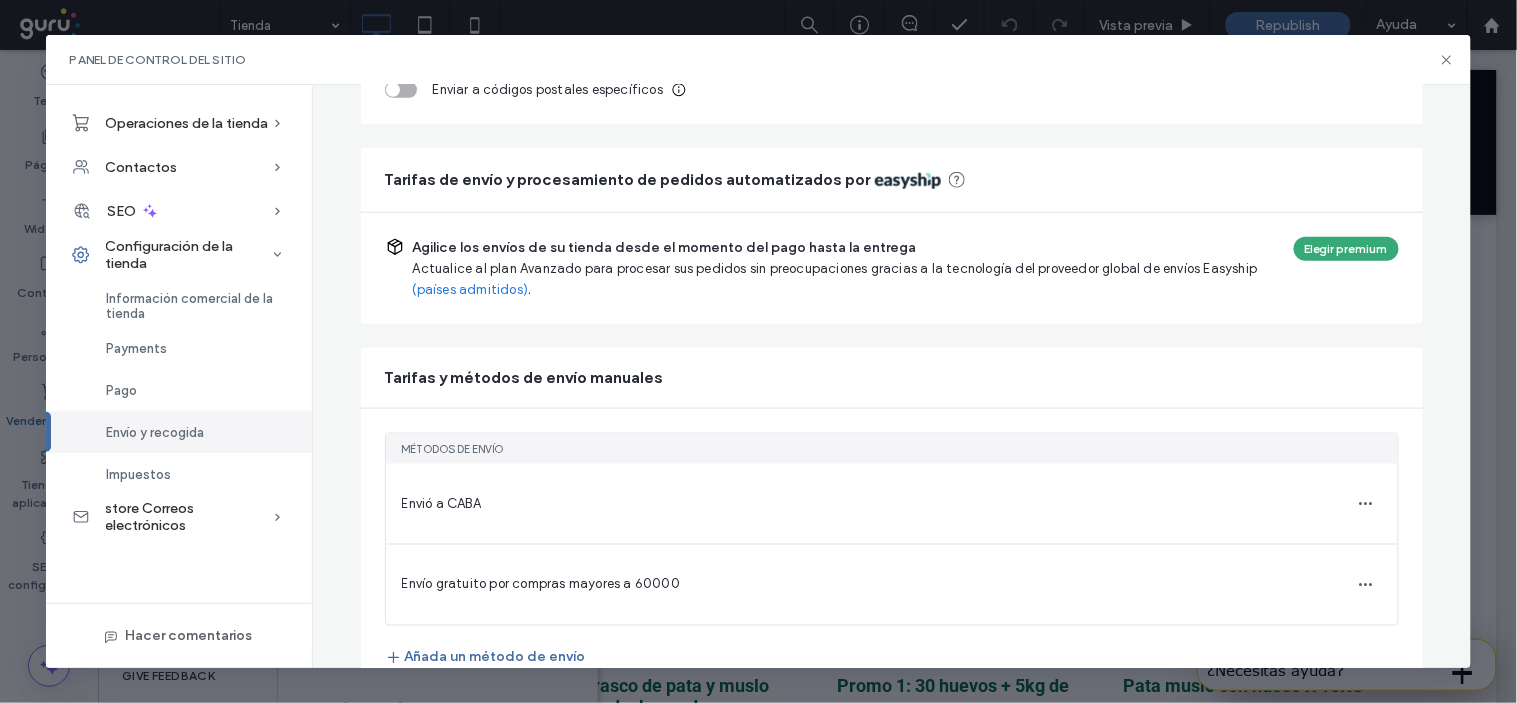 scroll, scrollTop: 546, scrollLeft: 0, axis: vertical 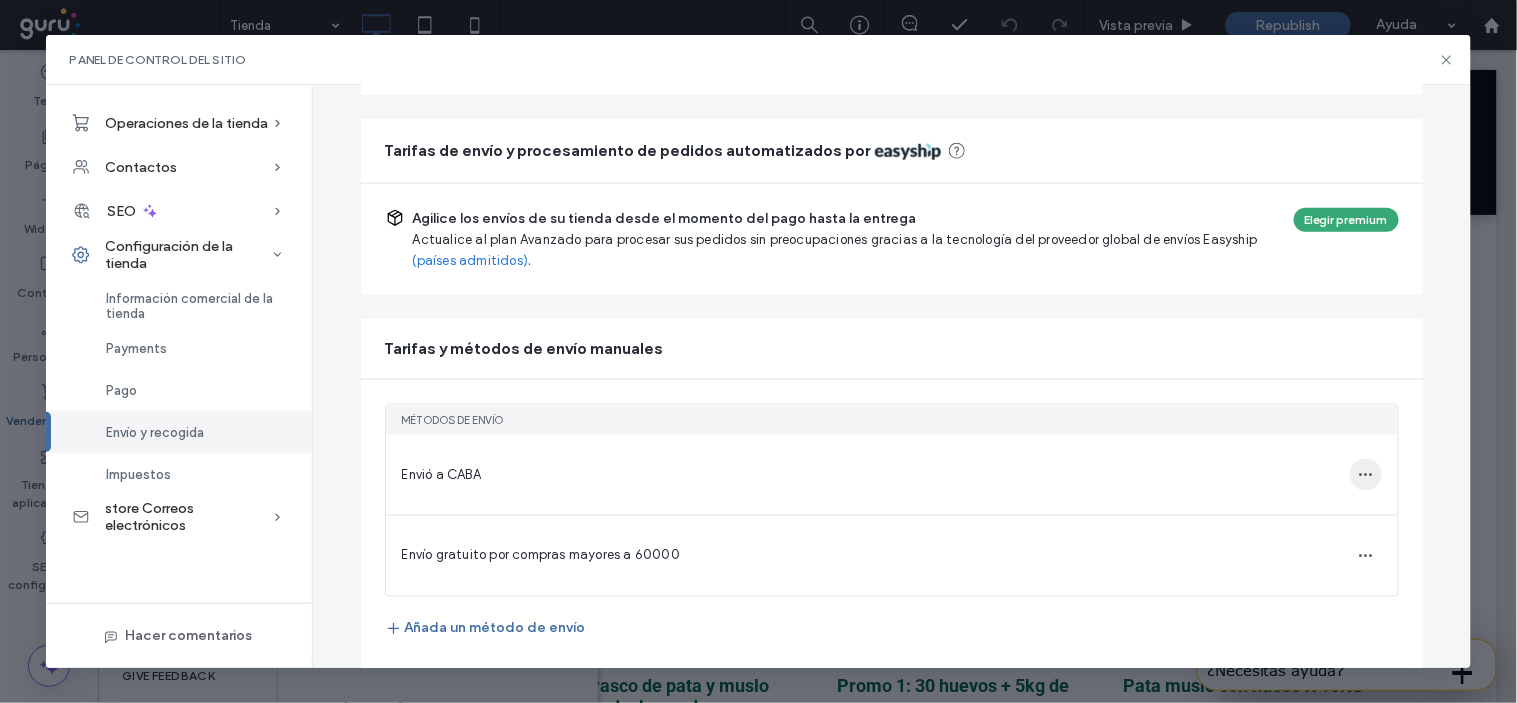 click 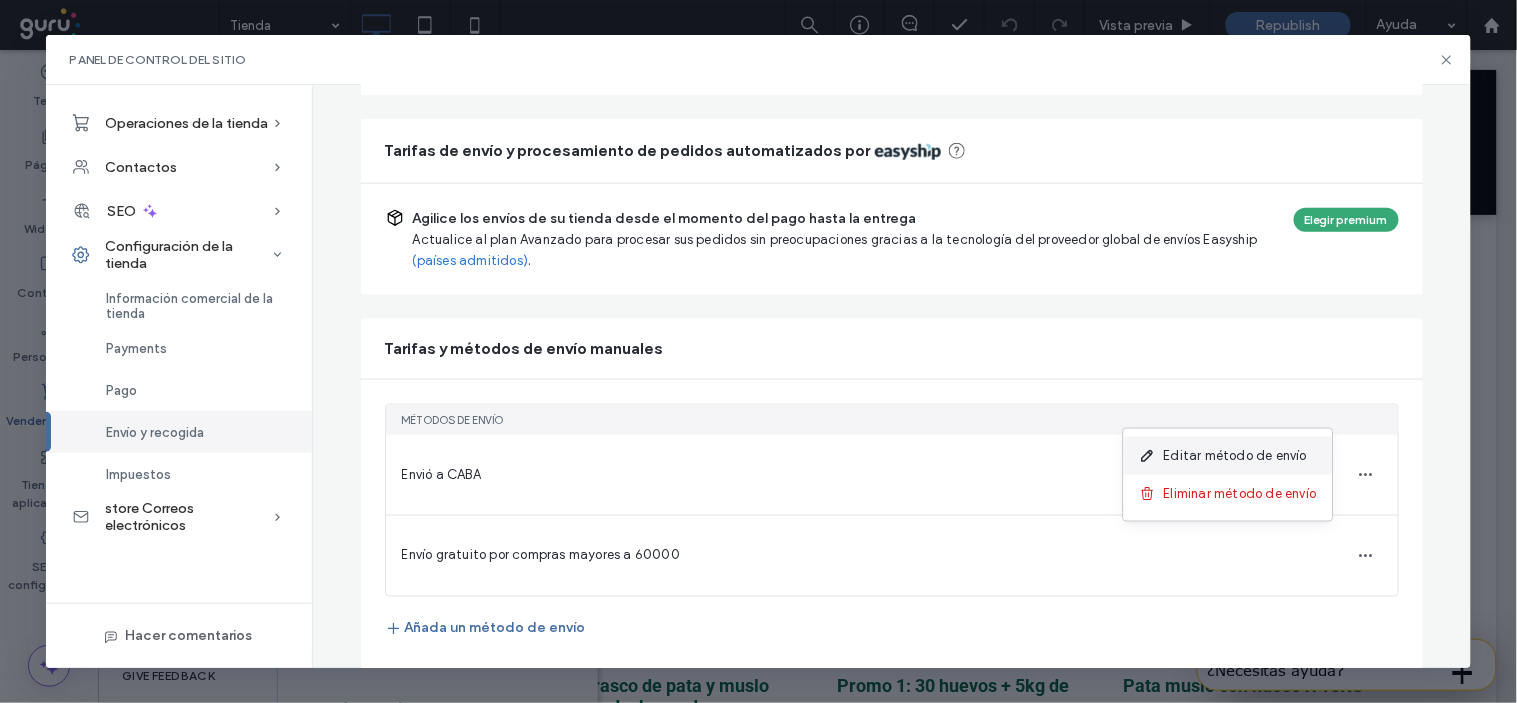 click on "Editar método de envío" at bounding box center [1228, 456] 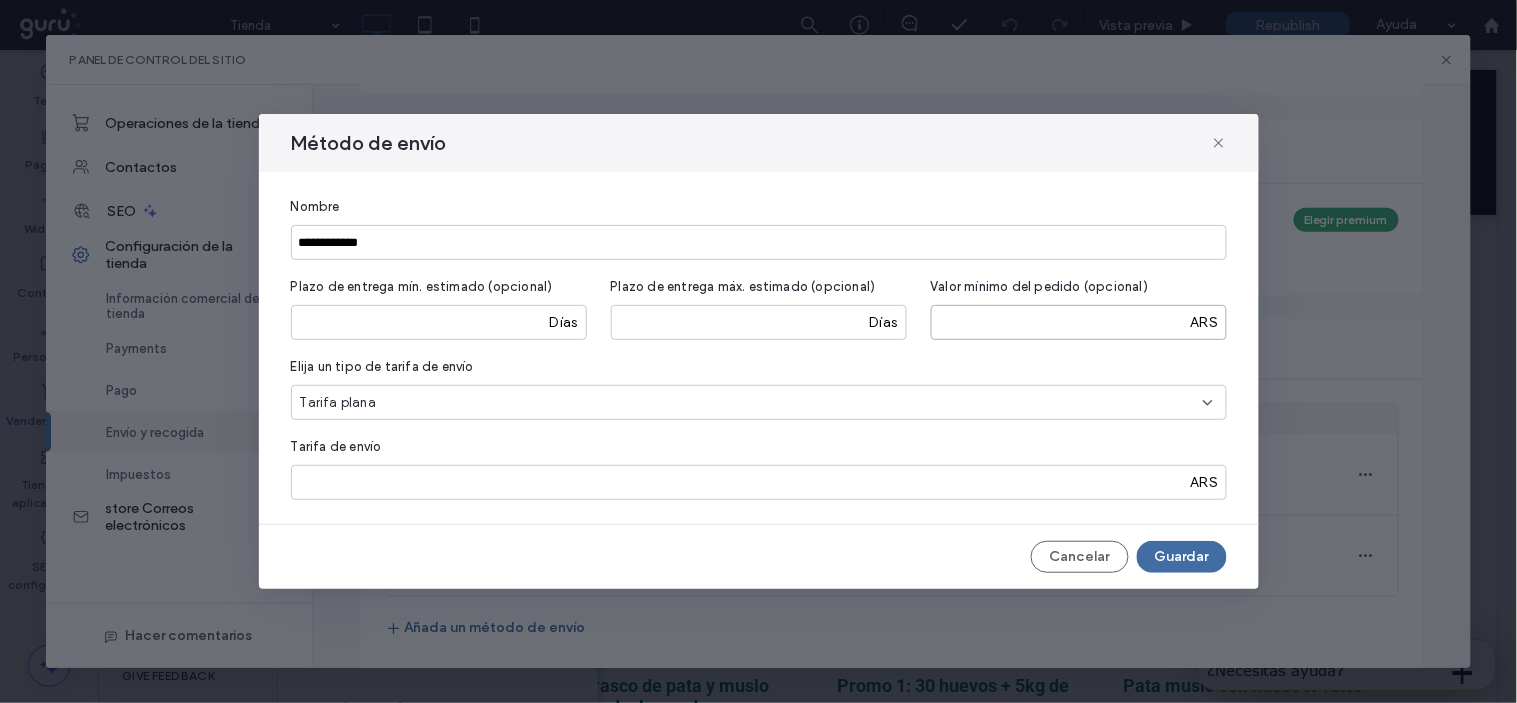 drag, startPoint x: 1020, startPoint y: 320, endPoint x: 873, endPoint y: 312, distance: 147.21753 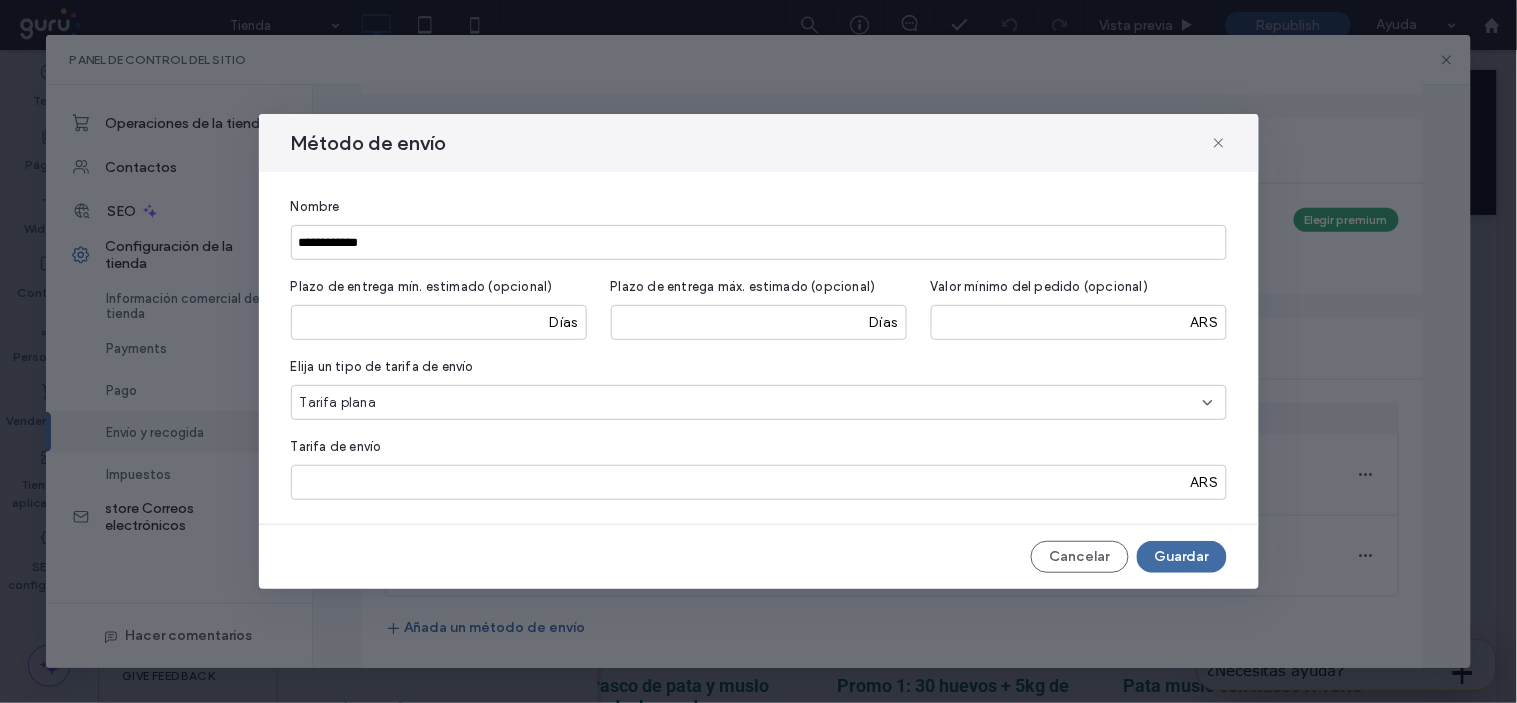 click on "**********" at bounding box center [759, 348] 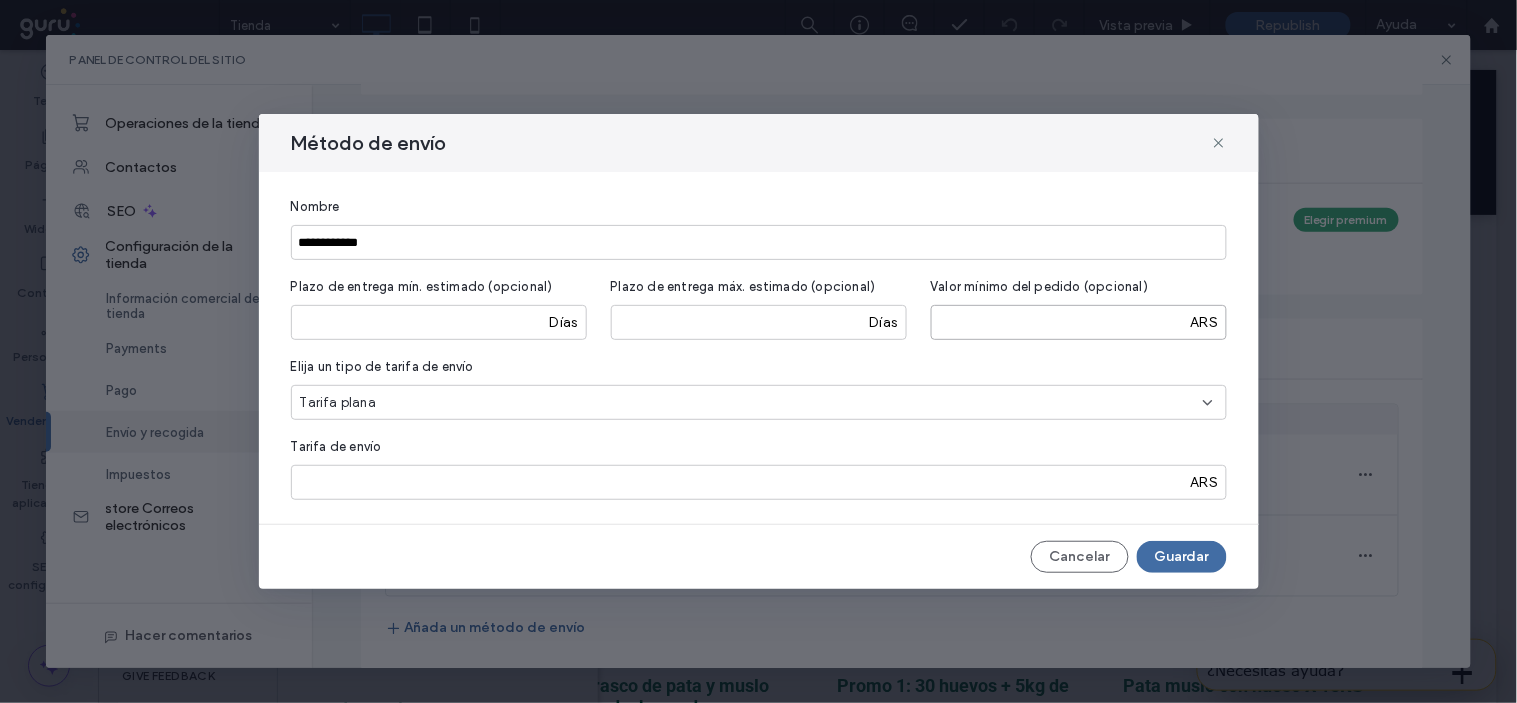 click at bounding box center [1079, 322] 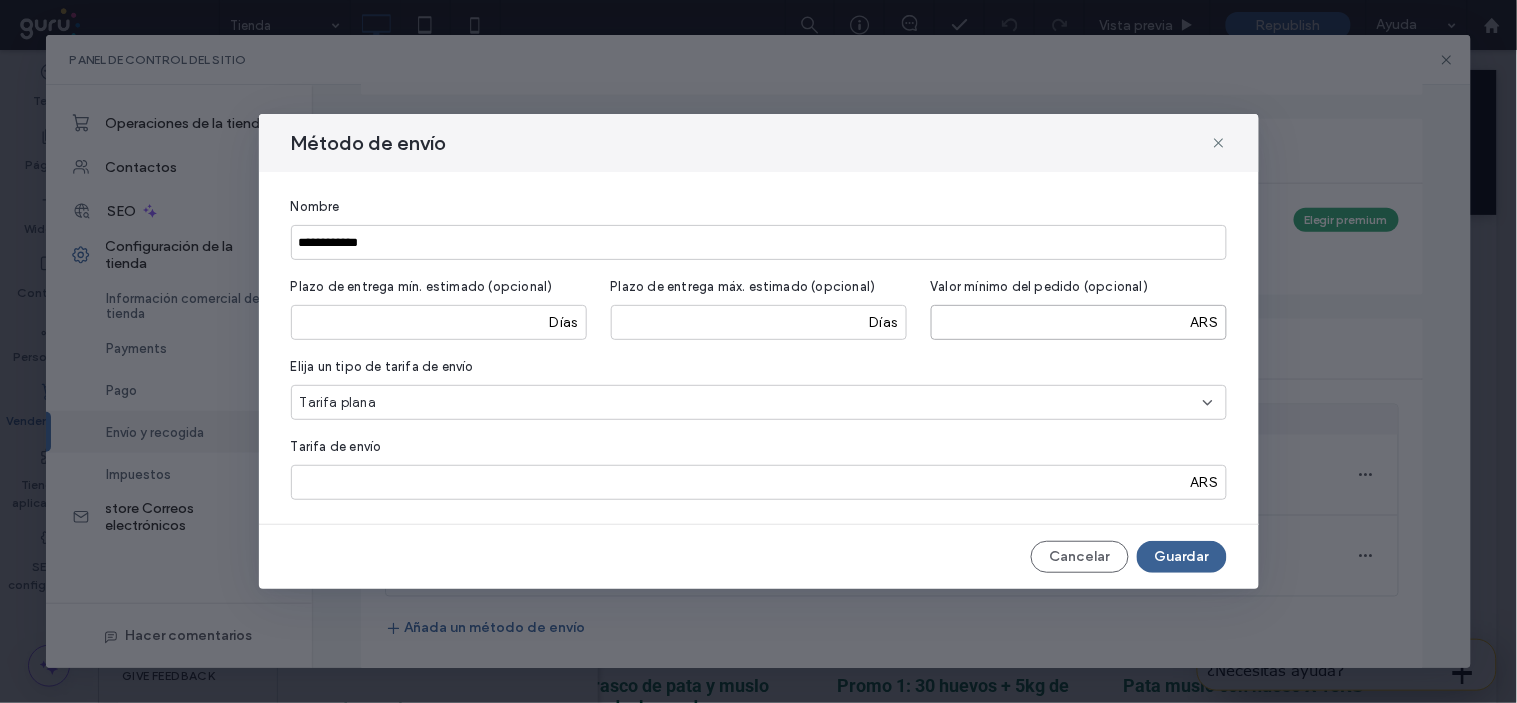 type on "*" 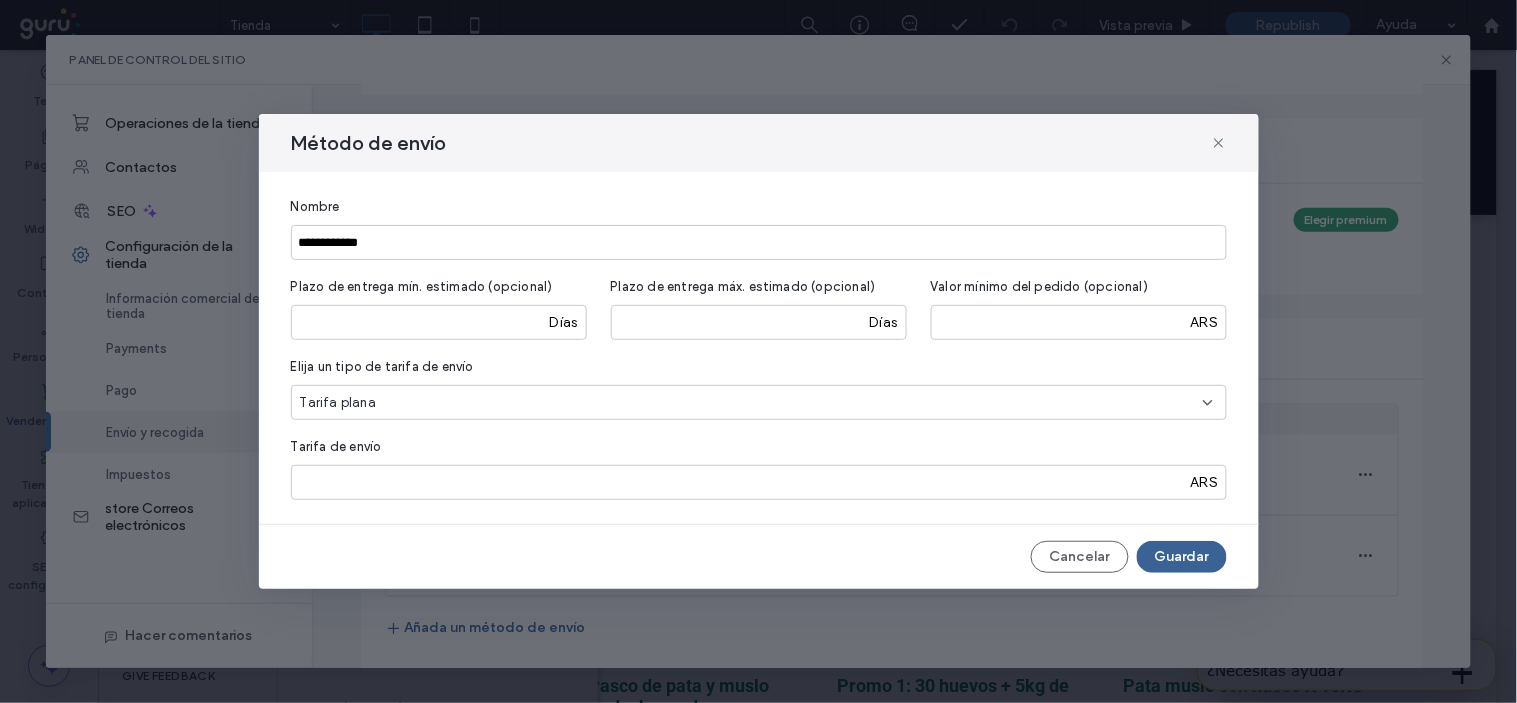 click on "Guardar" at bounding box center (1182, 557) 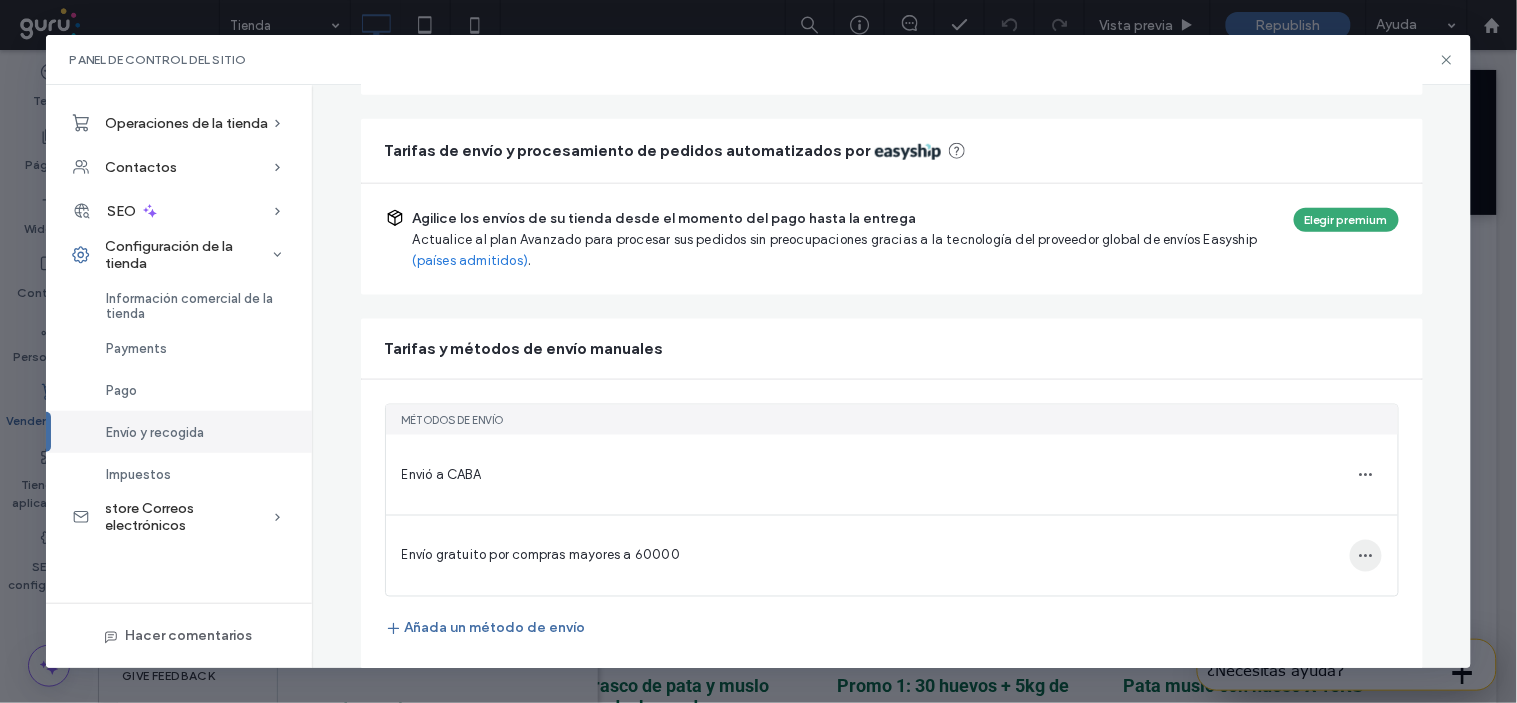 click 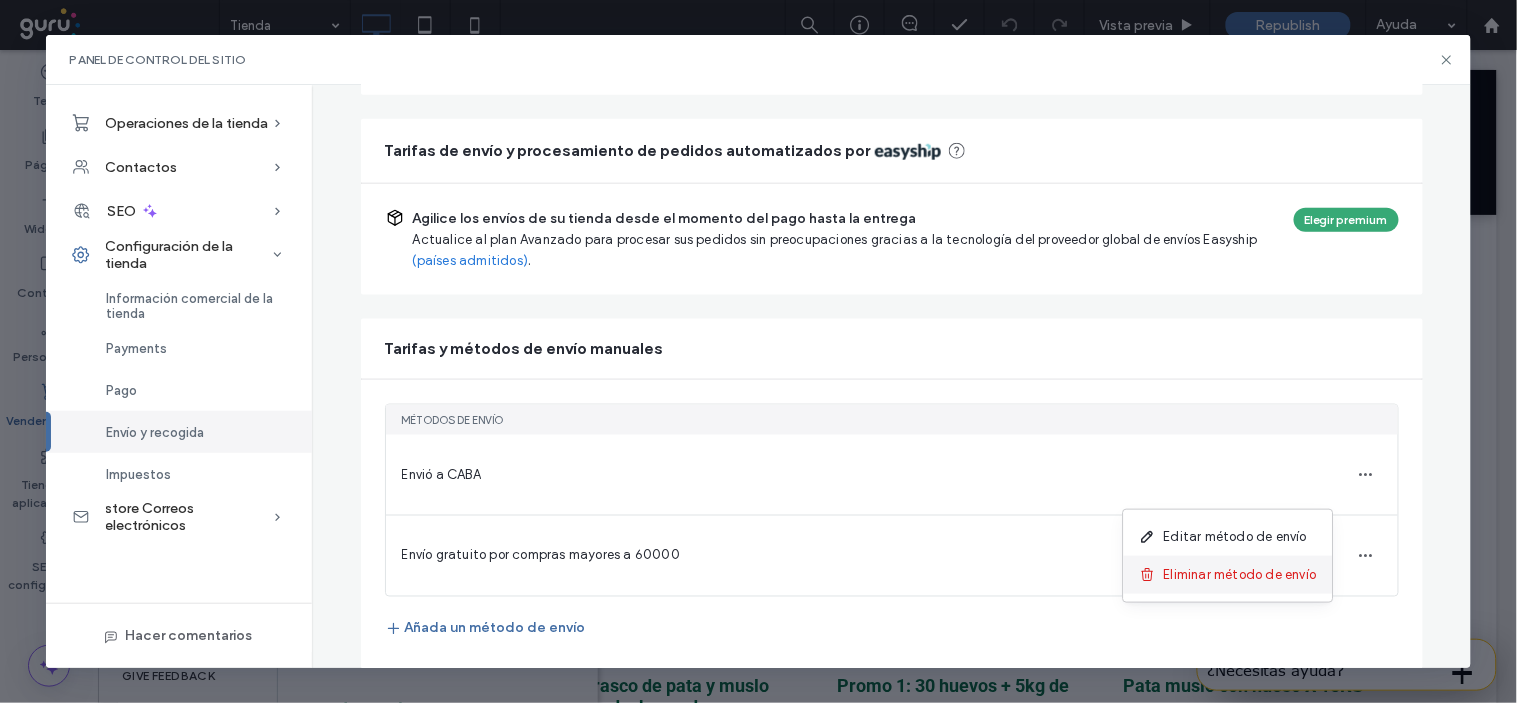 click on "Eliminar método de envío" at bounding box center (1240, 575) 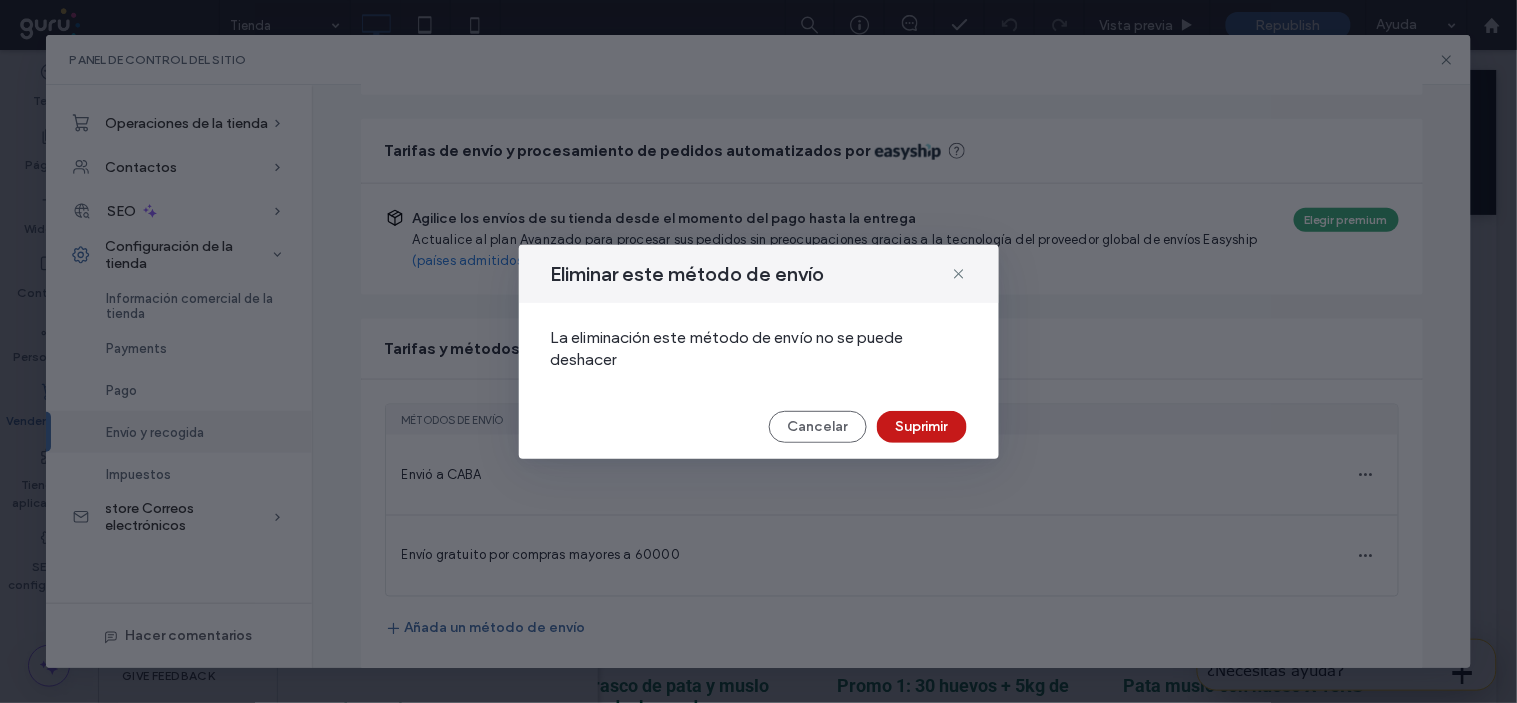 click on "Suprimir" at bounding box center (922, 427) 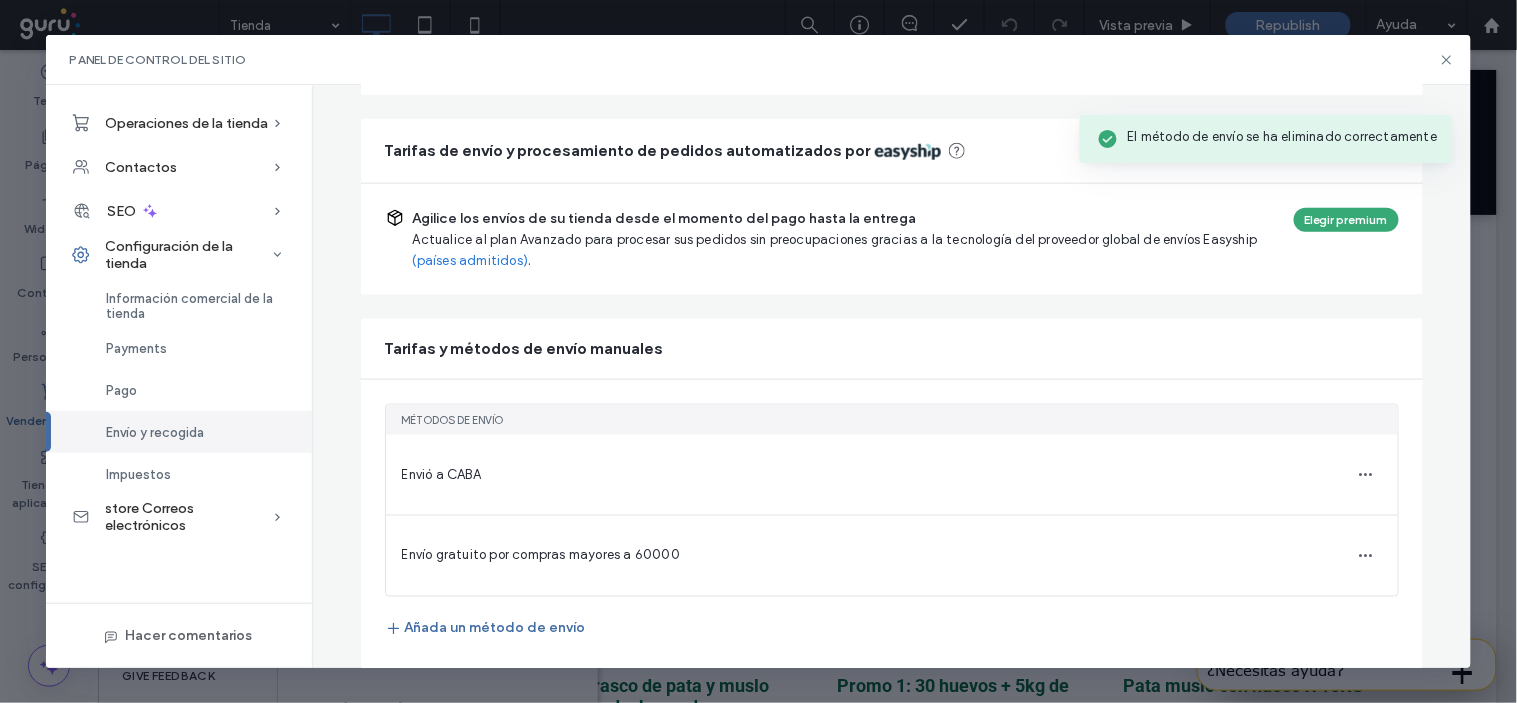 scroll, scrollTop: 465, scrollLeft: 0, axis: vertical 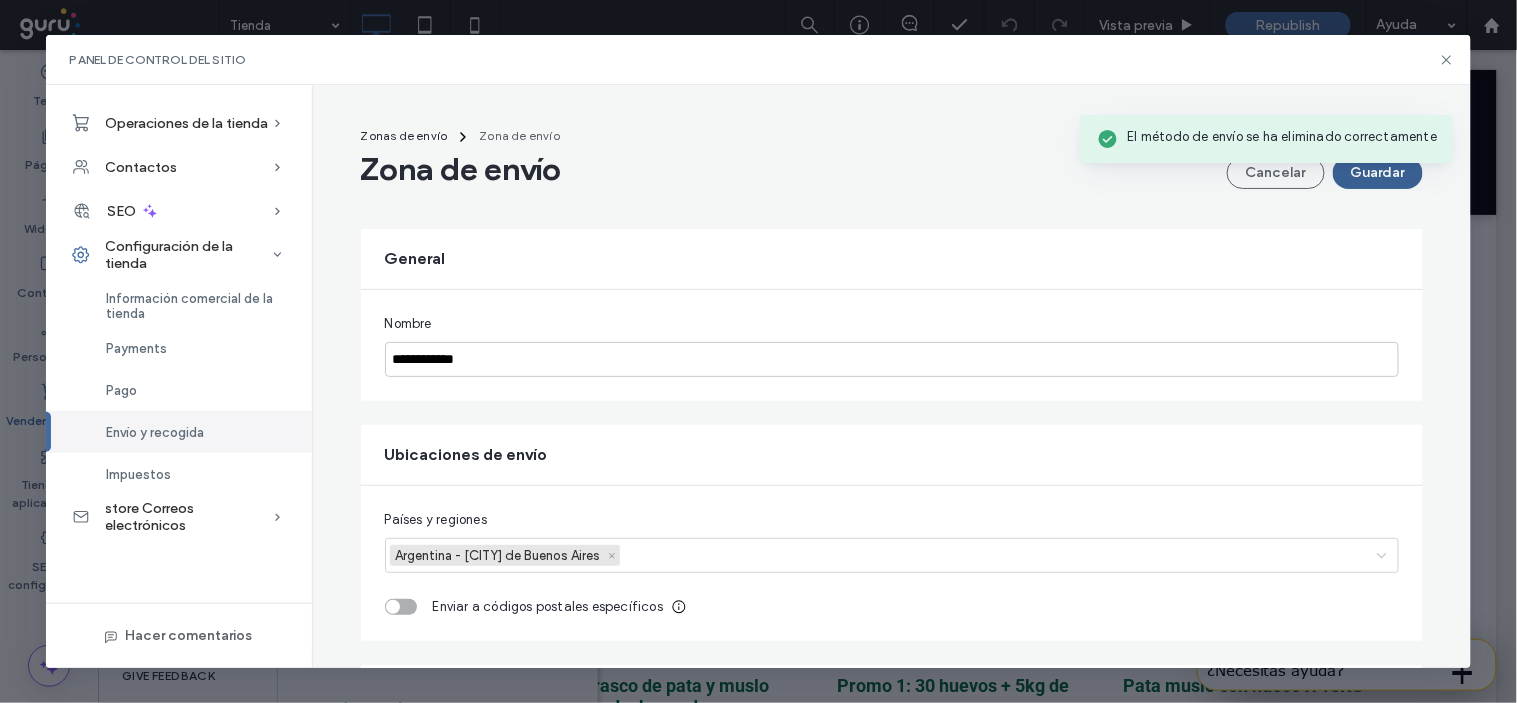 click on "Guardar" at bounding box center (1378, 173) 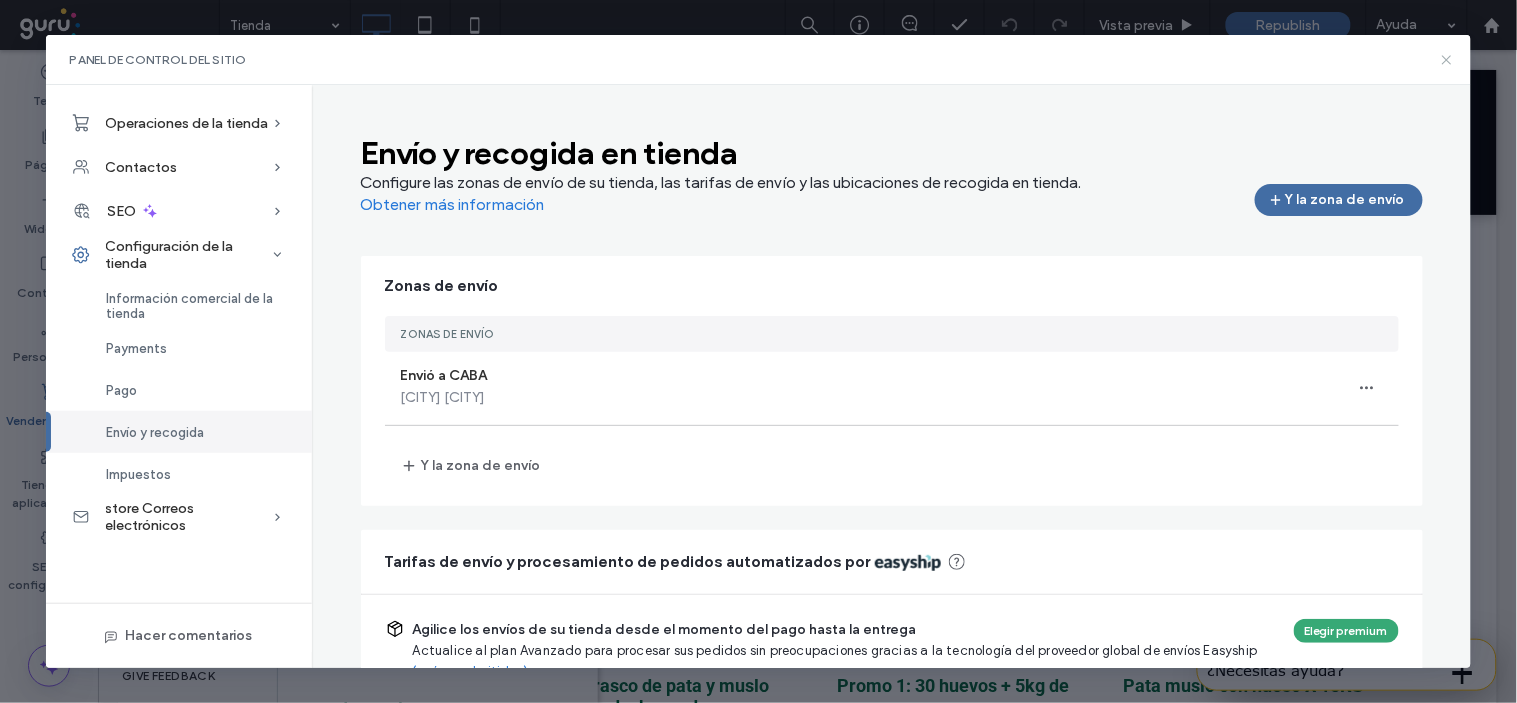 click 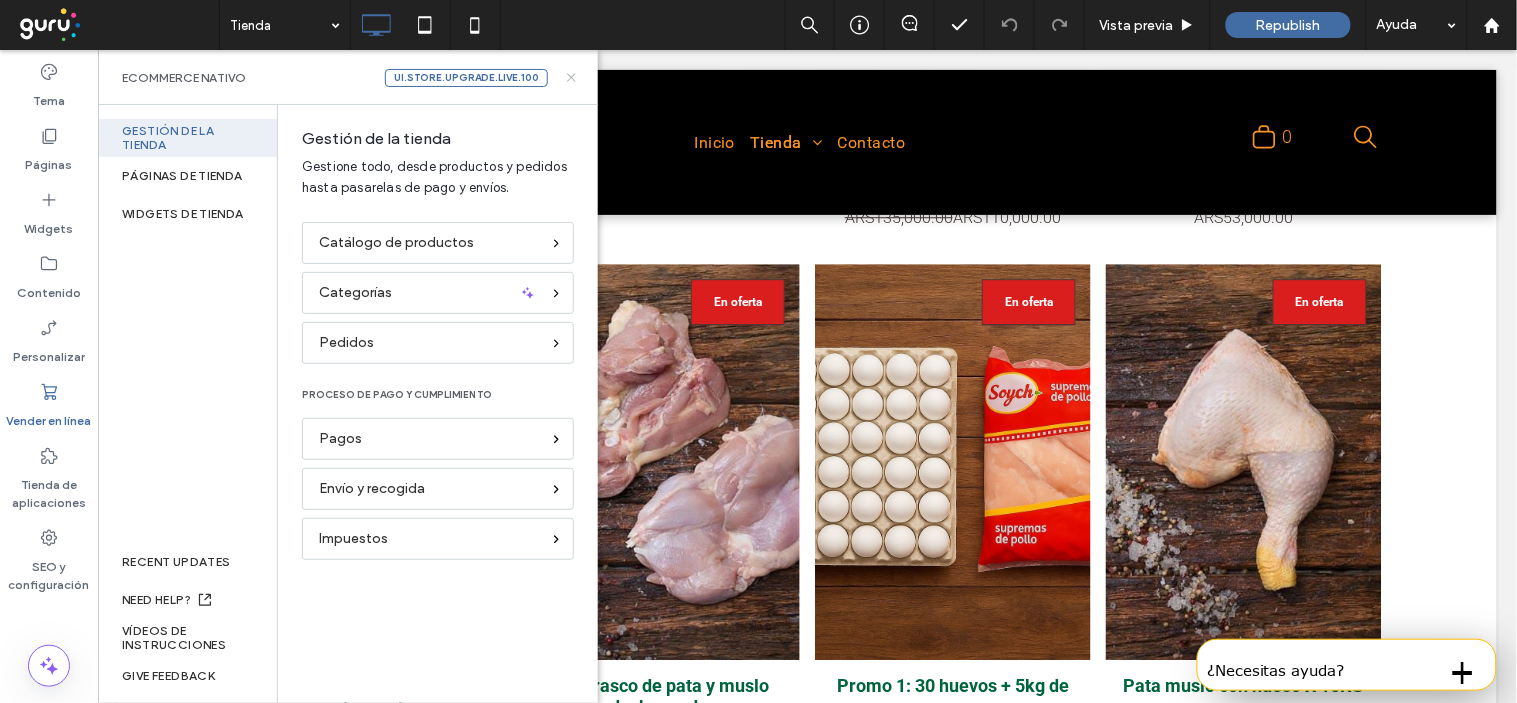 click 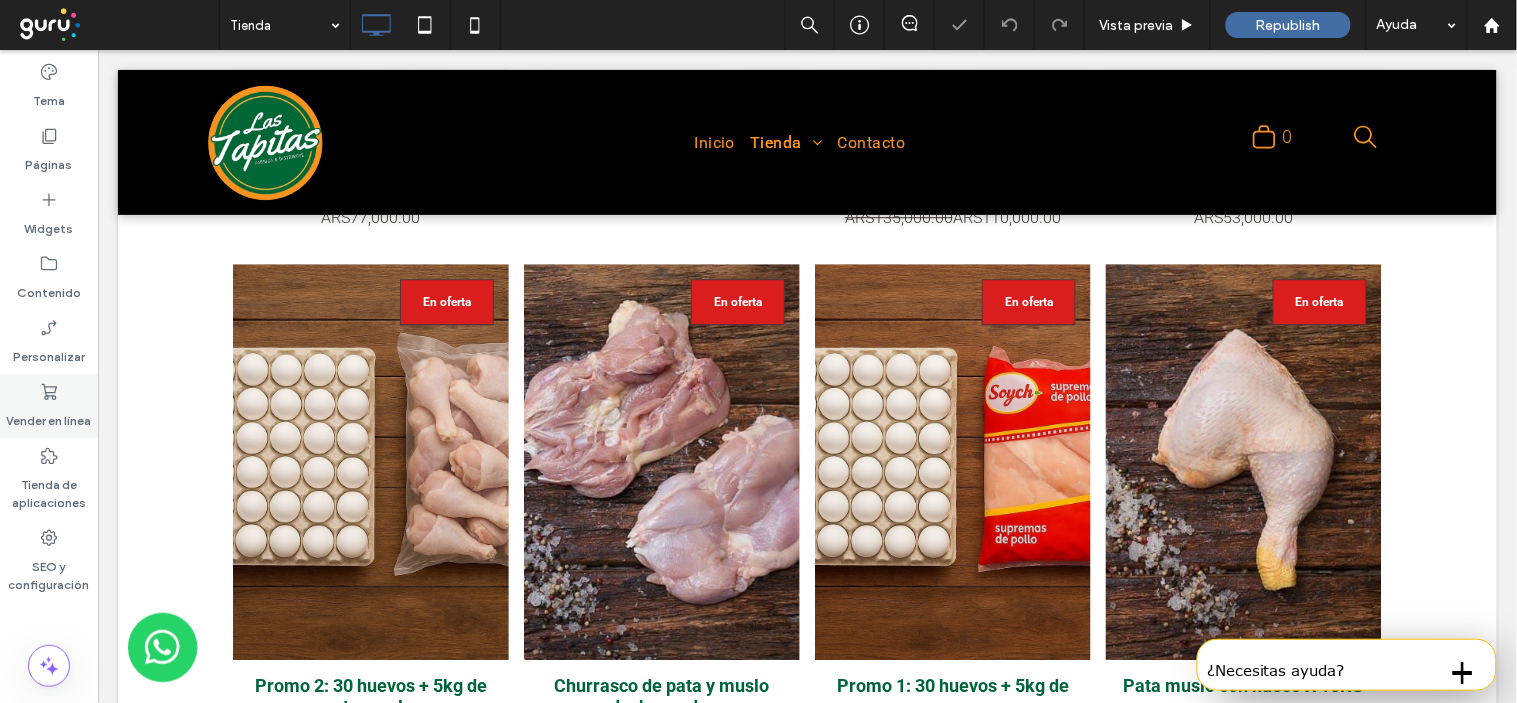click on "Vender en línea" at bounding box center [49, 416] 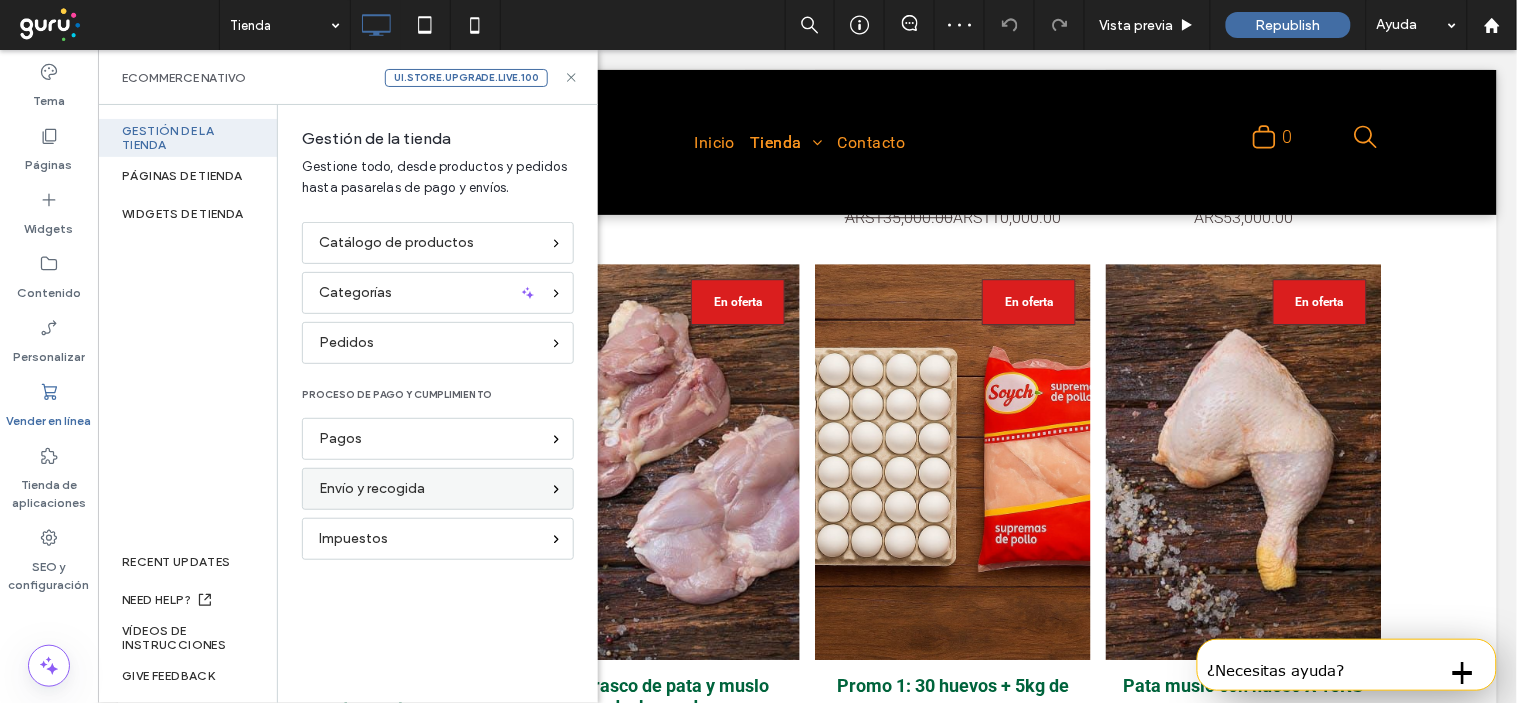 click on "Envío y recogida" at bounding box center (372, 489) 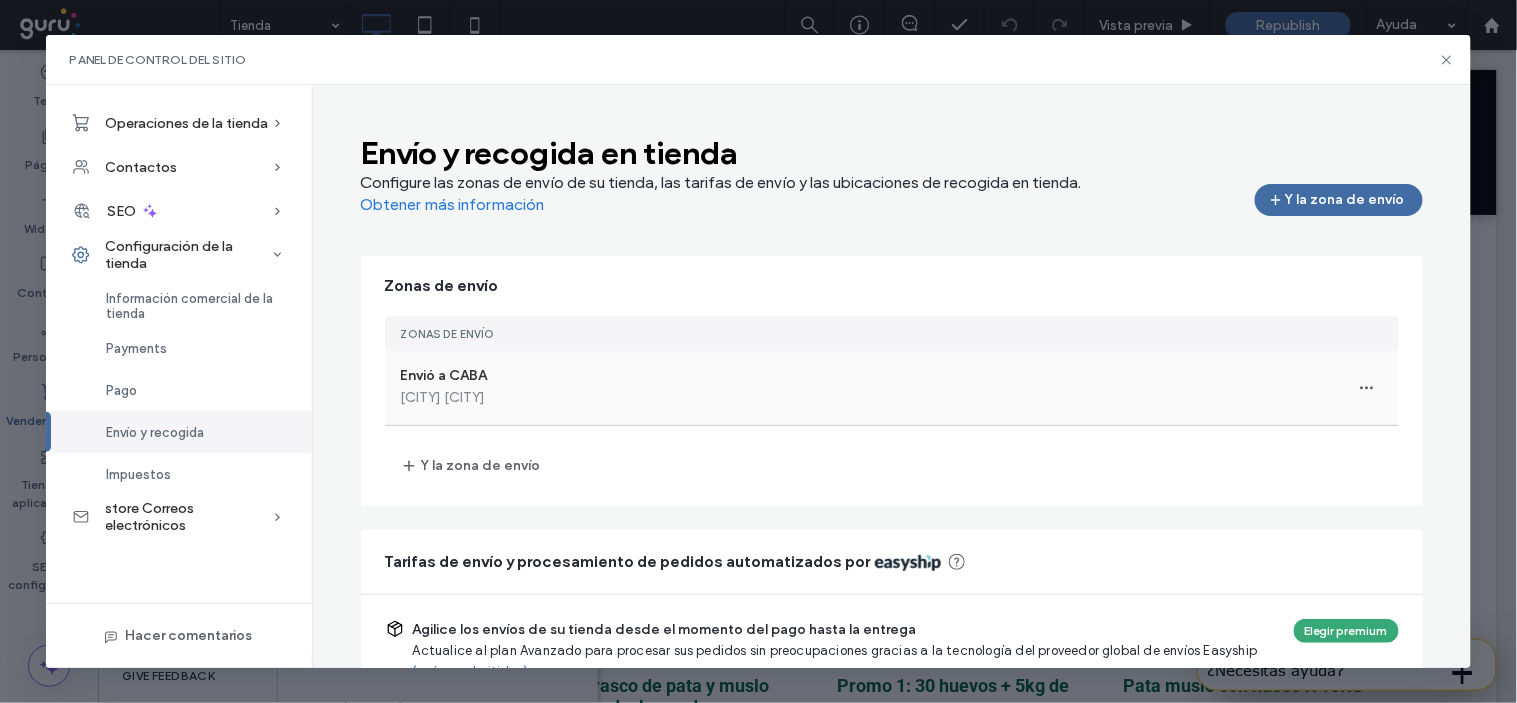 click on "Envió a [CITY] [CITY]" at bounding box center (892, 388) 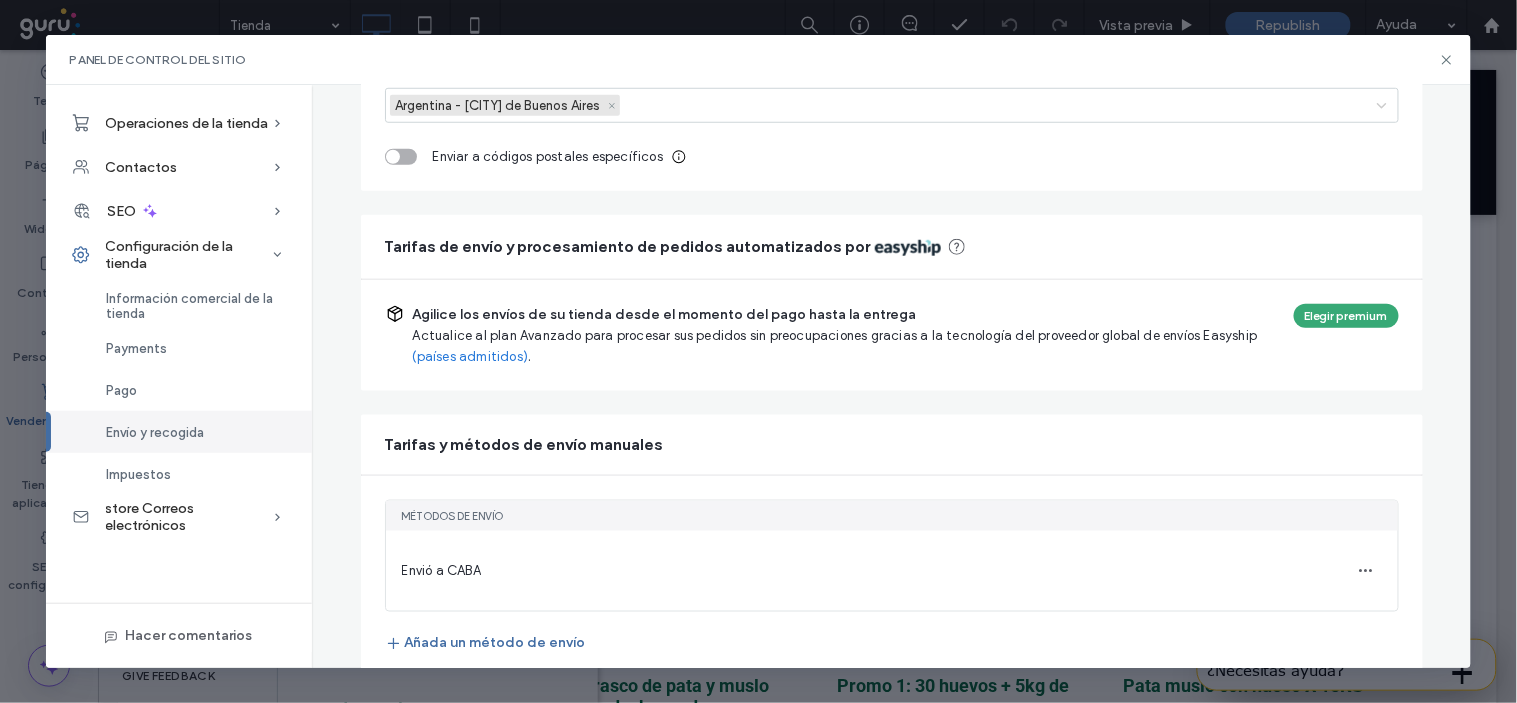 scroll, scrollTop: 465, scrollLeft: 0, axis: vertical 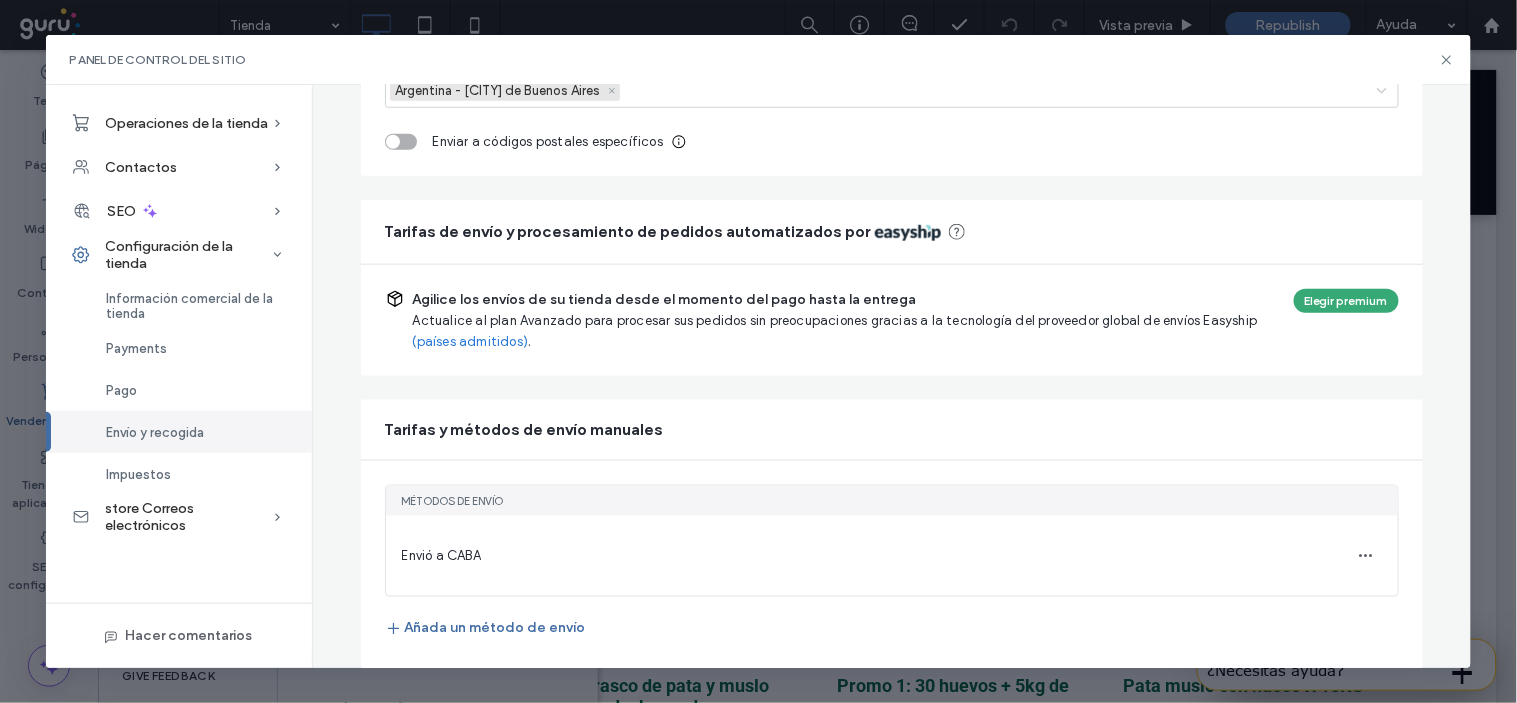 click on "Envió a CABA" at bounding box center (441, 555) 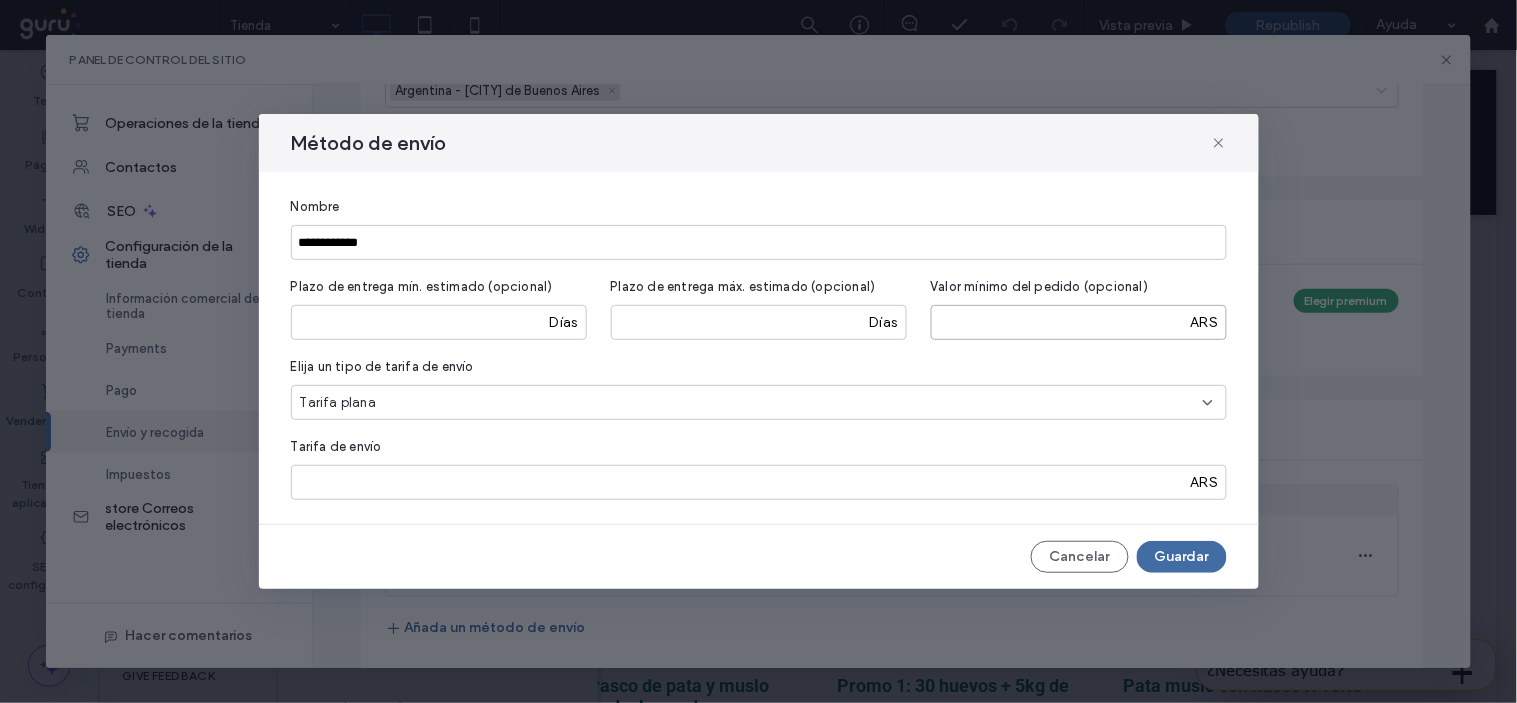 drag, startPoint x: 1004, startPoint y: 315, endPoint x: 836, endPoint y: 324, distance: 168.2409 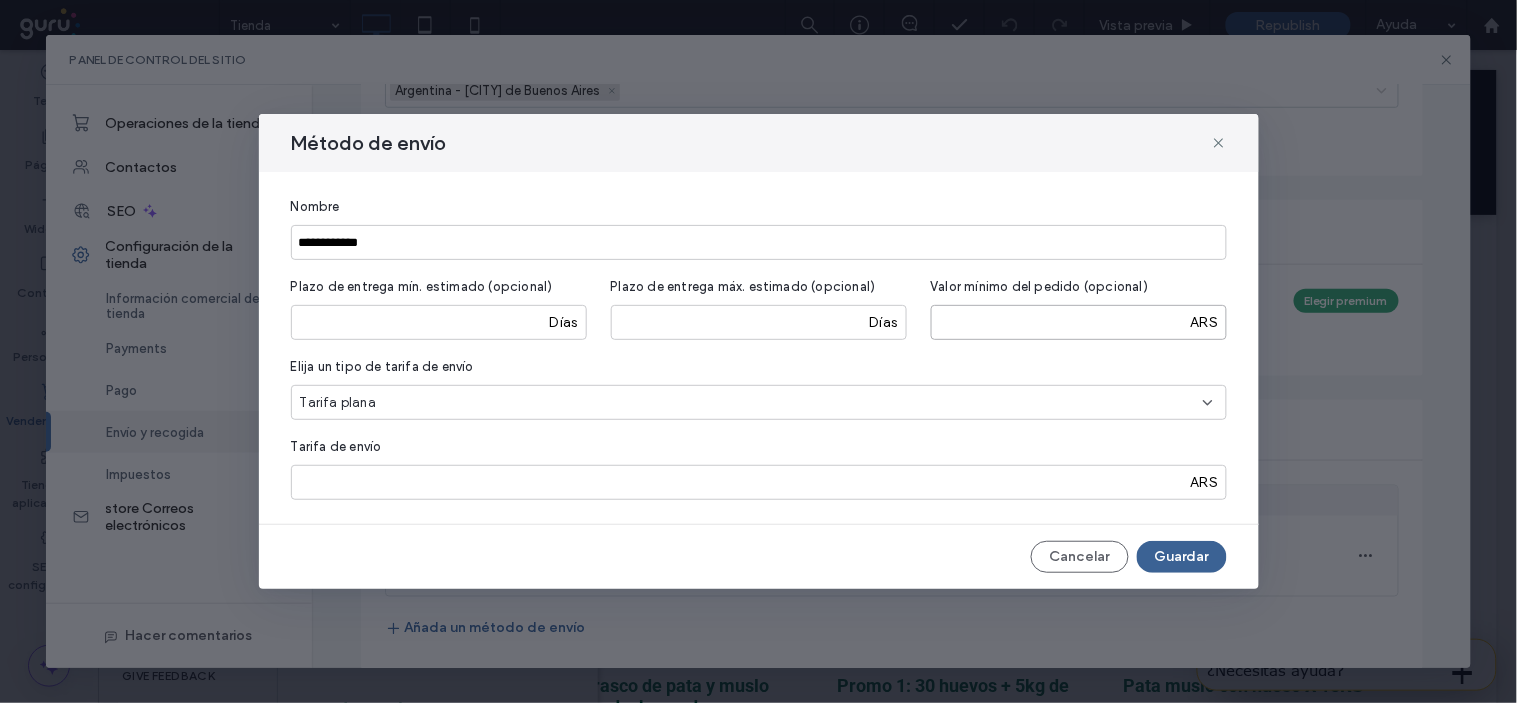 type 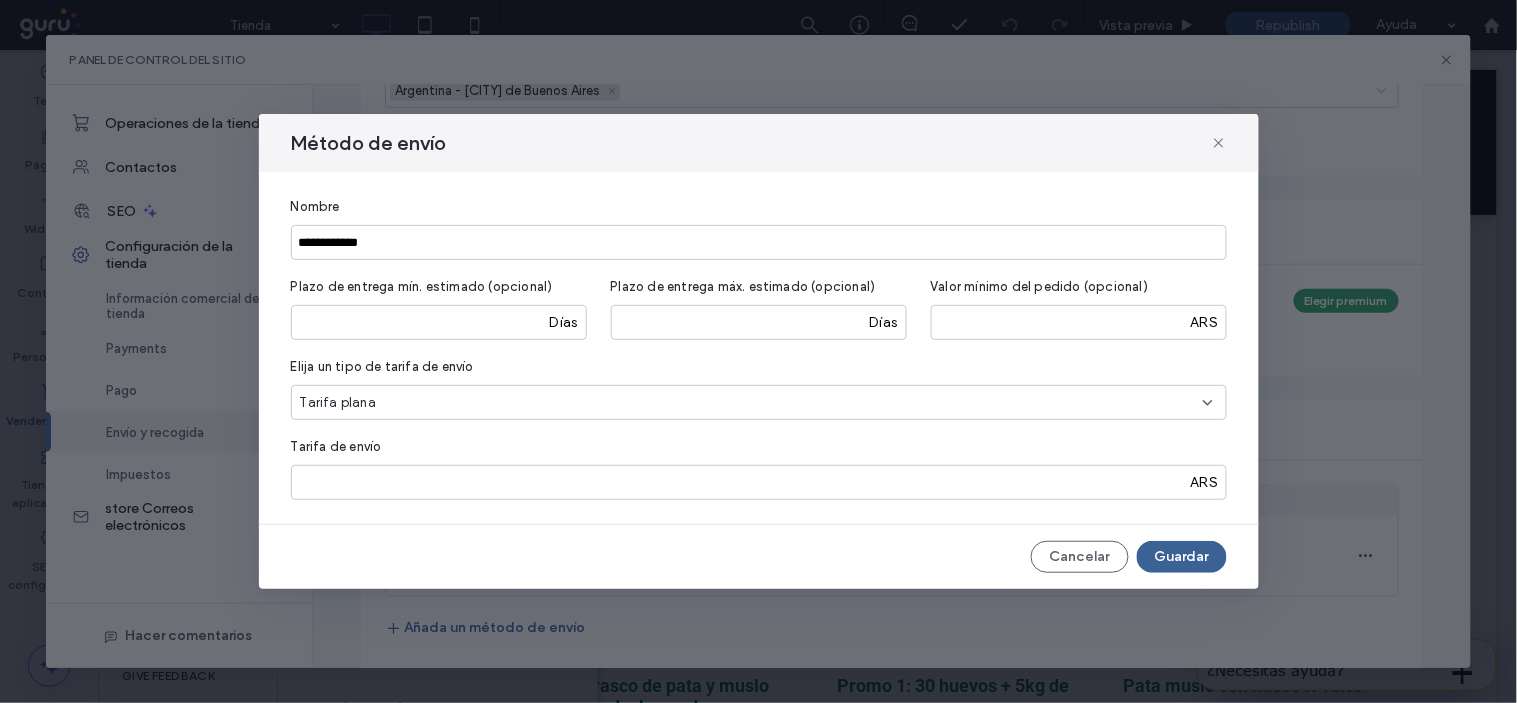 click on "Guardar" at bounding box center [1182, 557] 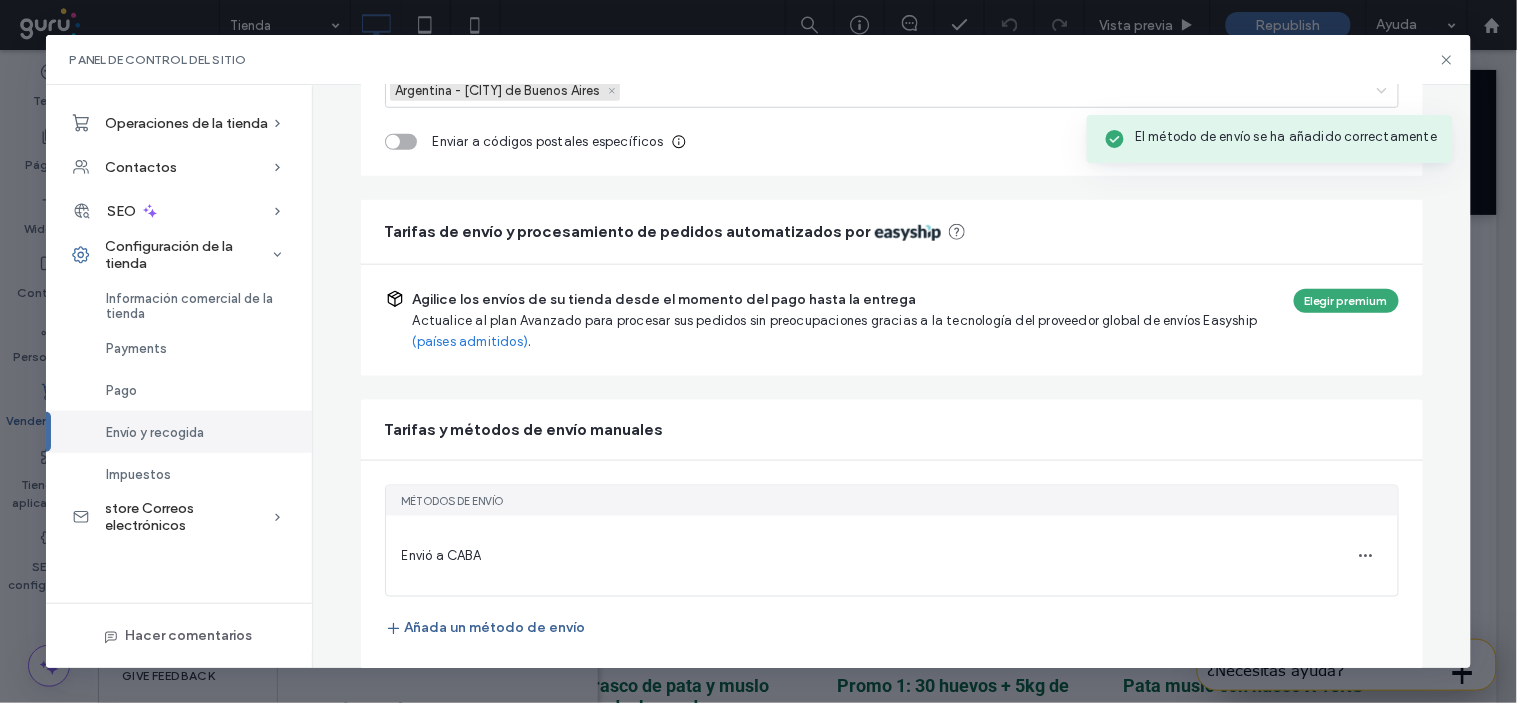 click on "Añada un método de envío" at bounding box center (485, 629) 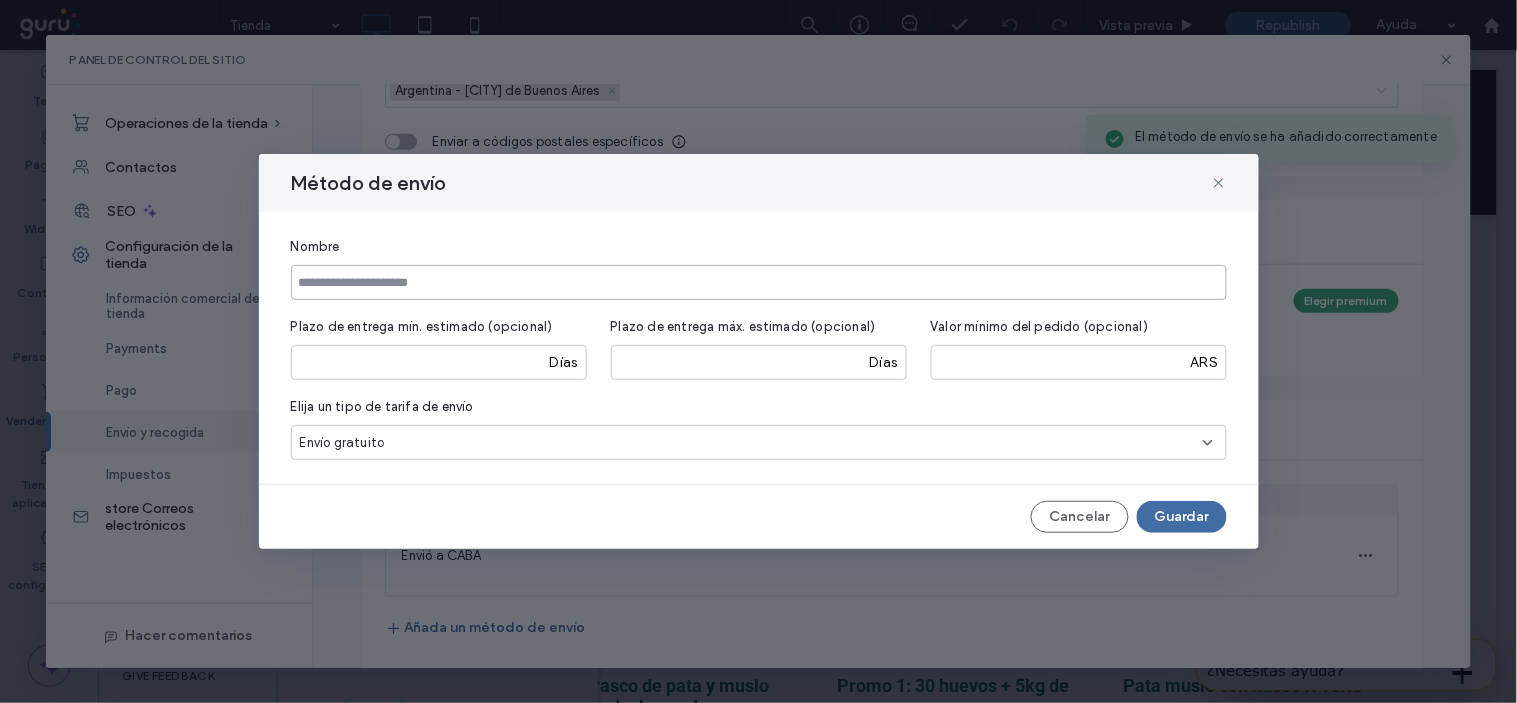 click at bounding box center (759, 282) 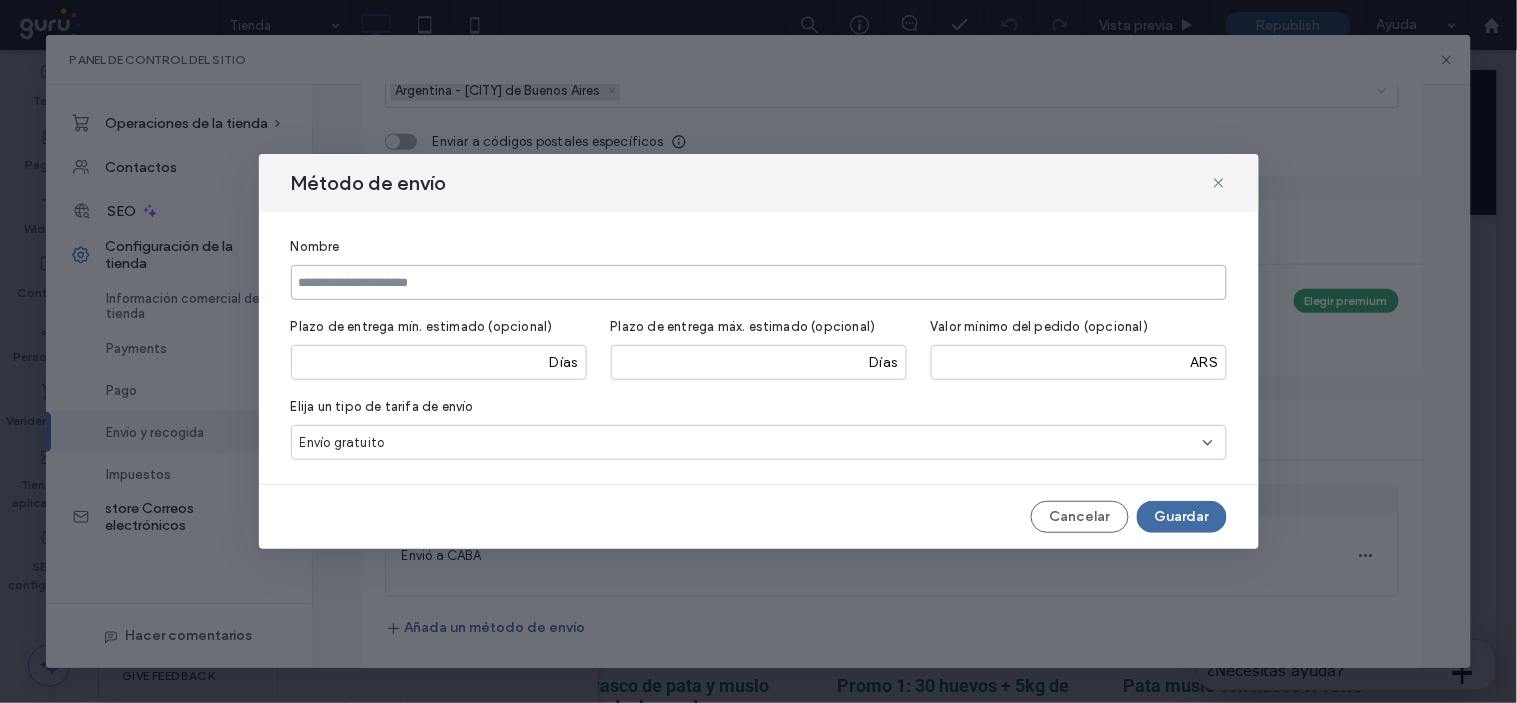type on "*" 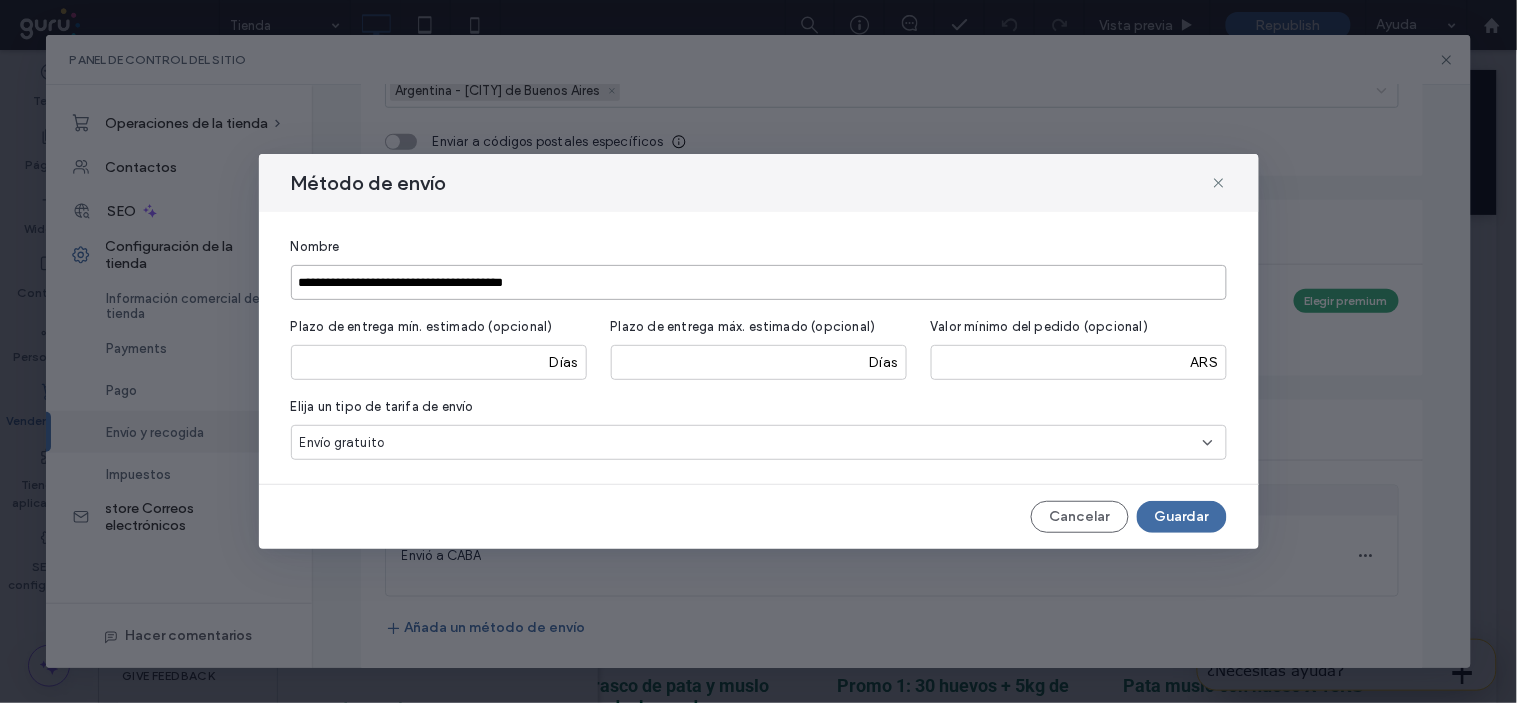 type on "**********" 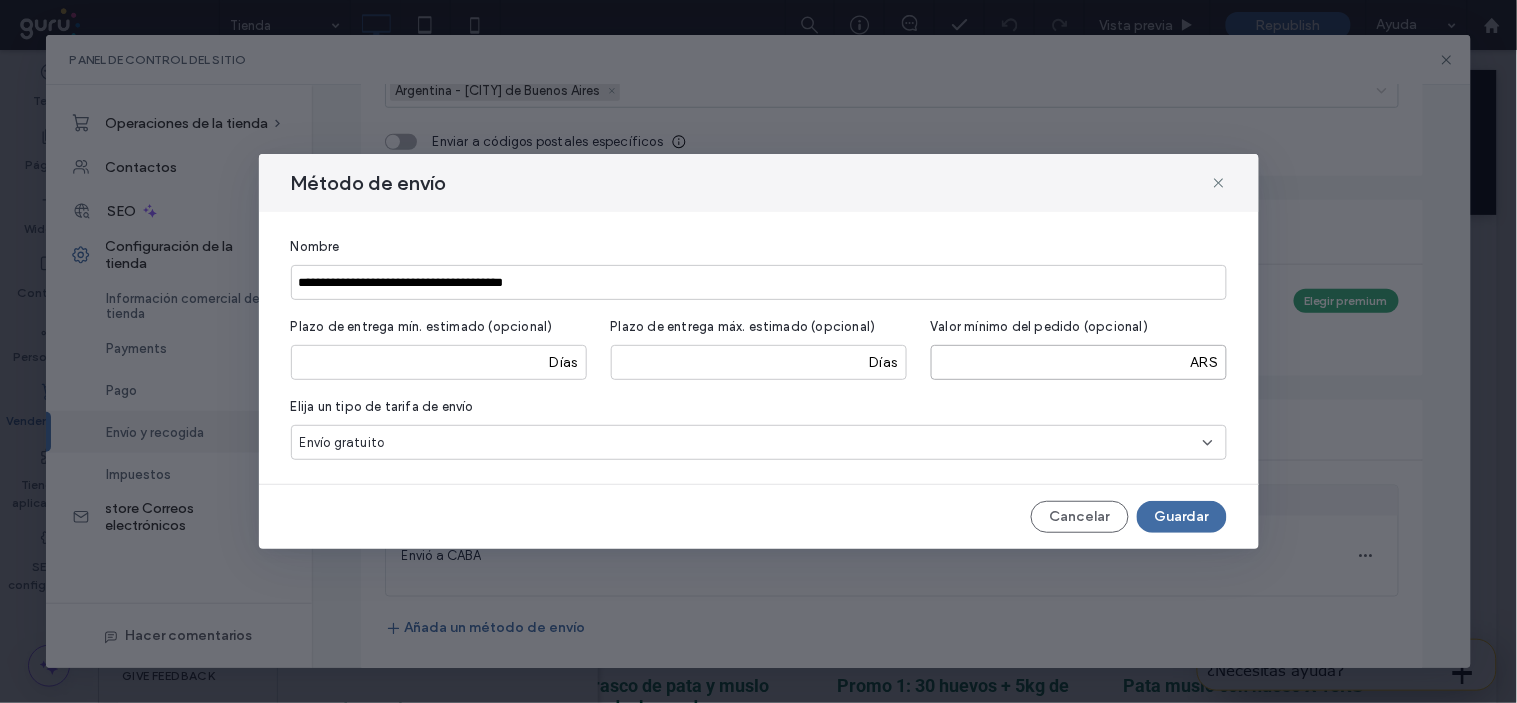 click at bounding box center (1079, 362) 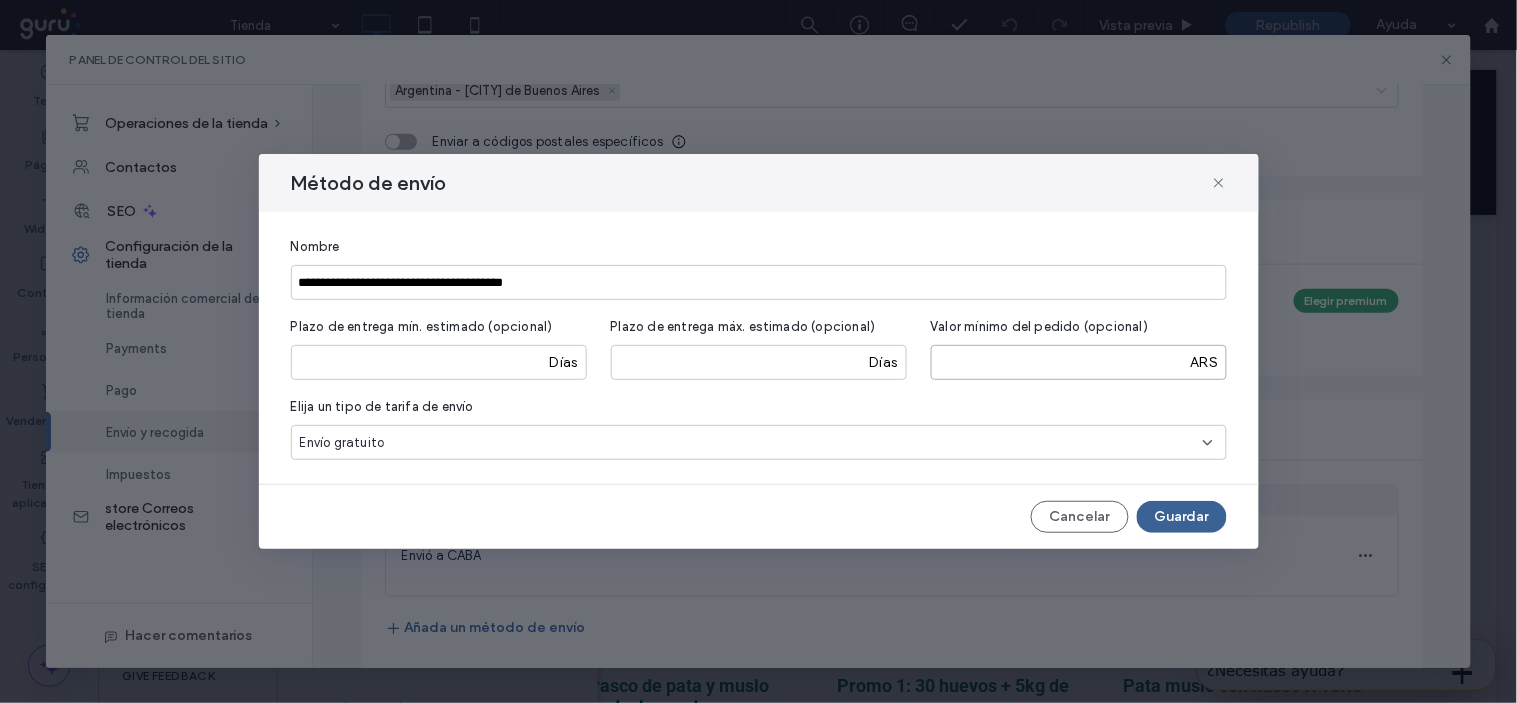 type on "*****" 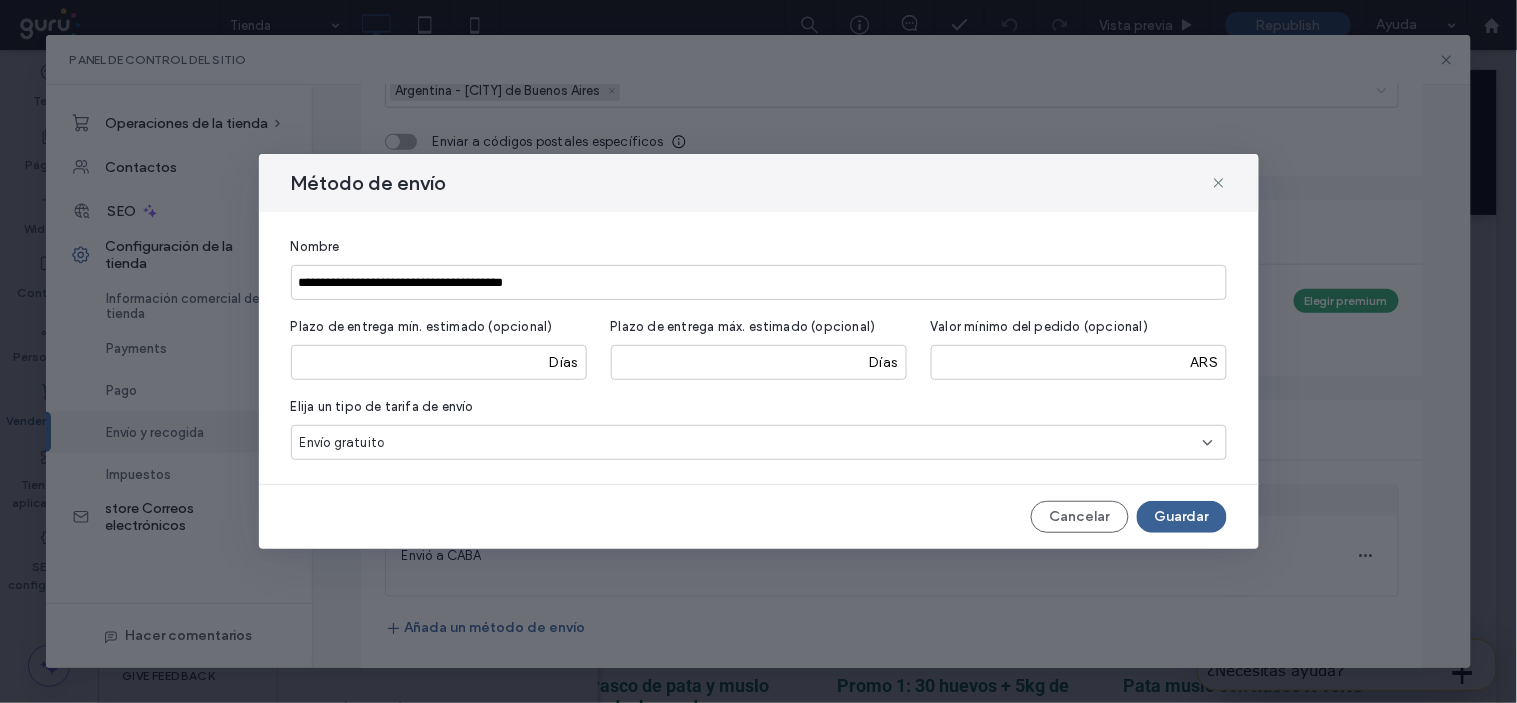 click on "Guardar" at bounding box center (1182, 517) 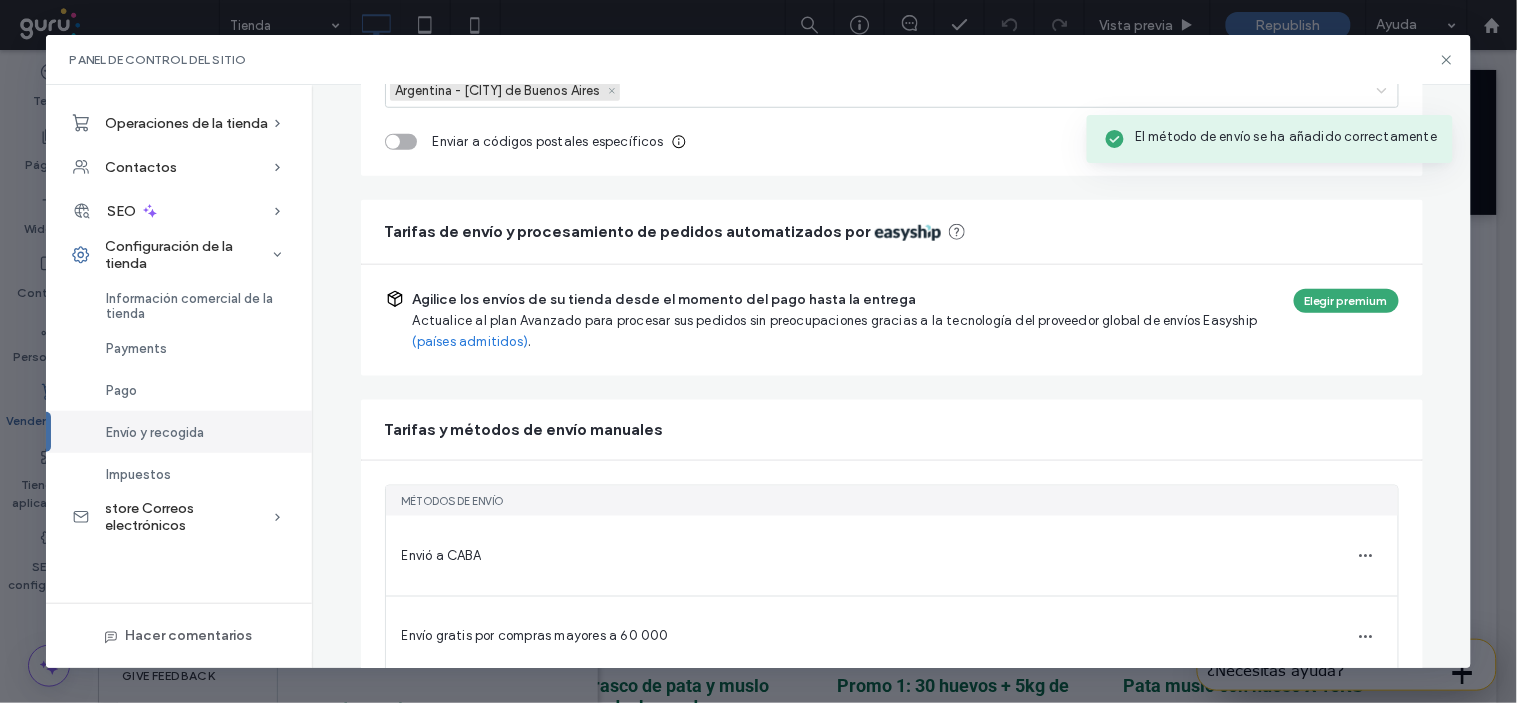 scroll, scrollTop: 0, scrollLeft: 0, axis: both 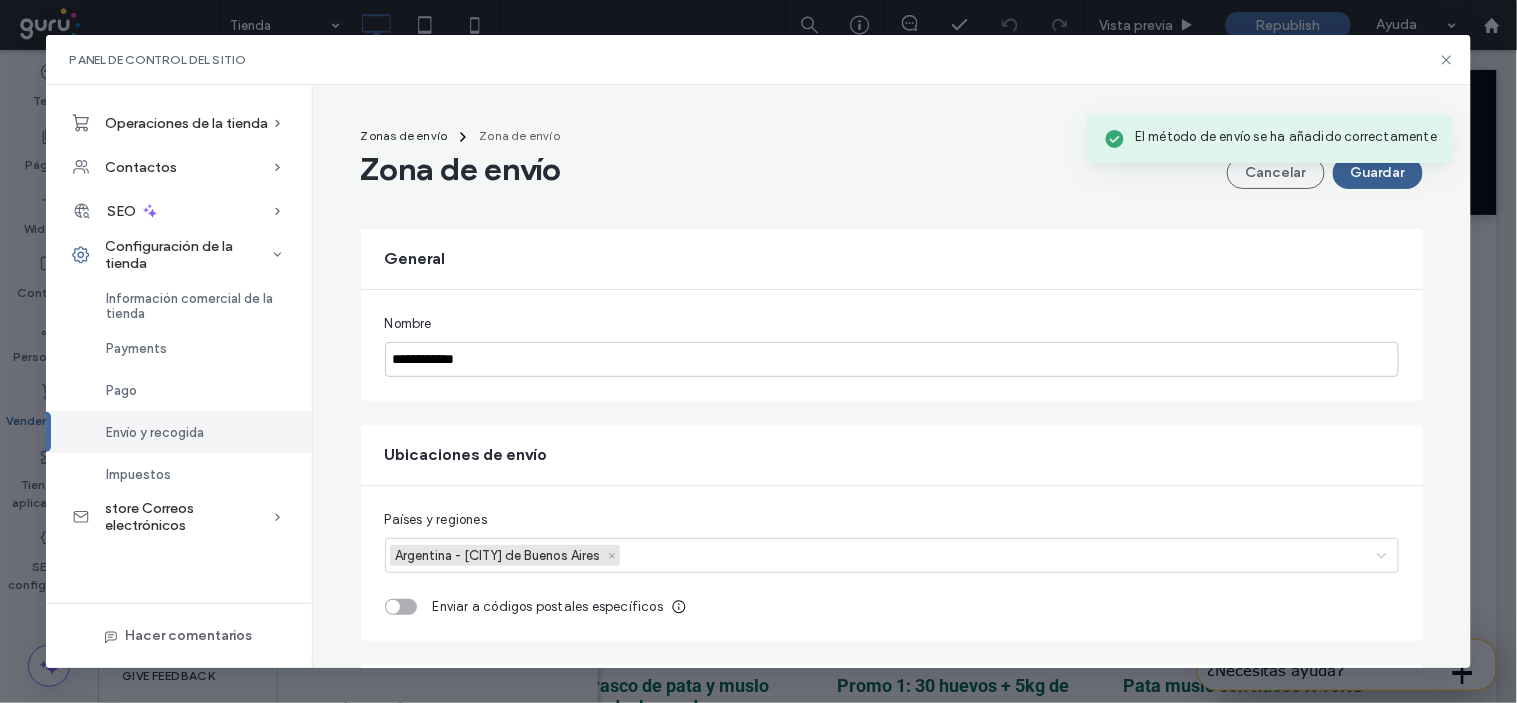 click on "Guardar" at bounding box center (1378, 173) 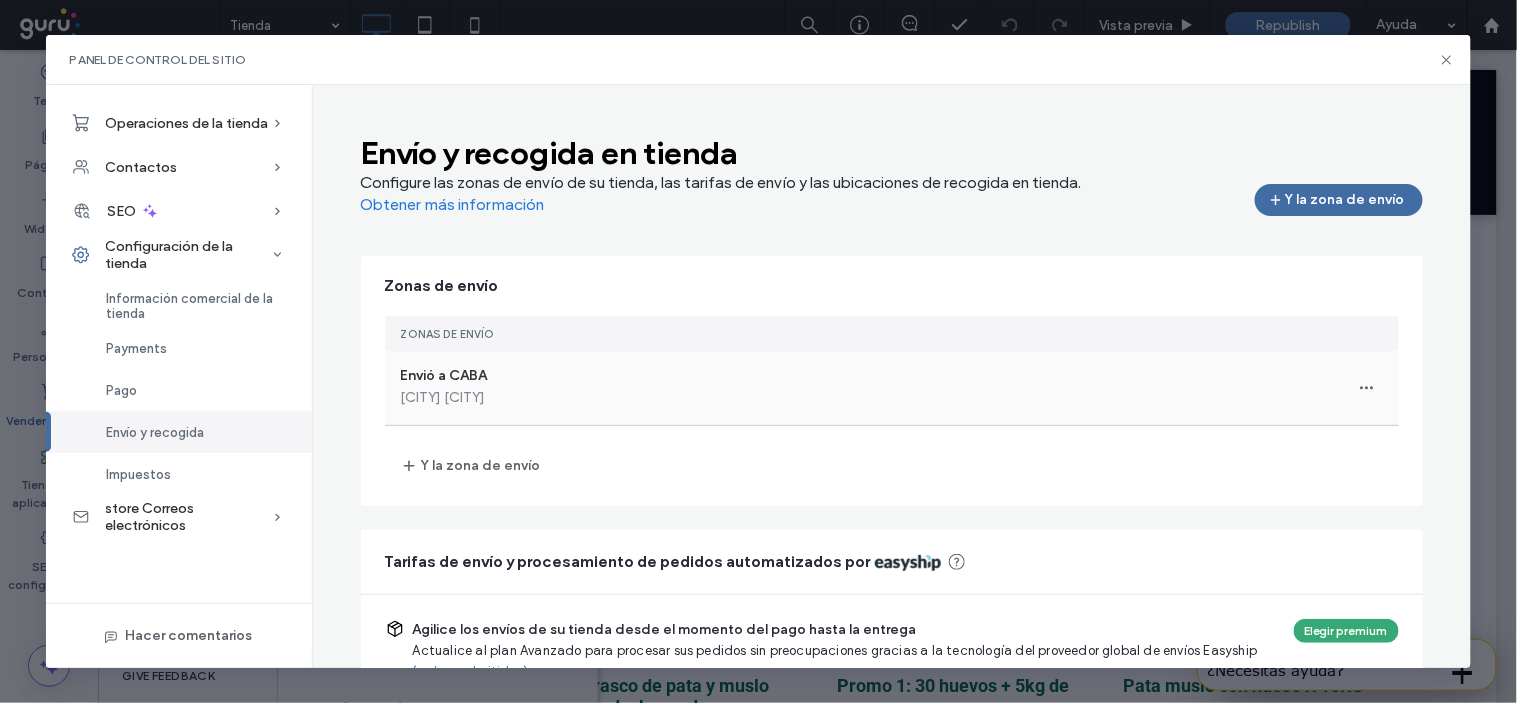 click on "Envió a [CITY] [CITY]" at bounding box center [892, 388] 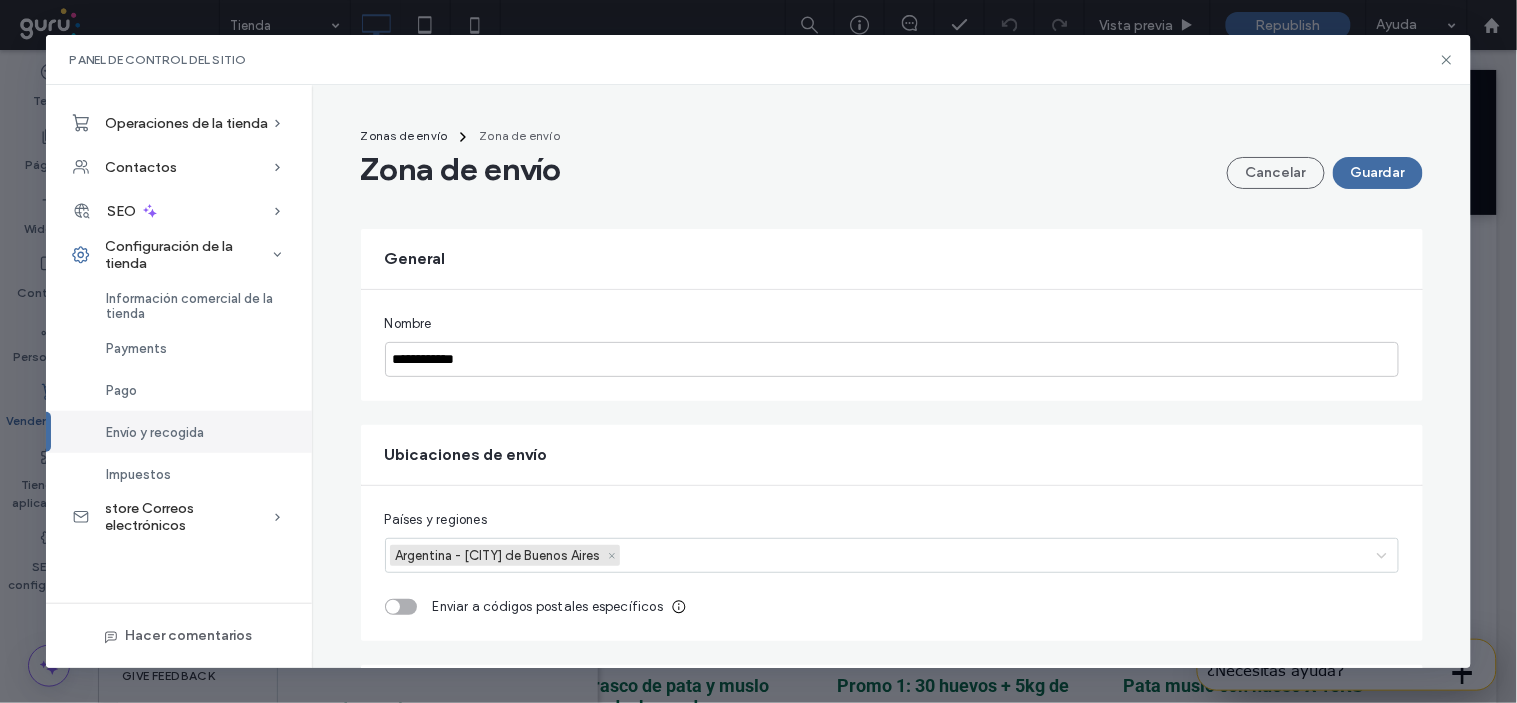 scroll, scrollTop: 546, scrollLeft: 0, axis: vertical 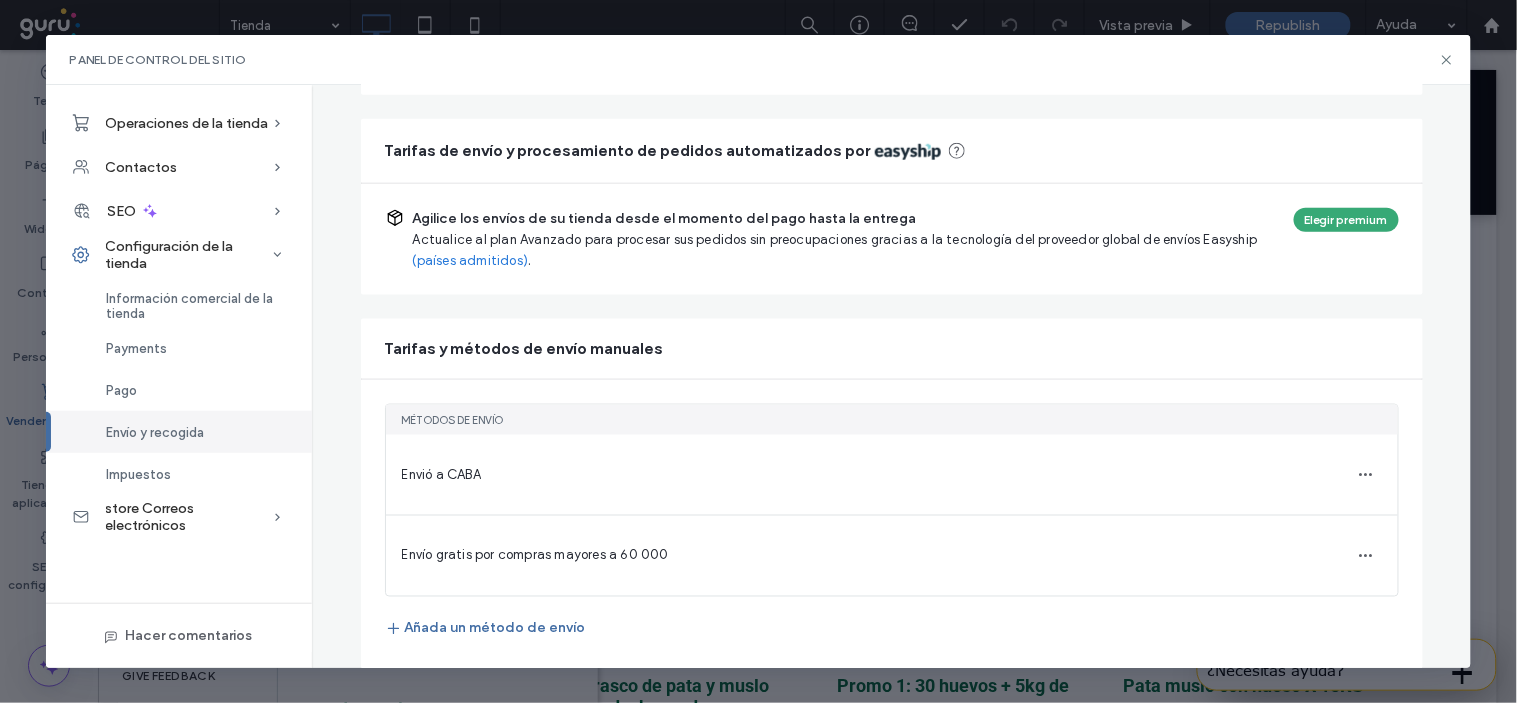 click on "Envío gratis por compras mayores a 60 000" at bounding box center (892, 555) 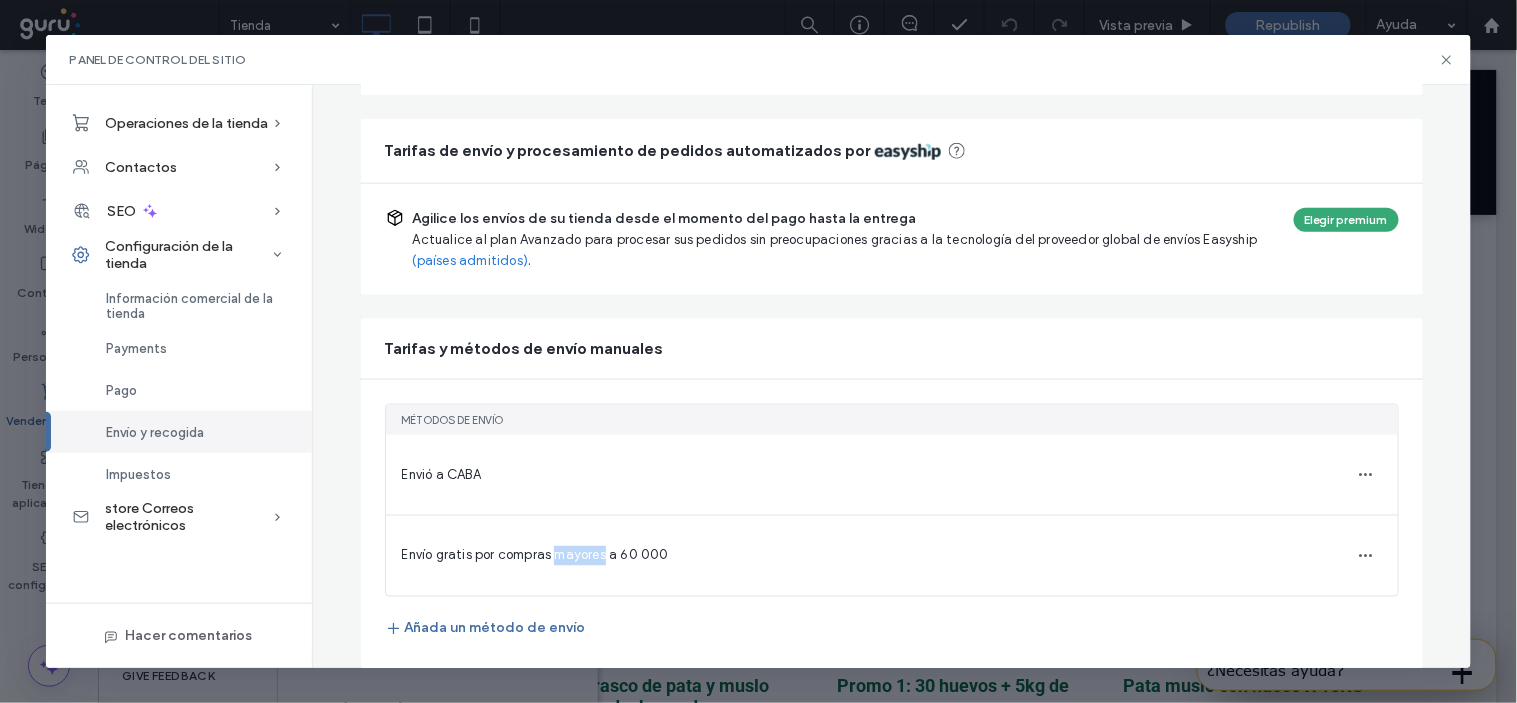 click on "Envío gratis por compras mayores a 60 000" at bounding box center [892, 555] 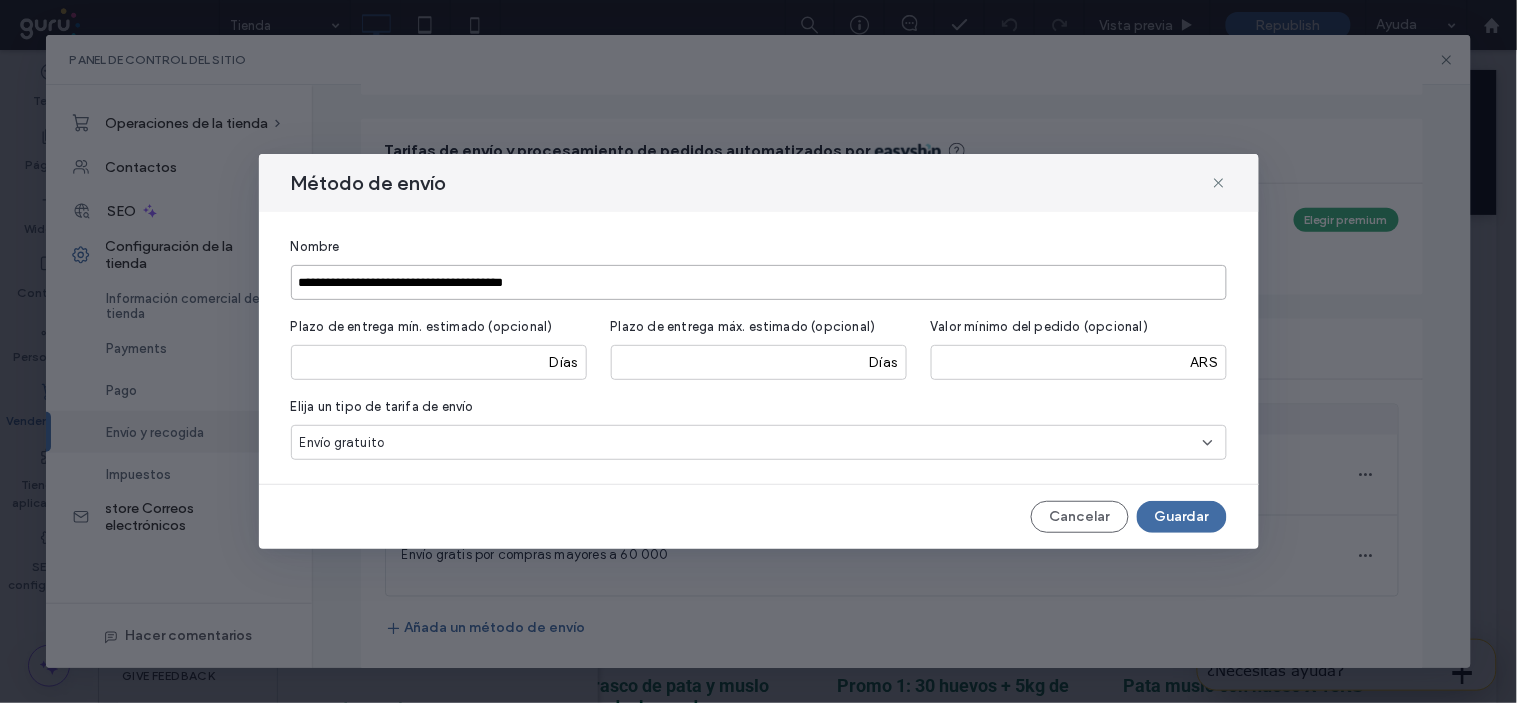 click on "**********" at bounding box center (759, 282) 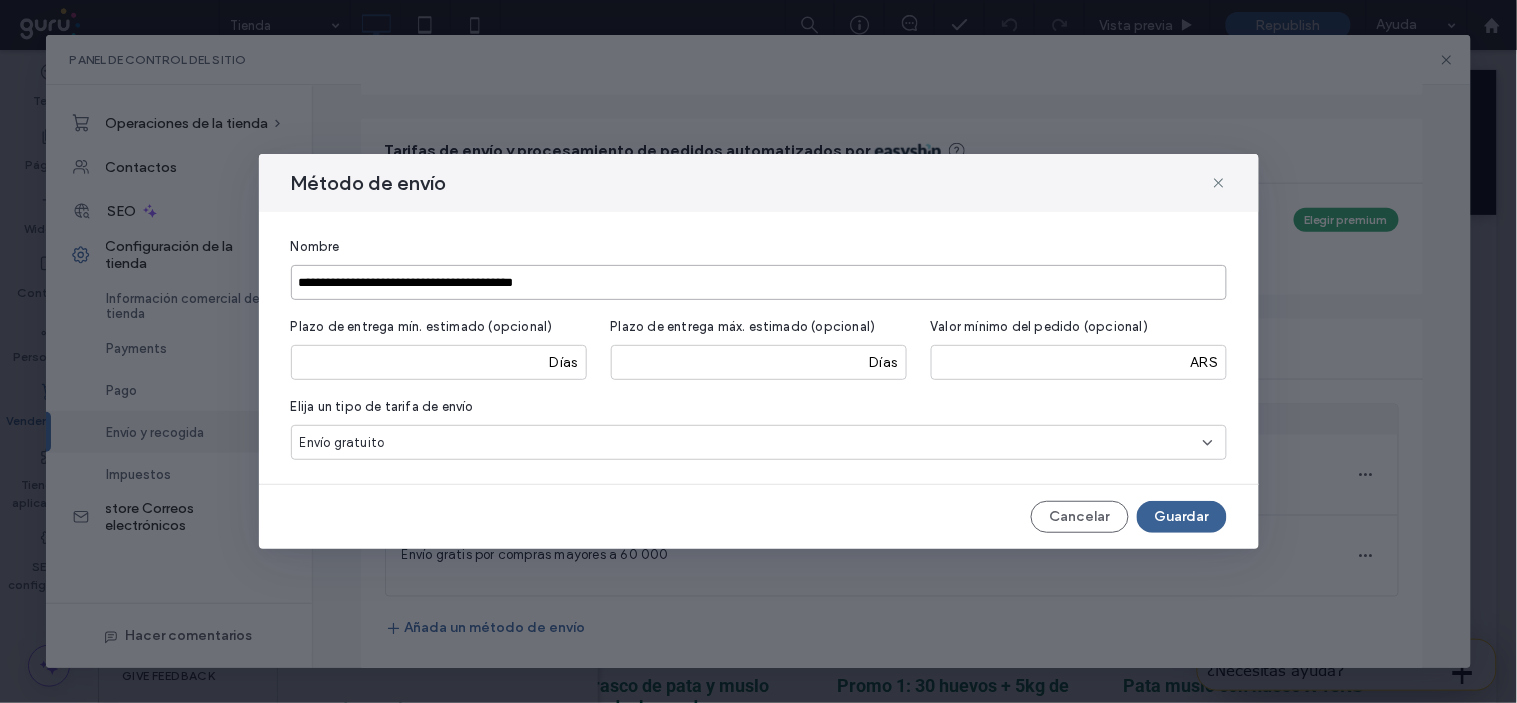 type on "**********" 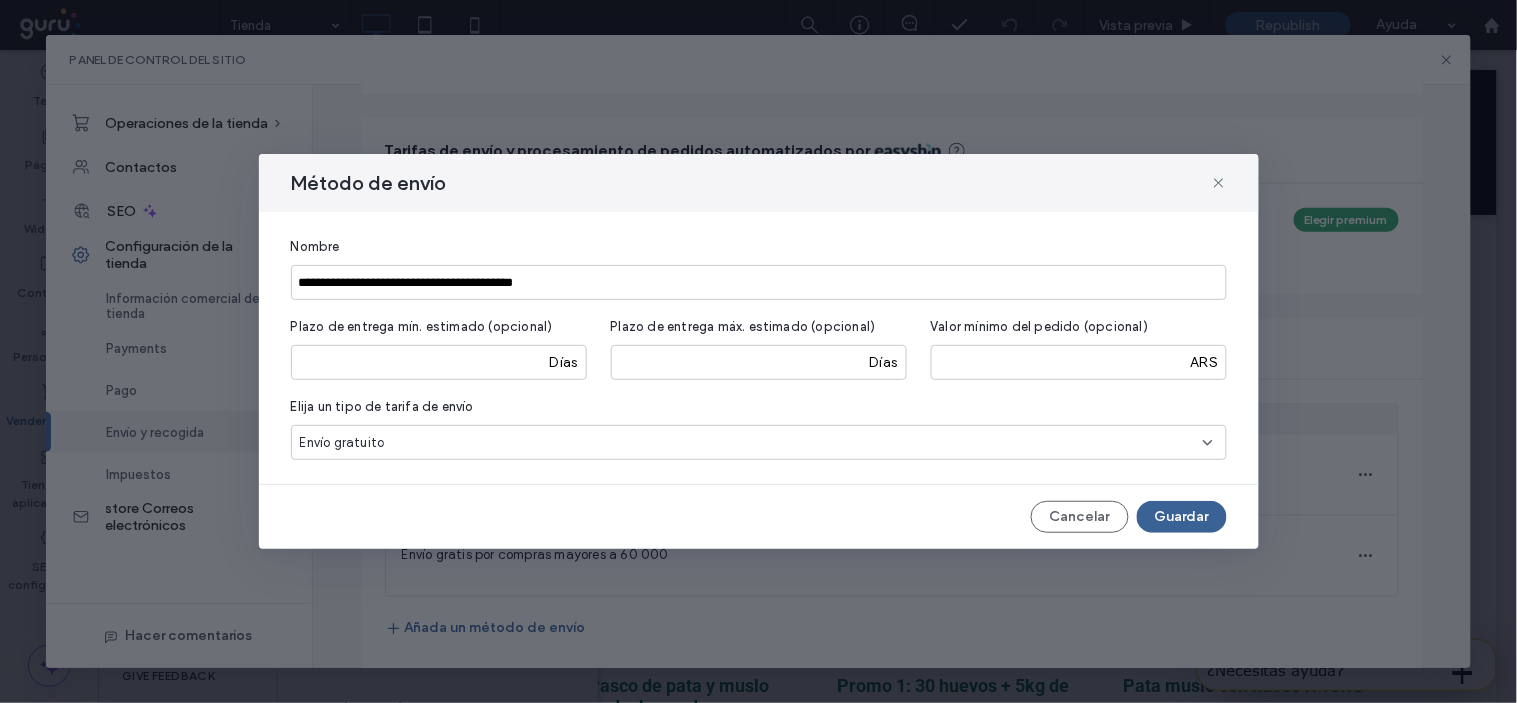 click on "Guardar" at bounding box center (1182, 517) 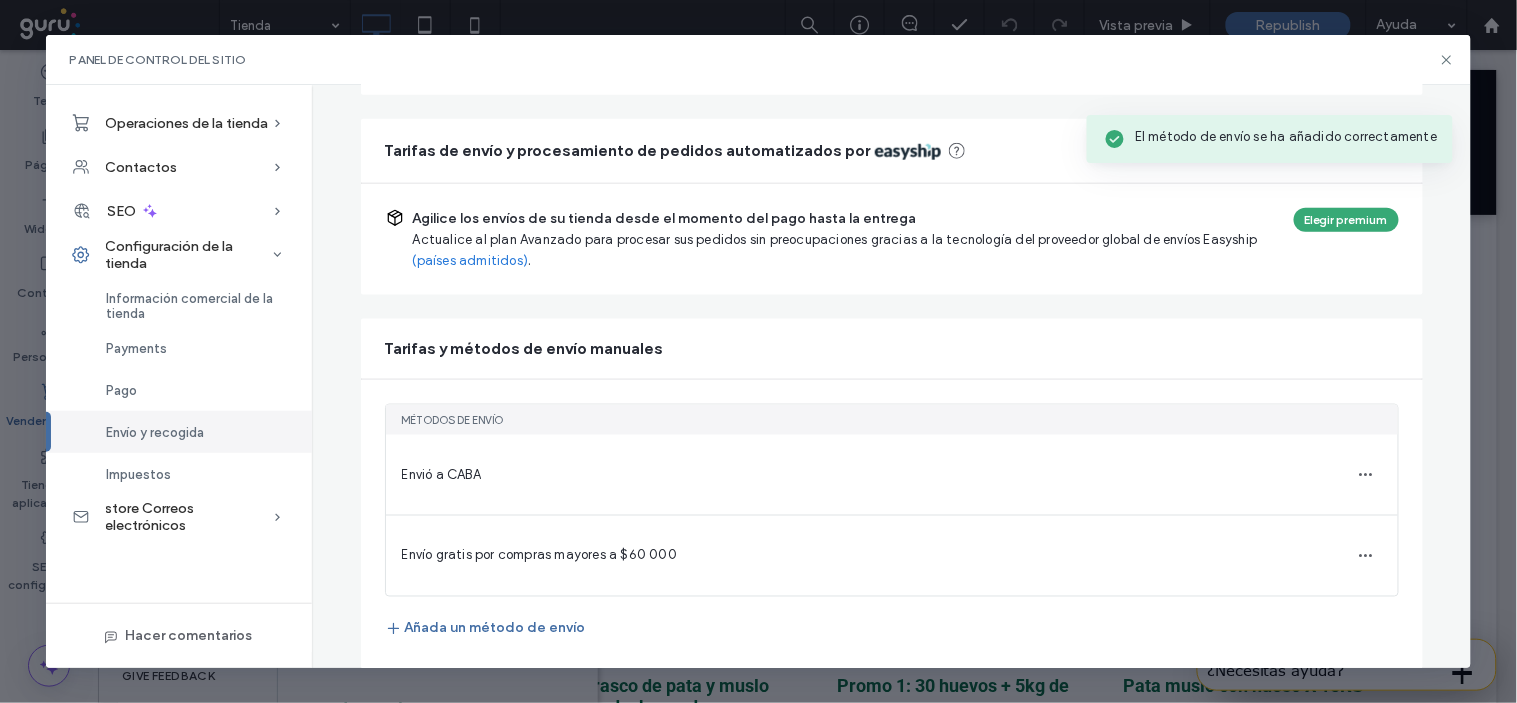 scroll, scrollTop: 37, scrollLeft: 0, axis: vertical 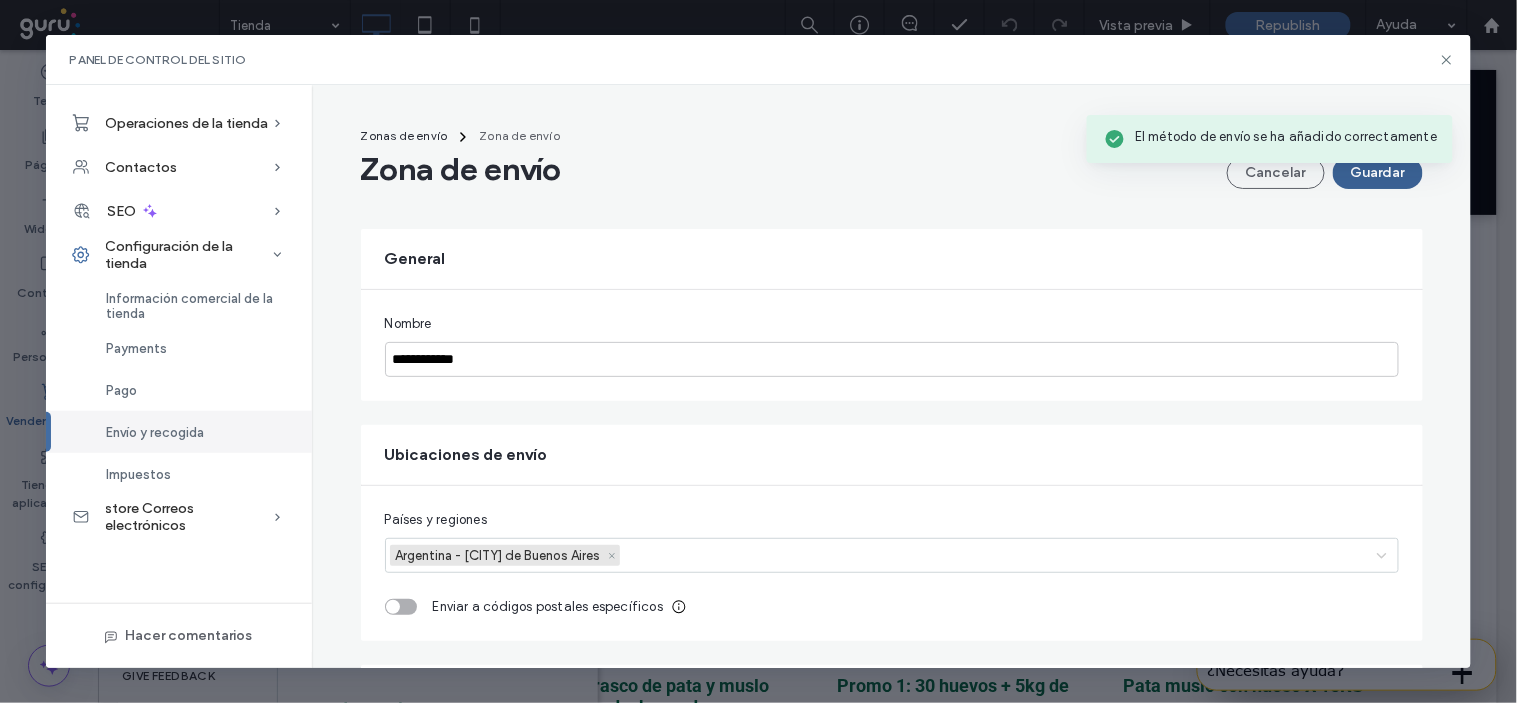 click on "Guardar" at bounding box center (1378, 173) 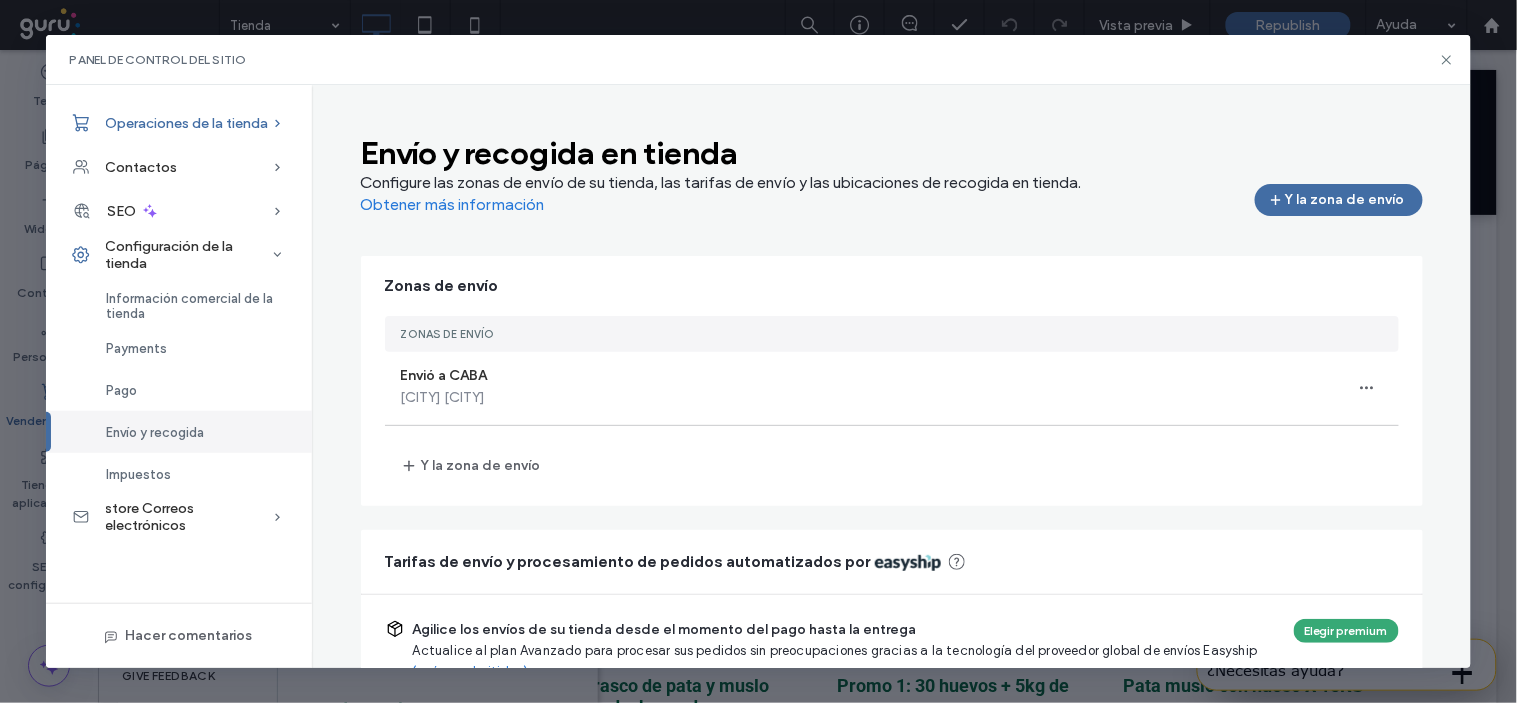 click on "Operaciones de la tienda" at bounding box center [187, 123] 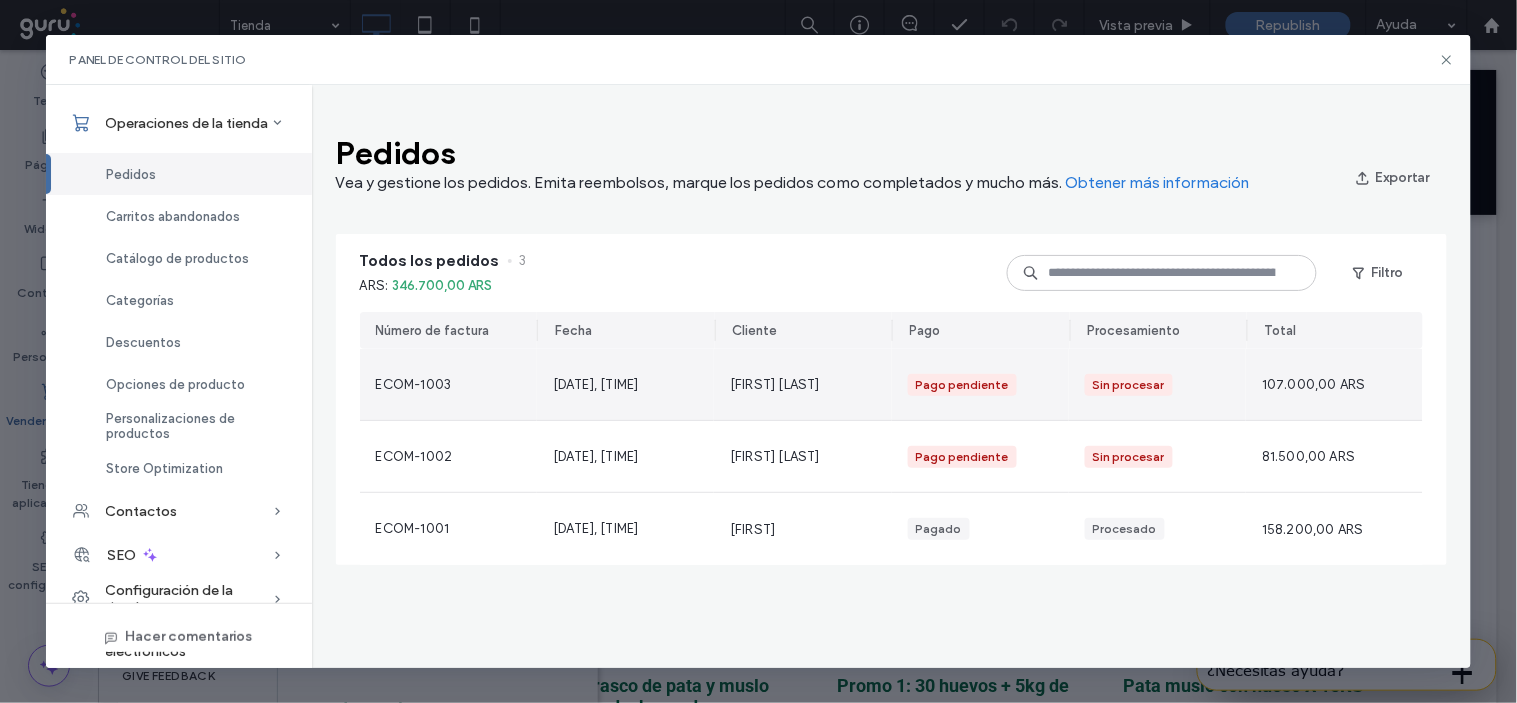 click on "ECOM-1003" at bounding box center [414, 385] 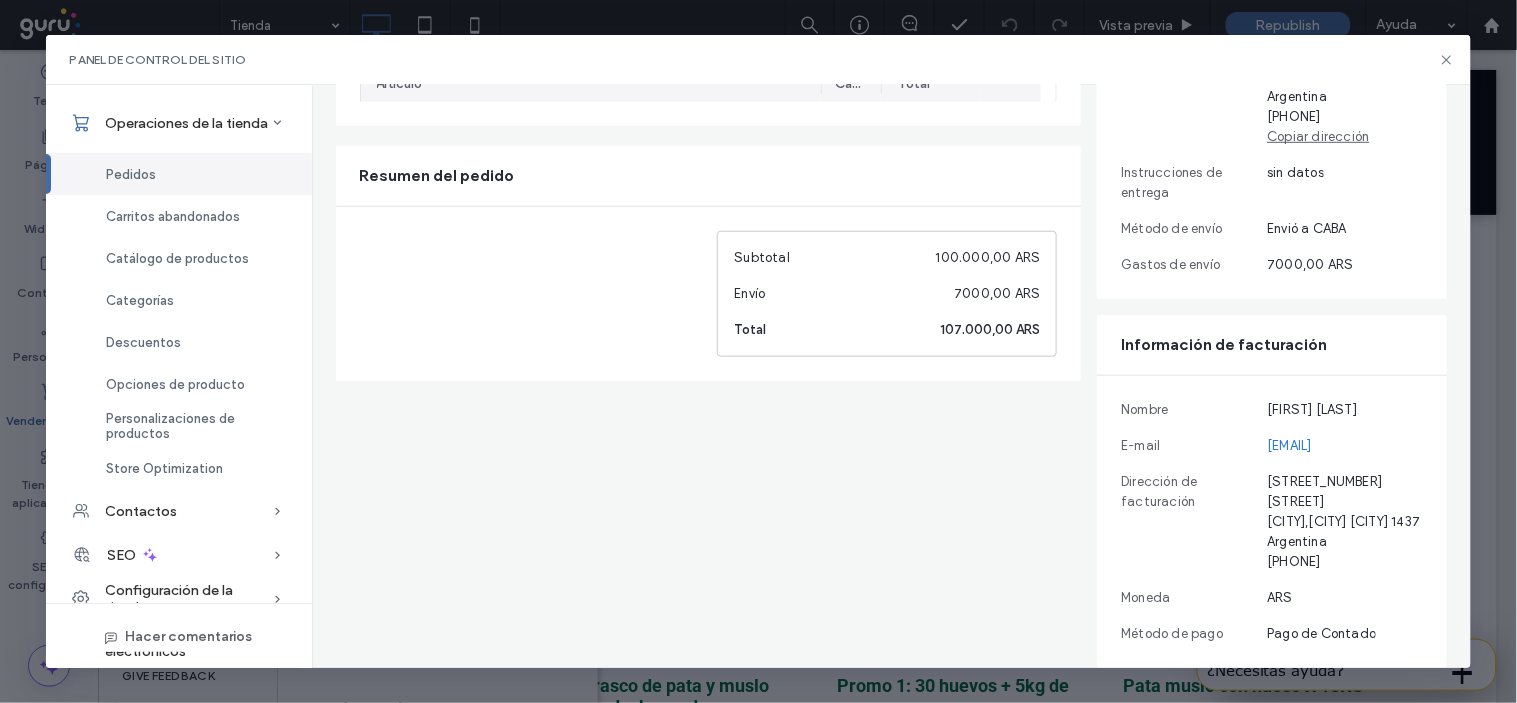 scroll, scrollTop: 0, scrollLeft: 0, axis: both 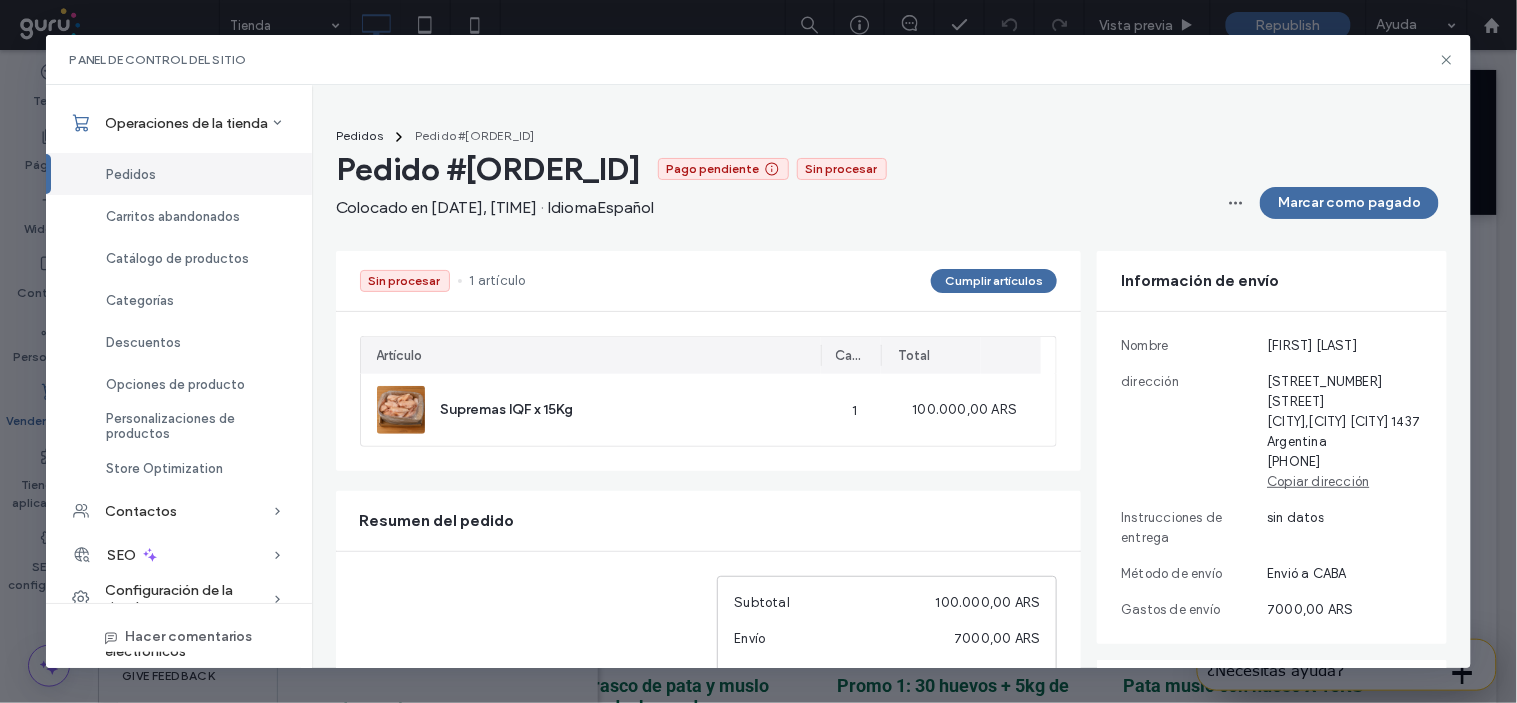 click on "Pedidos" at bounding box center [179, 174] 